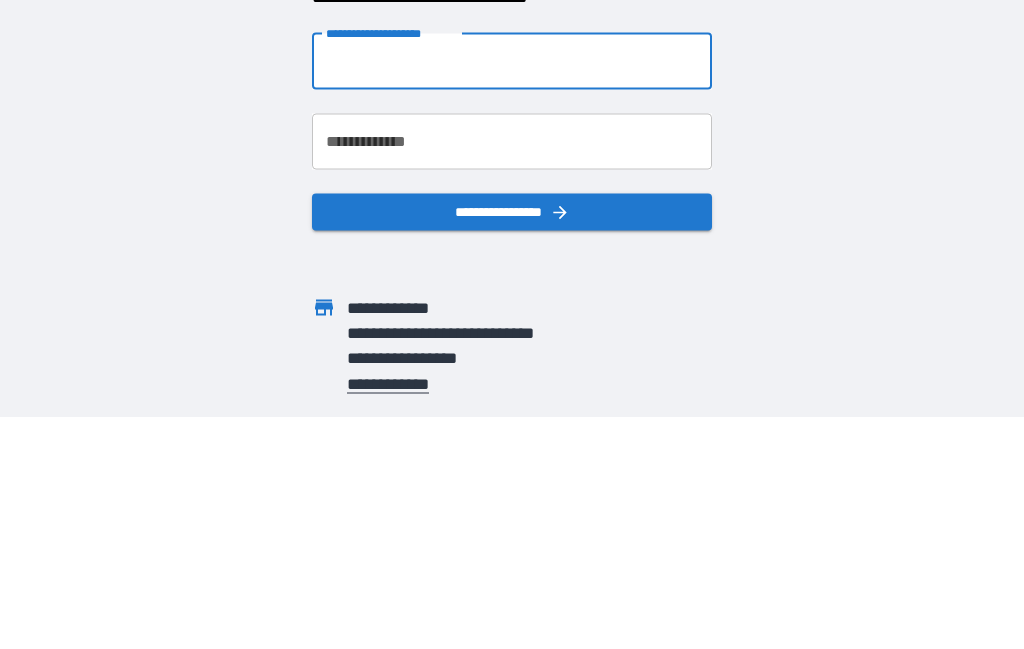 scroll, scrollTop: 232, scrollLeft: 0, axis: vertical 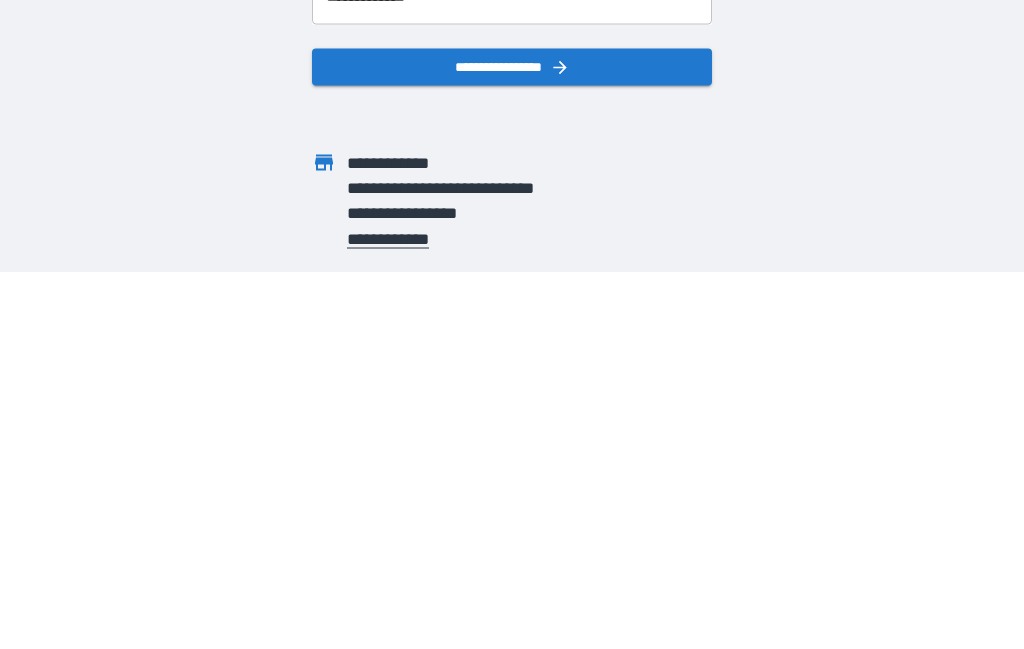 type on "**********" 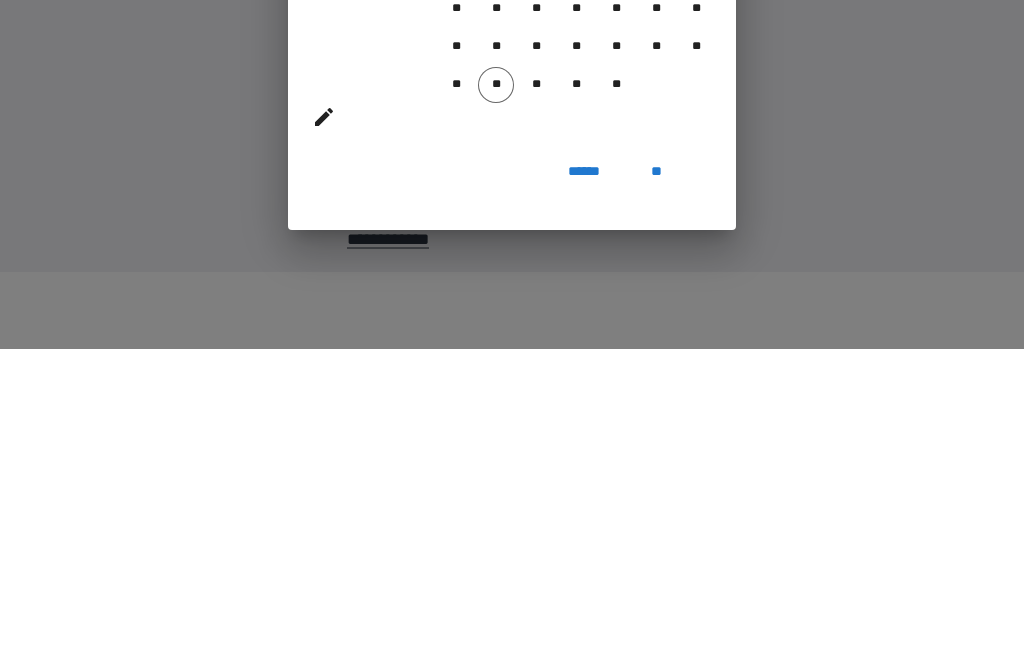 scroll, scrollTop: 77, scrollLeft: 0, axis: vertical 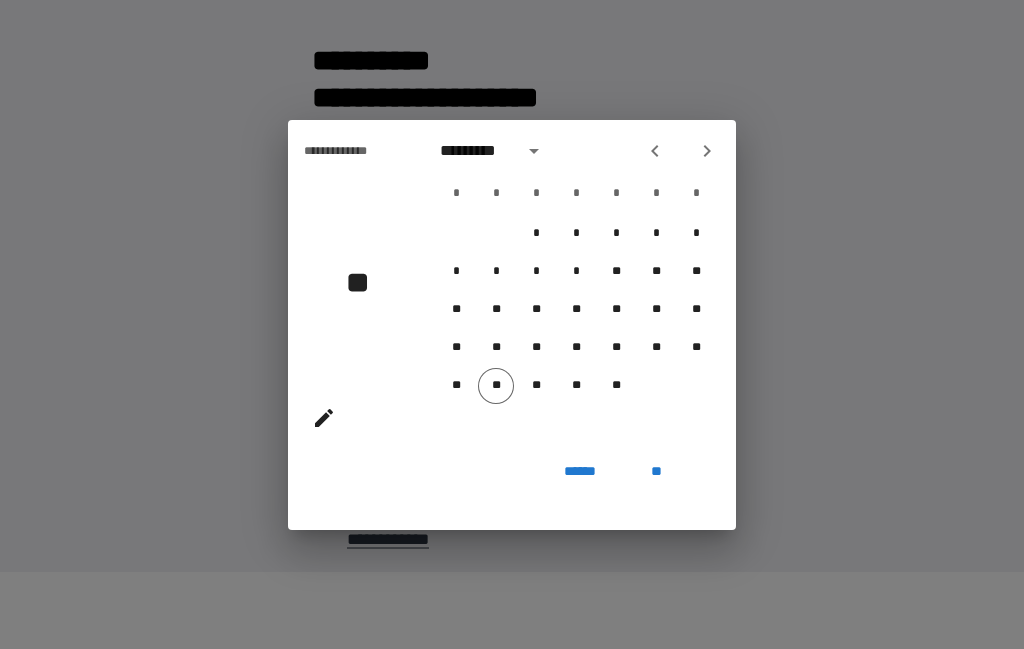 click on "**" at bounding box center [496, 348] 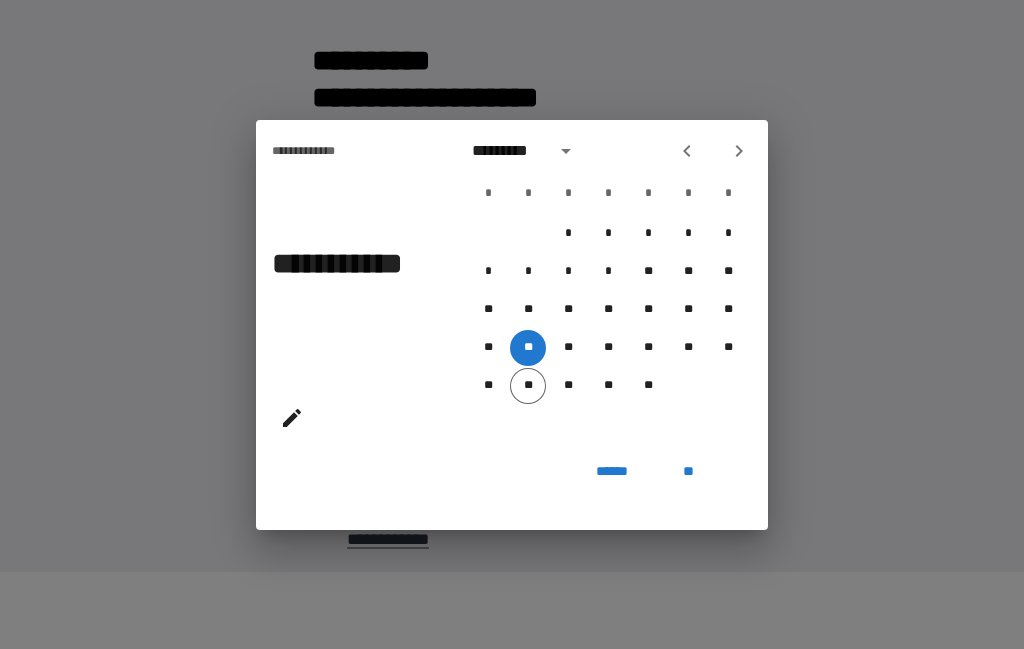 click on "**********" at bounding box center [512, 324] 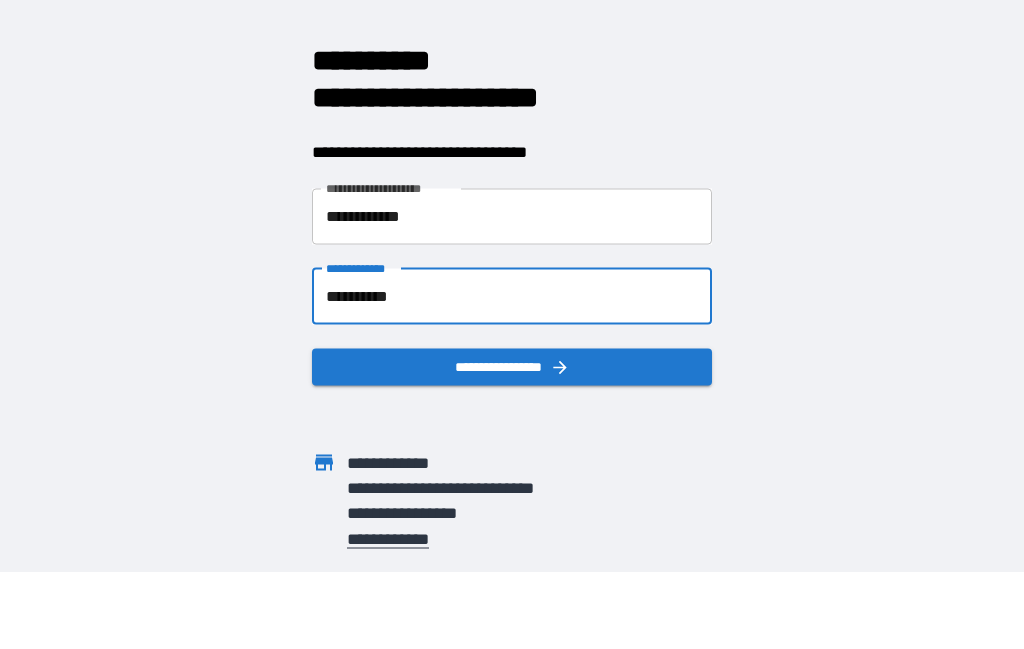 click on "**********" at bounding box center (512, 296) 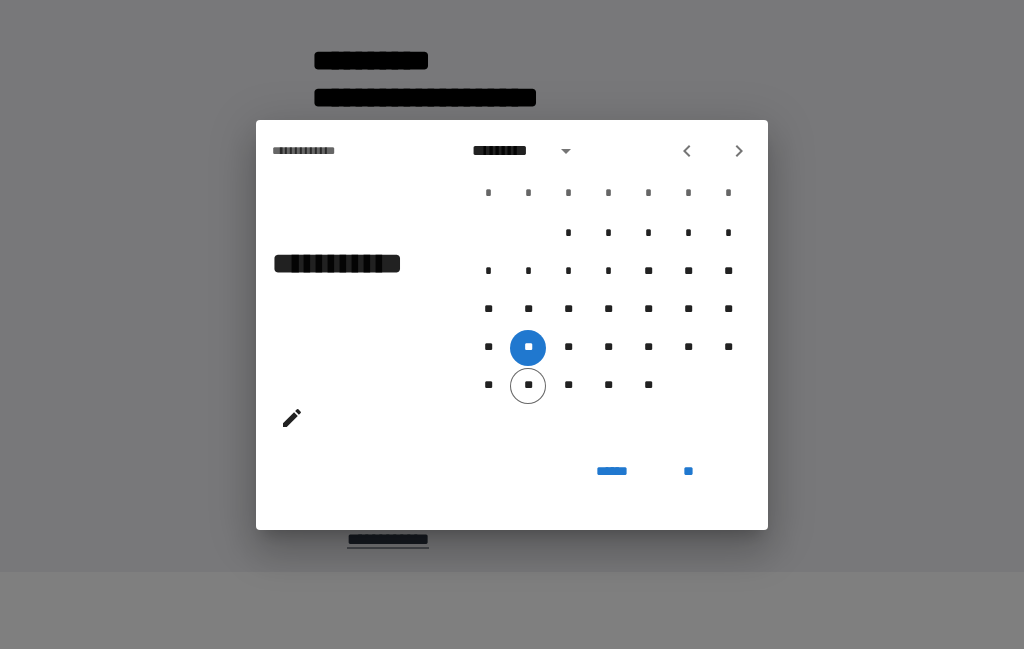 click 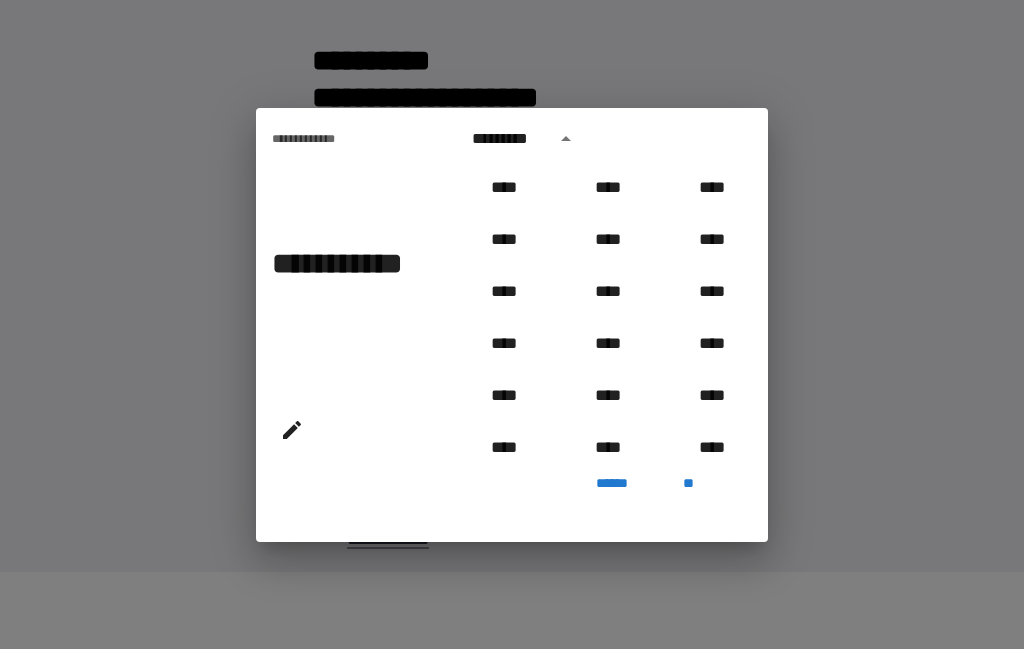 scroll, scrollTop: 2006, scrollLeft: 0, axis: vertical 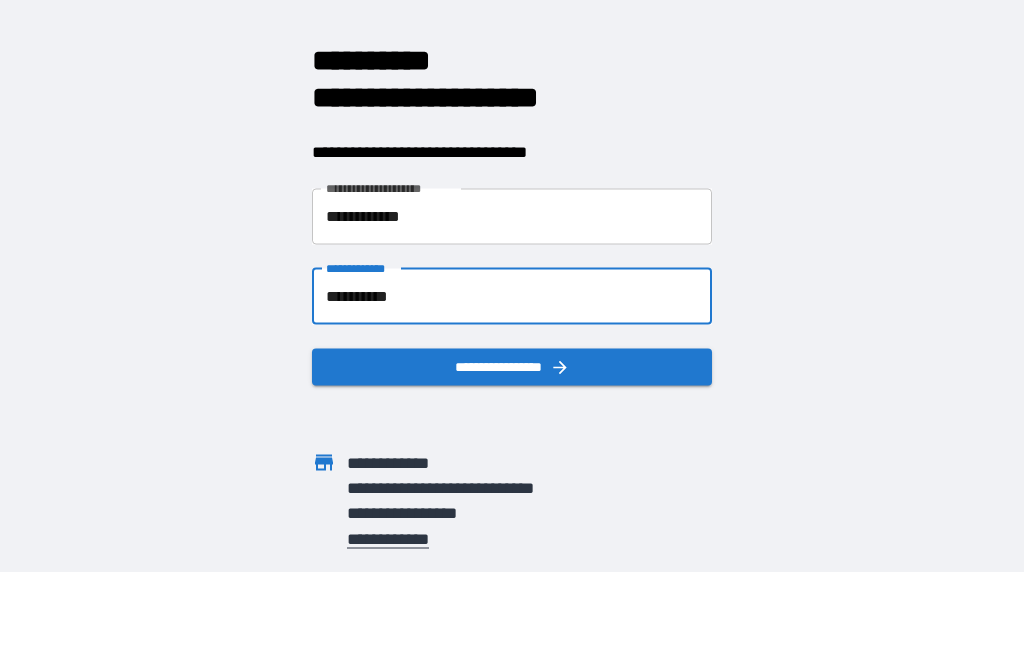 click on "**********" at bounding box center [512, 296] 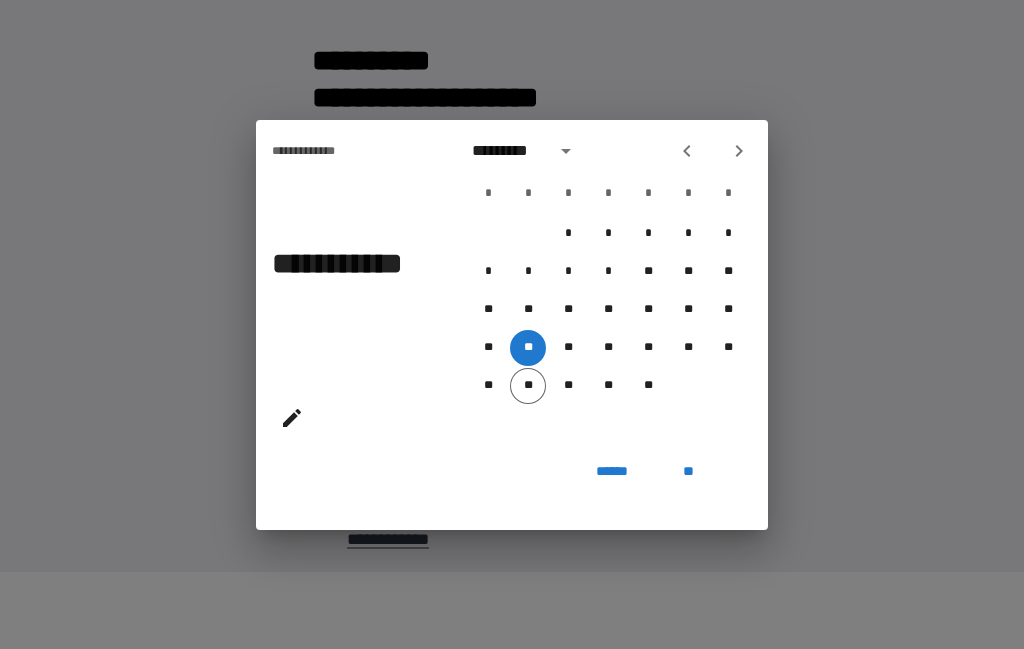 click 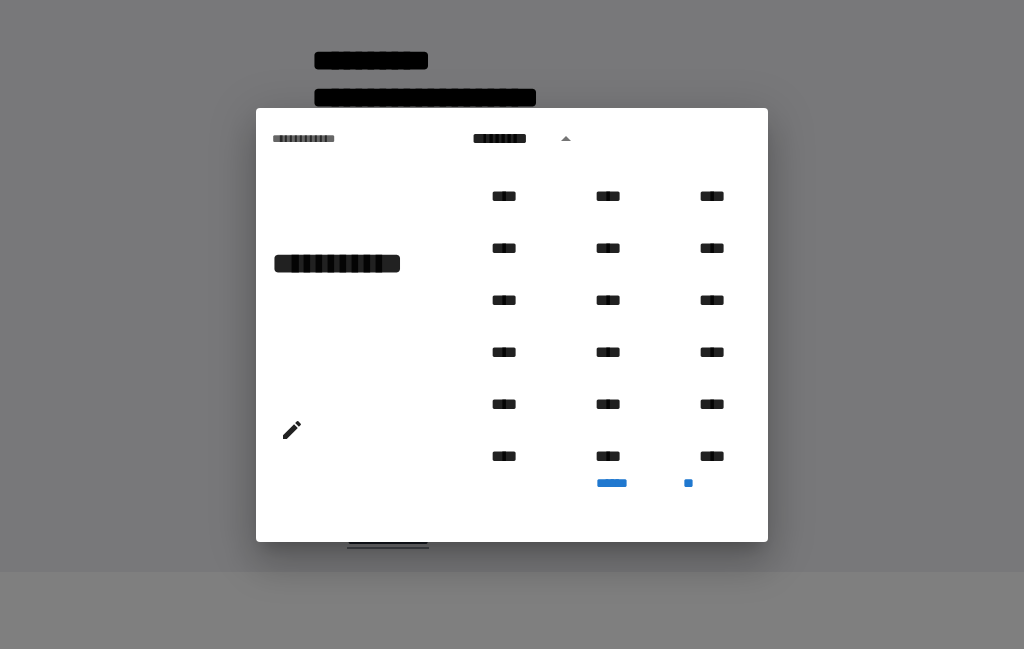 scroll, scrollTop: 978, scrollLeft: 0, axis: vertical 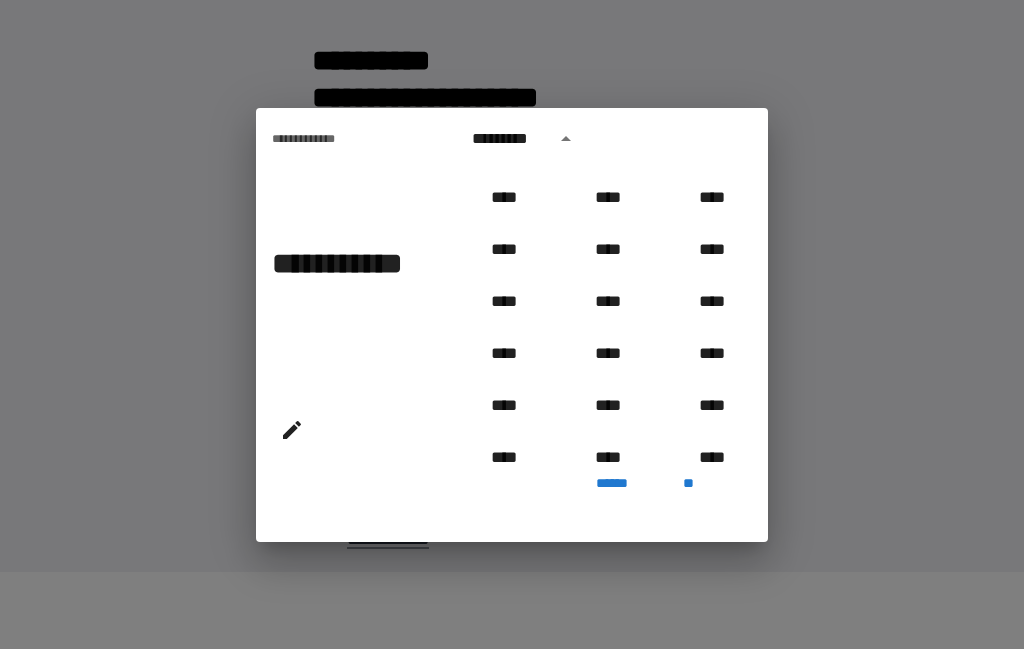 click on "****" at bounding box center (504, 250) 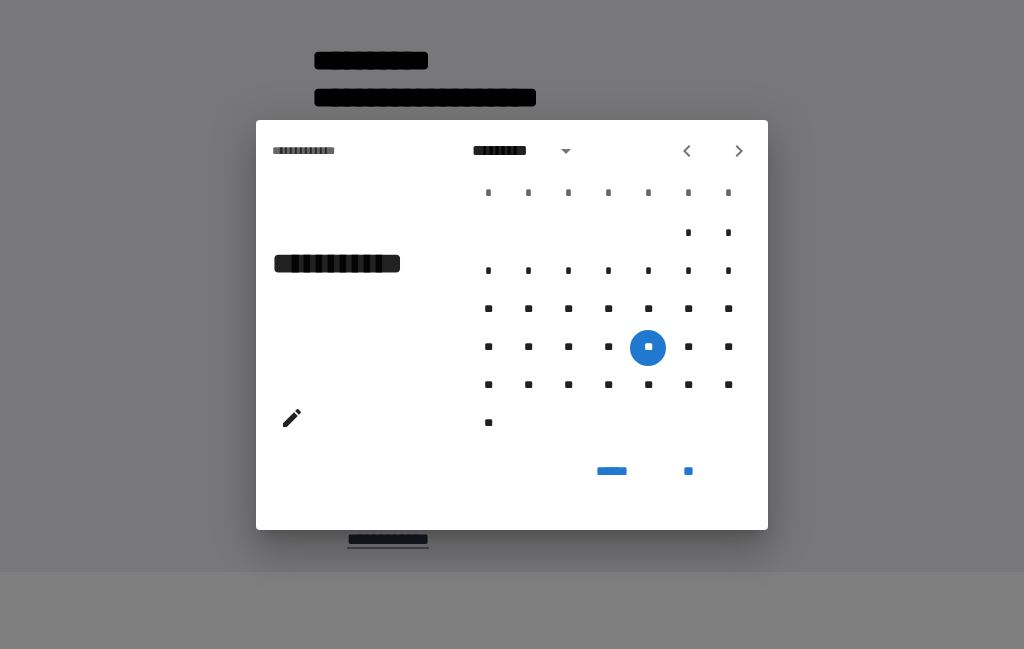 click on "*********" at bounding box center (507, 151) 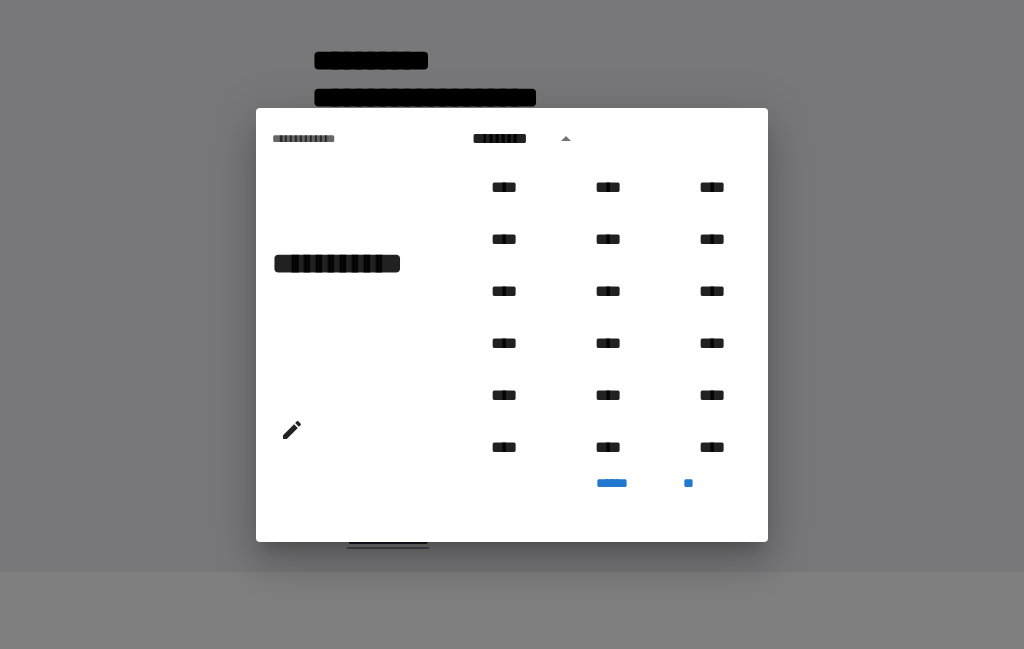 scroll, scrollTop: 914, scrollLeft: 0, axis: vertical 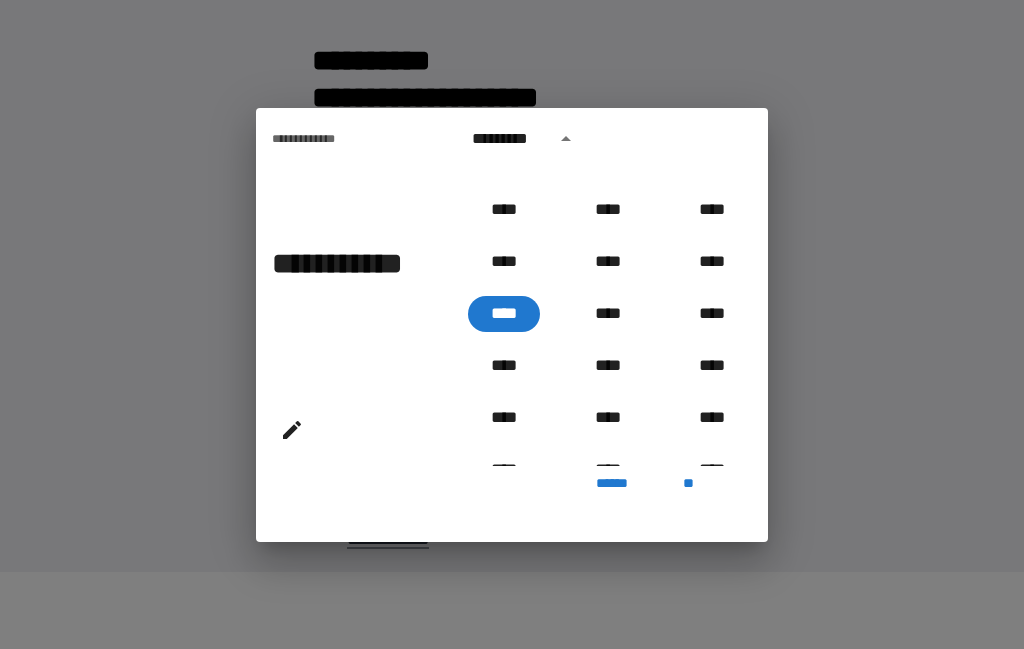click on "**********" at bounding box center (344, 282) 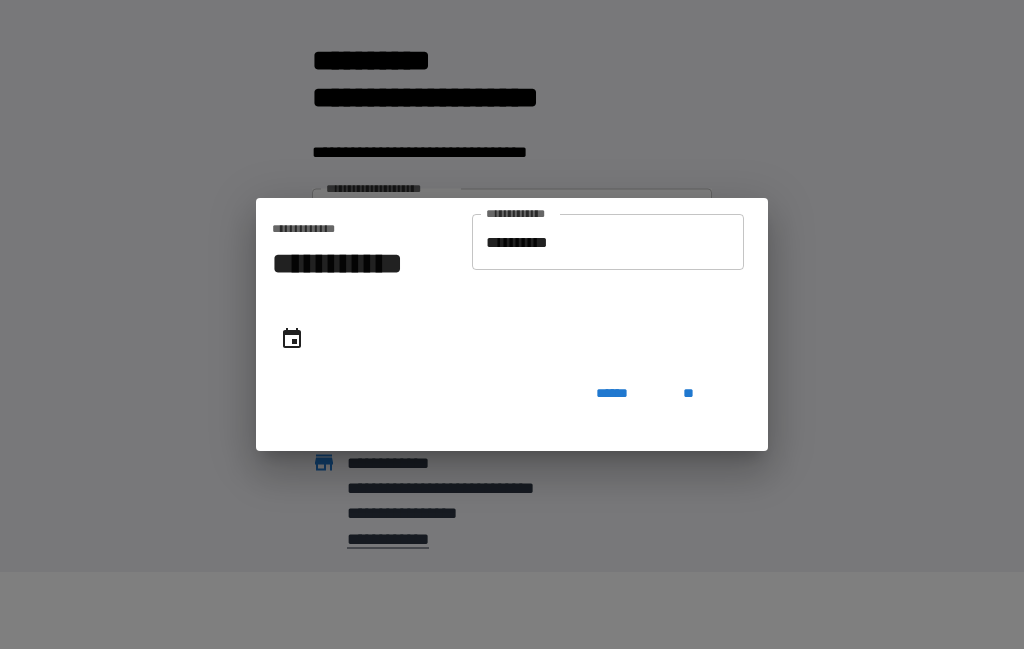 click on "**********" at bounding box center (608, 242) 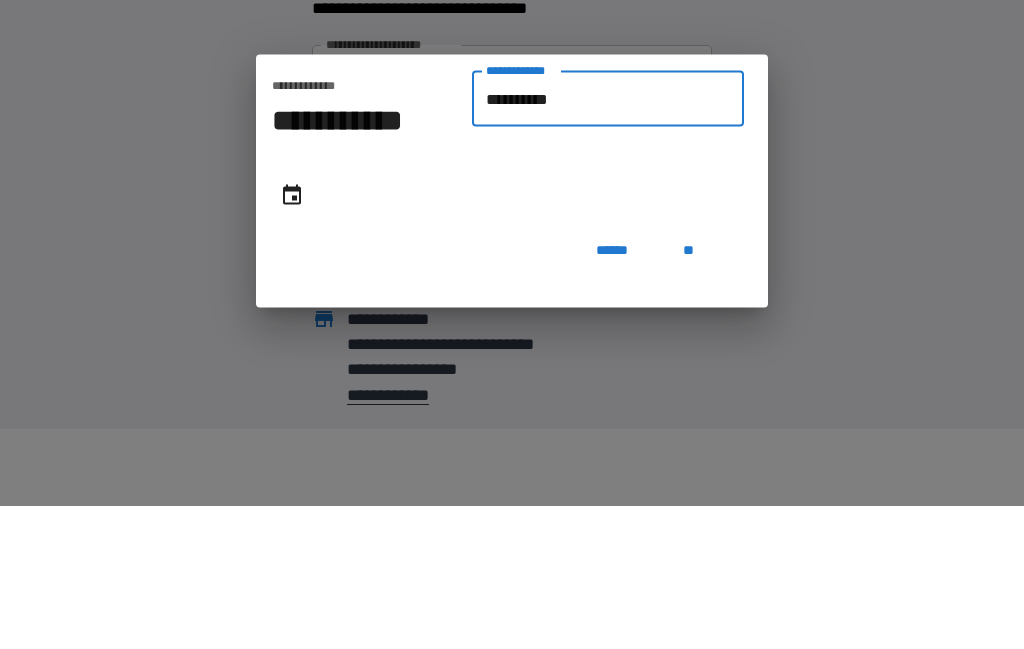 type on "**********" 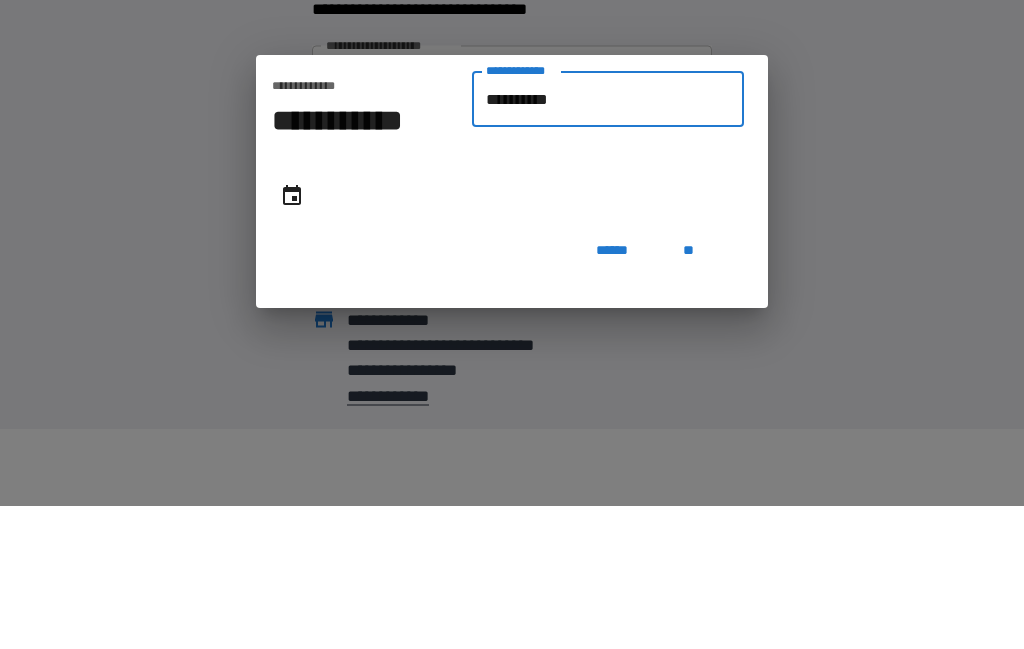 type on "**********" 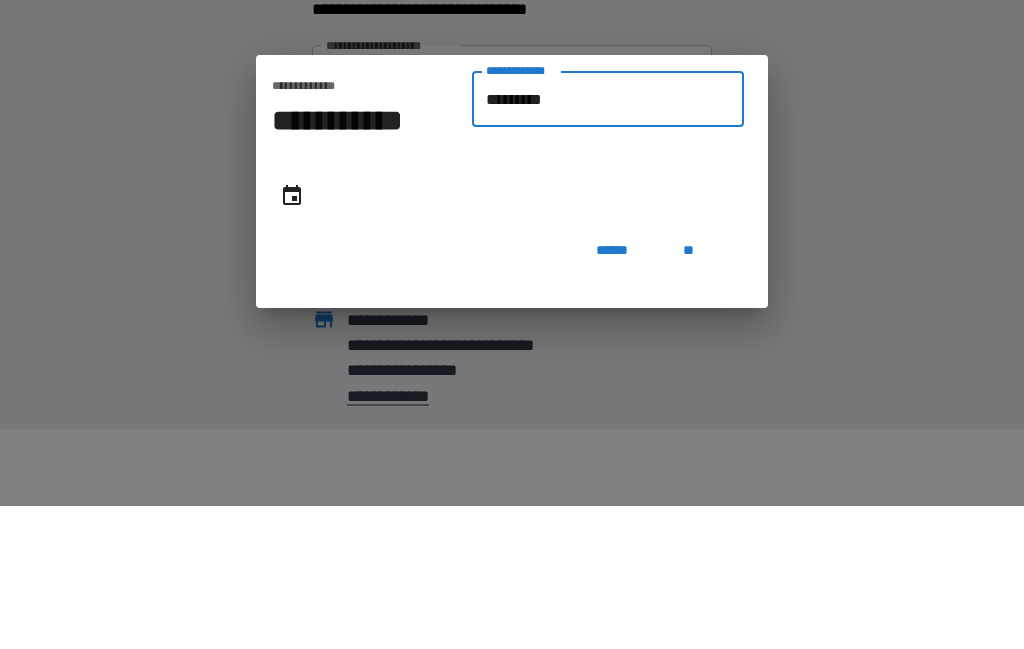 type on "**********" 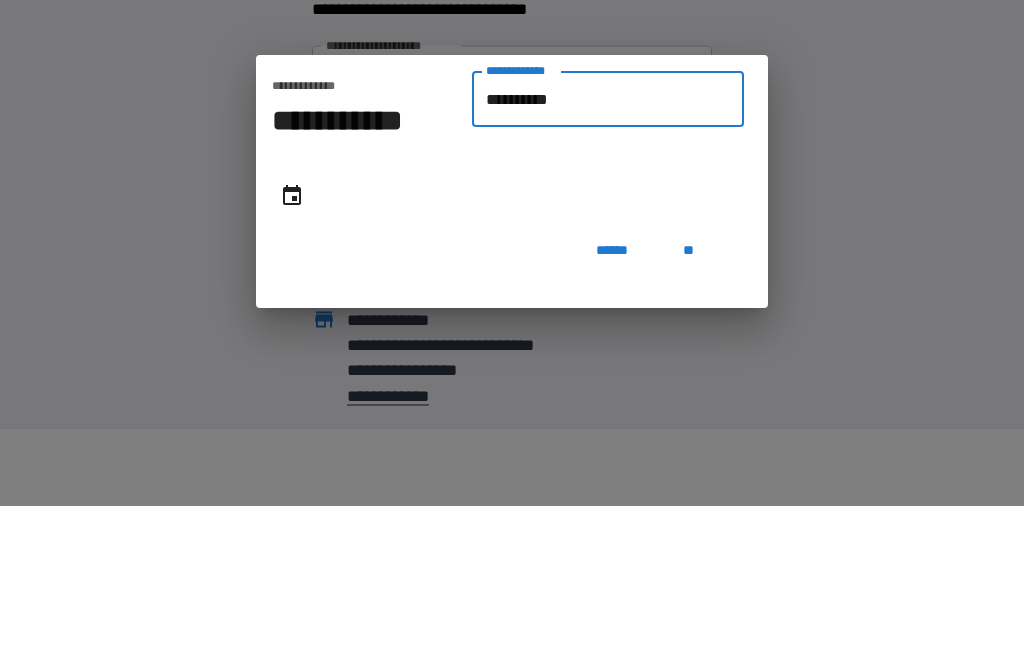 click on "**********" at bounding box center (608, 242) 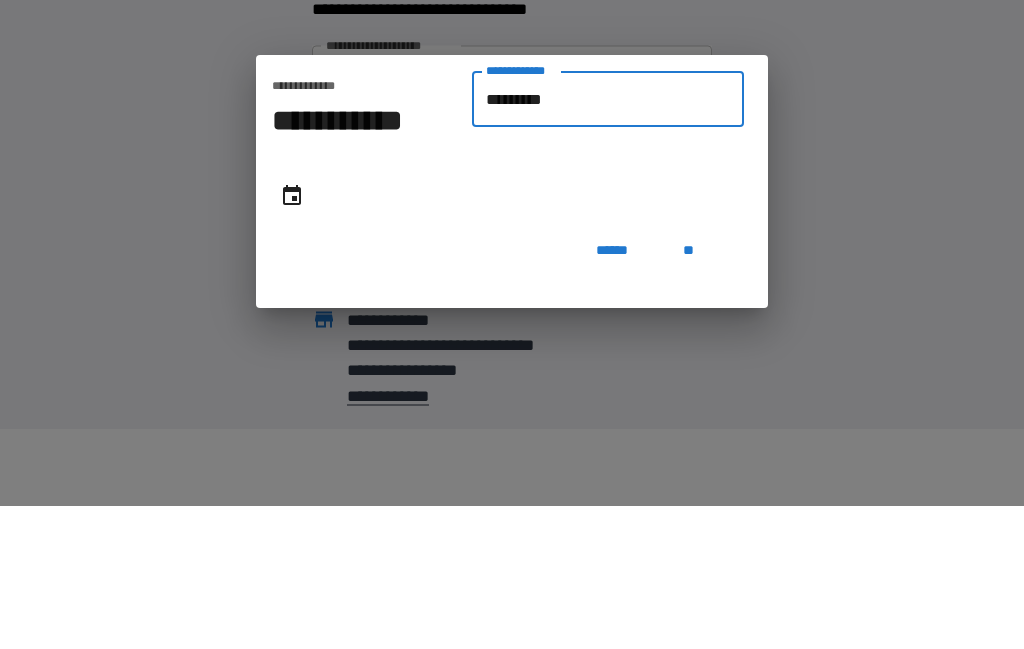 type on "**********" 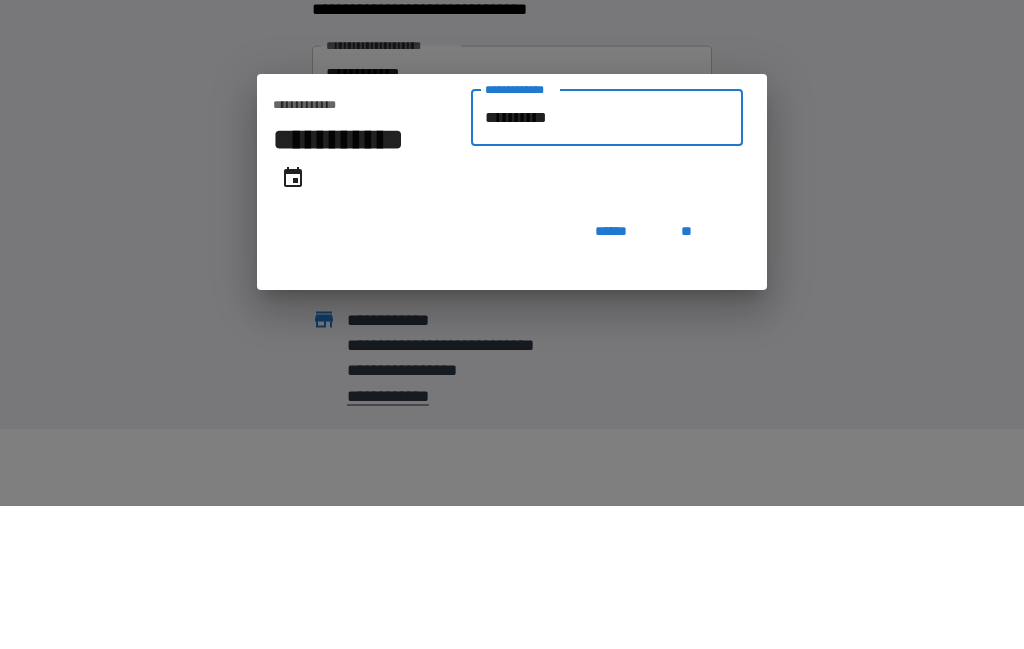 type on "**********" 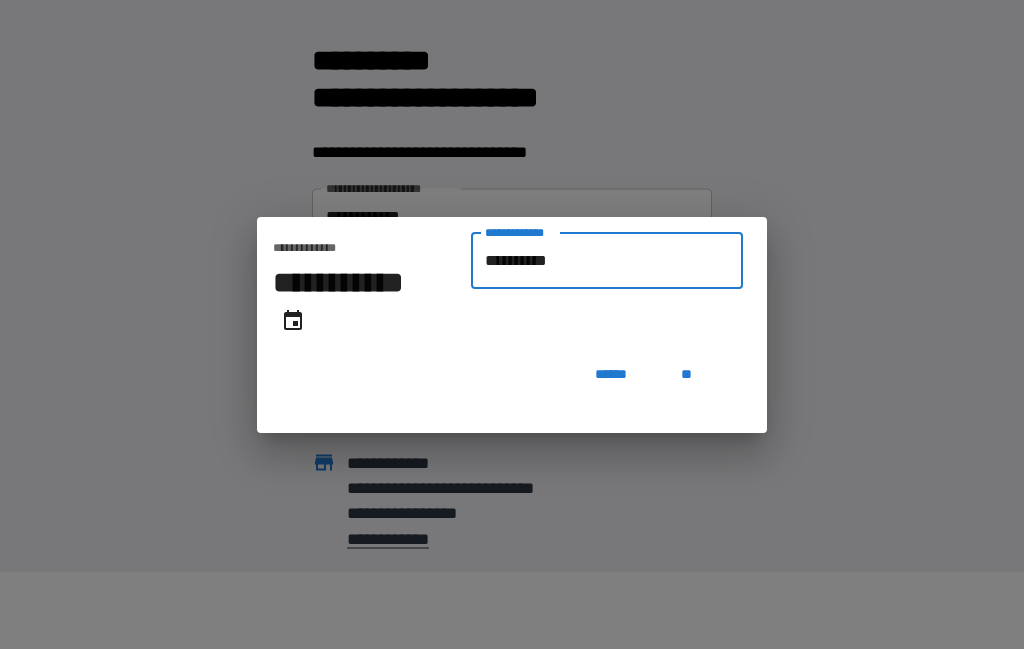 click on "**" at bounding box center (687, 375) 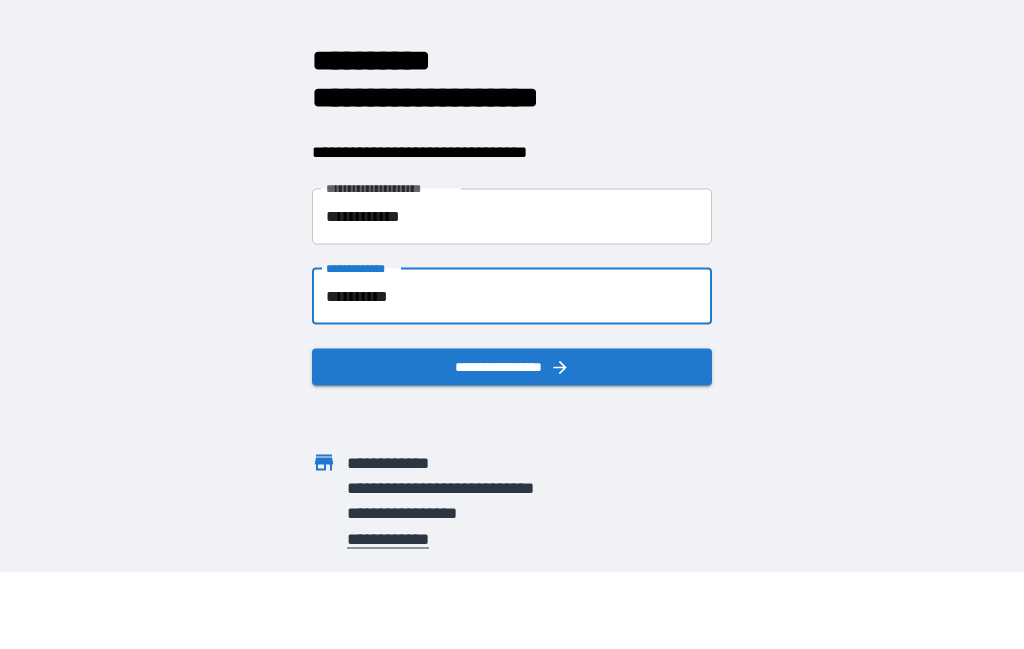 click on "**********" at bounding box center (512, 366) 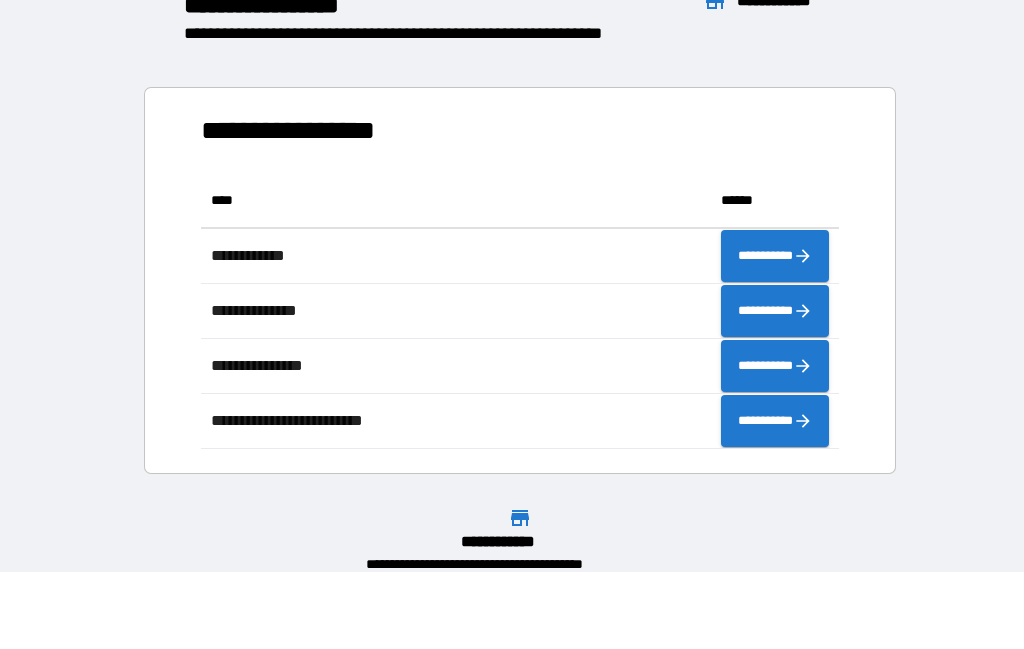 scroll, scrollTop: 1, scrollLeft: 1, axis: both 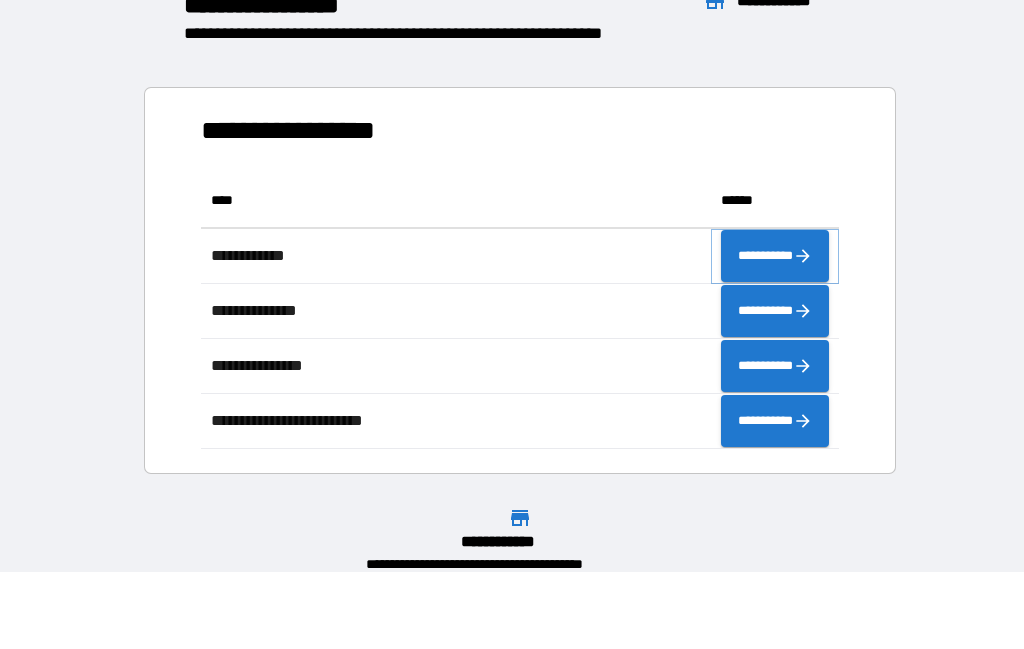 click on "**********" at bounding box center (775, 256) 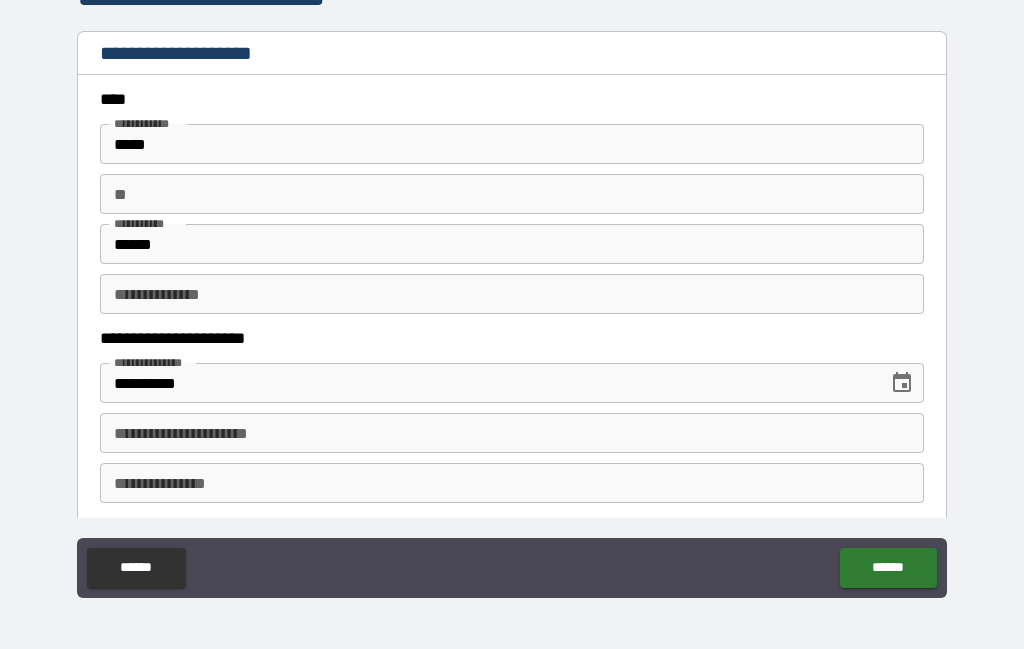 click on "**********" at bounding box center (512, 294) 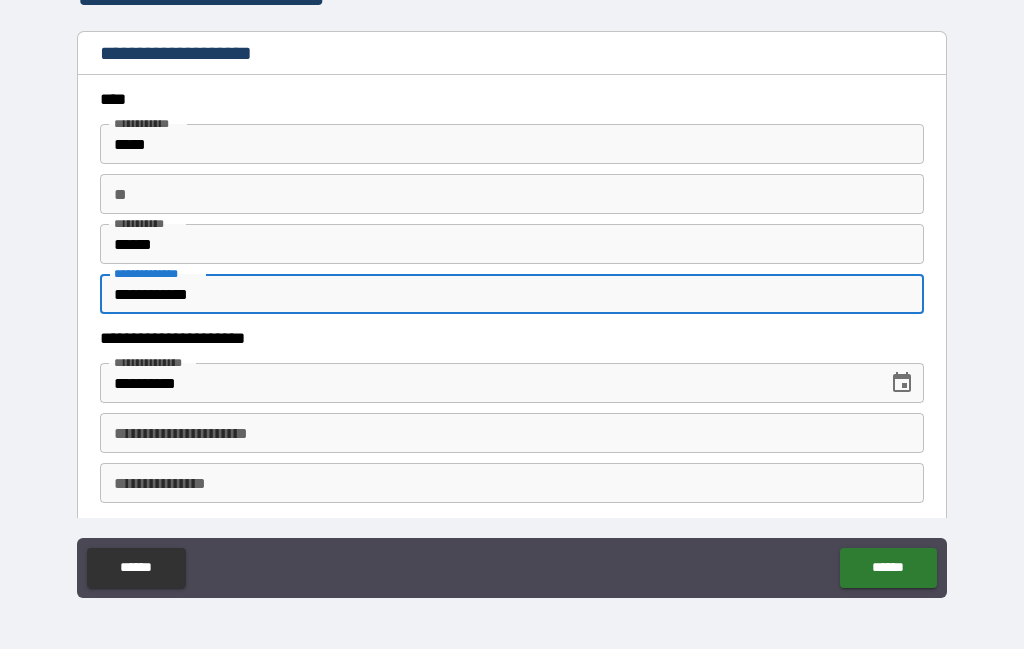 type on "**********" 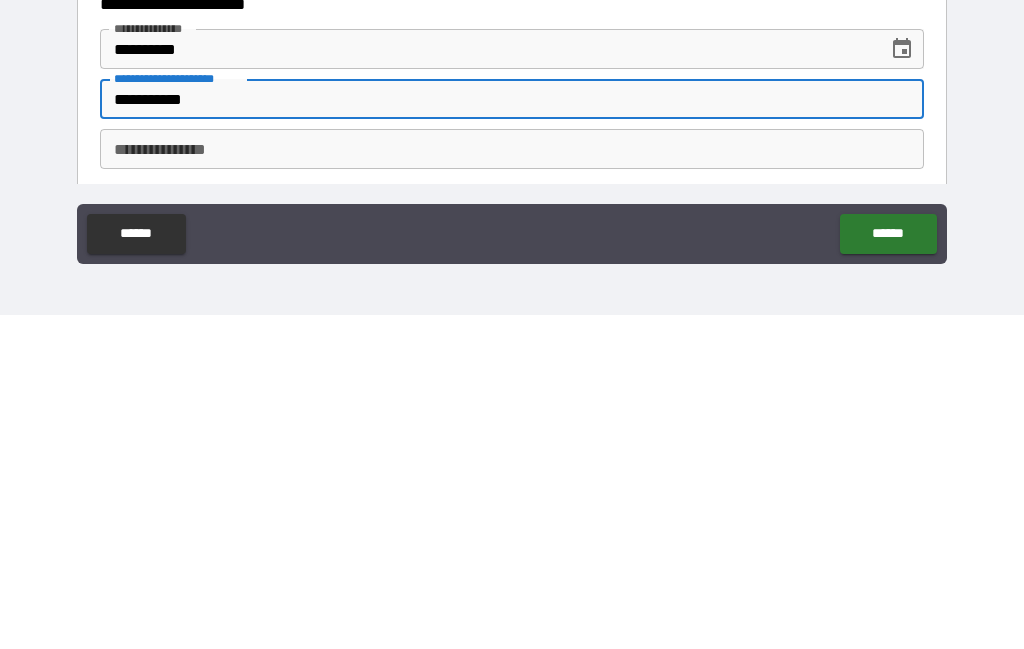 type on "**********" 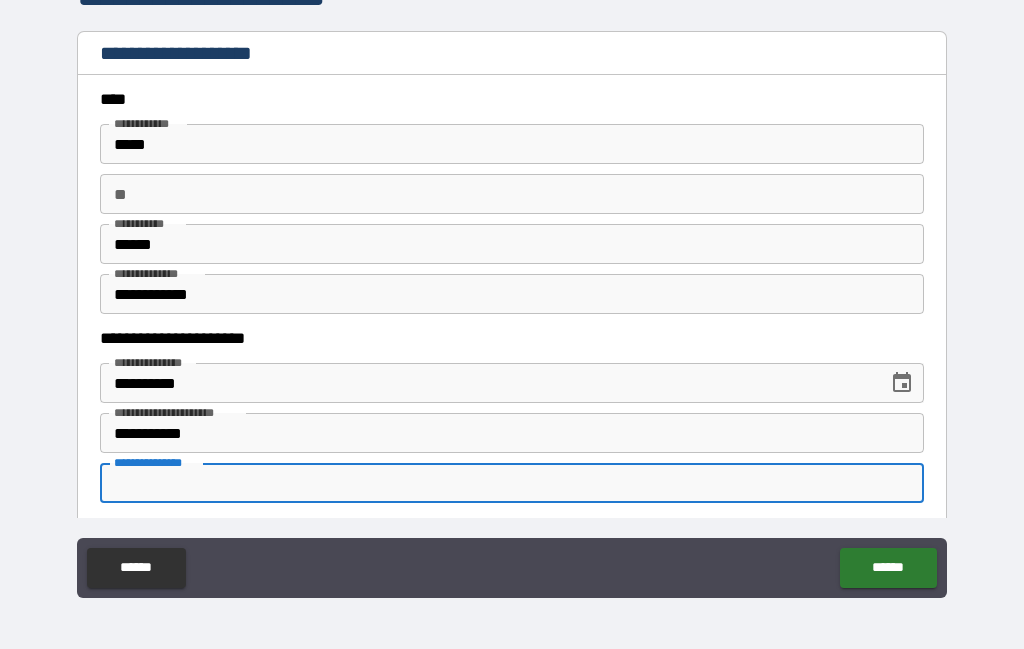 scroll, scrollTop: 0, scrollLeft: 0, axis: both 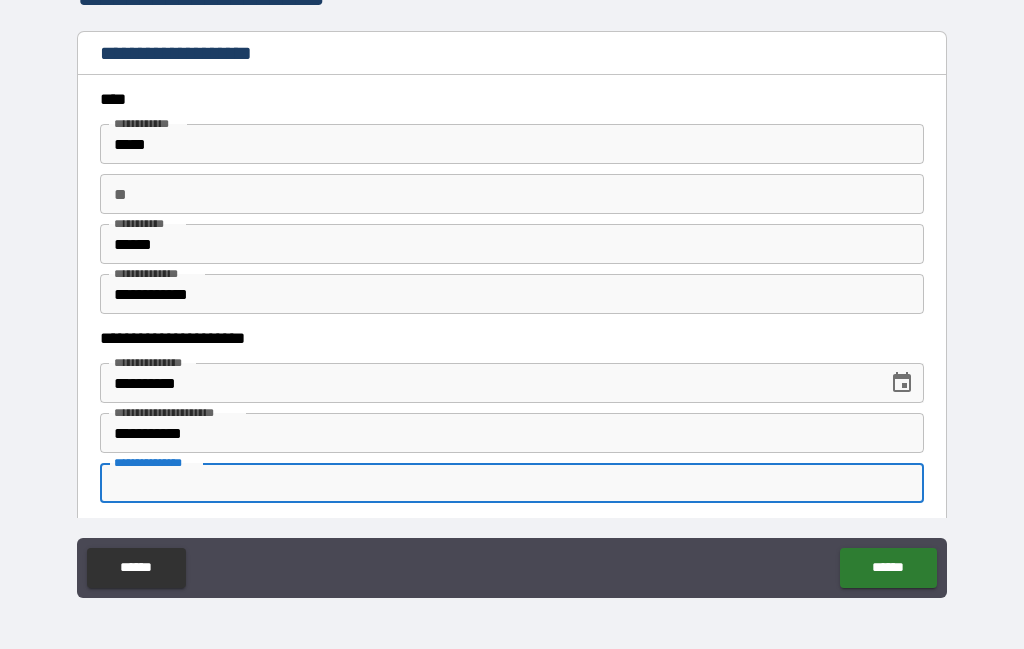 click on "**********" at bounding box center (512, 483) 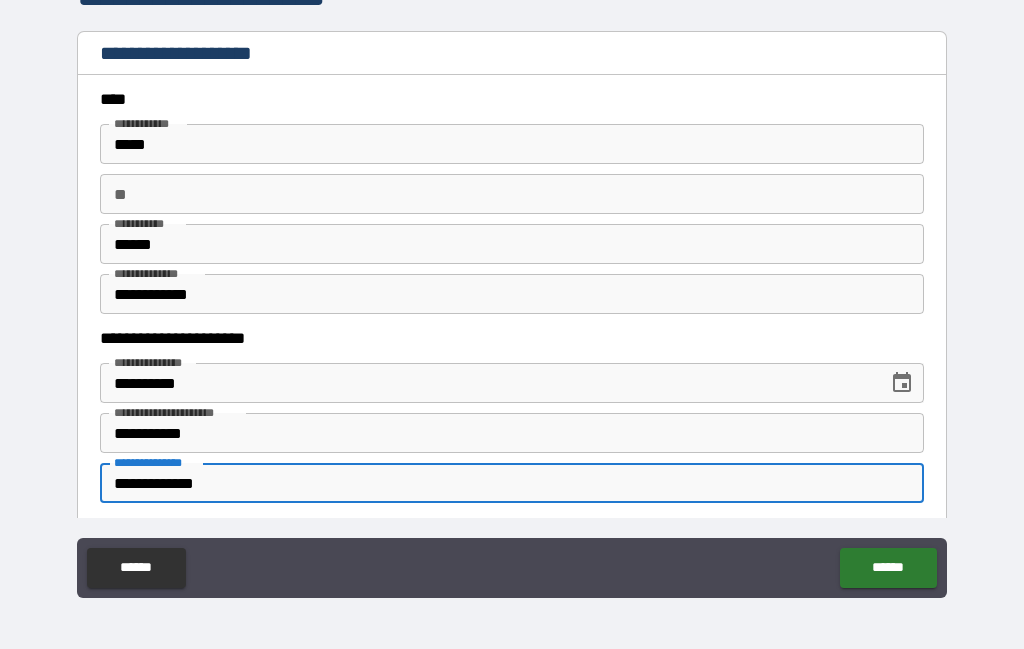 type on "**********" 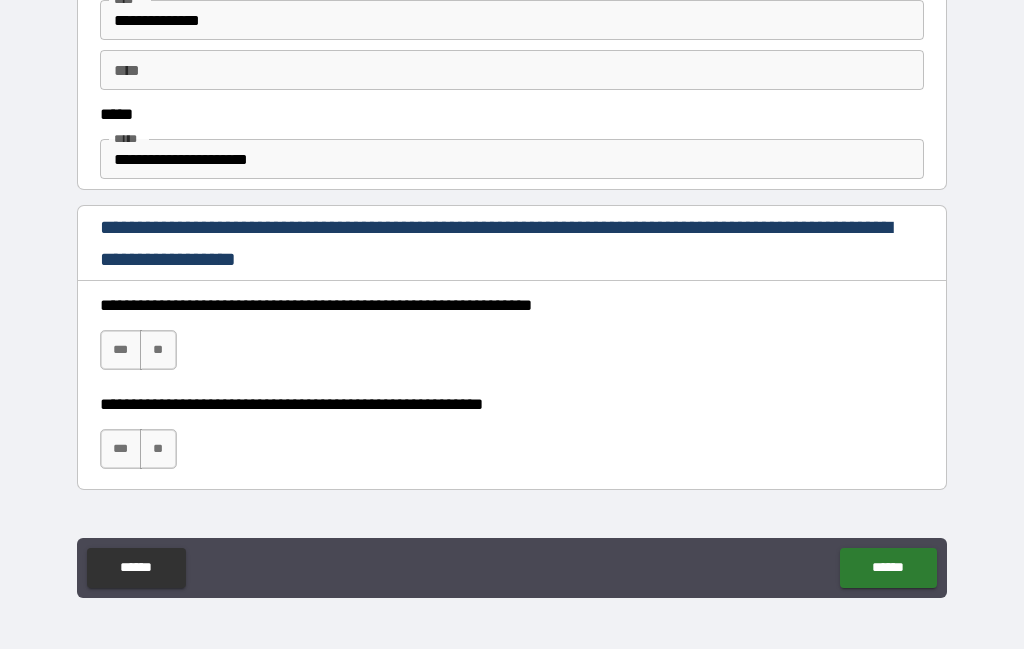 scroll, scrollTop: 1140, scrollLeft: 0, axis: vertical 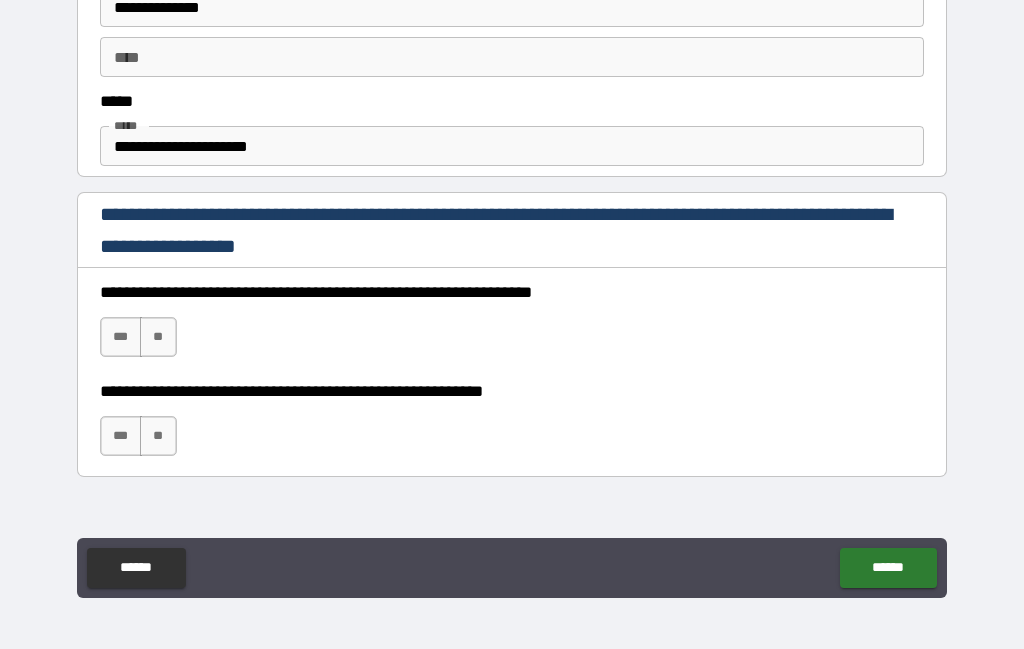 click on "***" at bounding box center (121, 337) 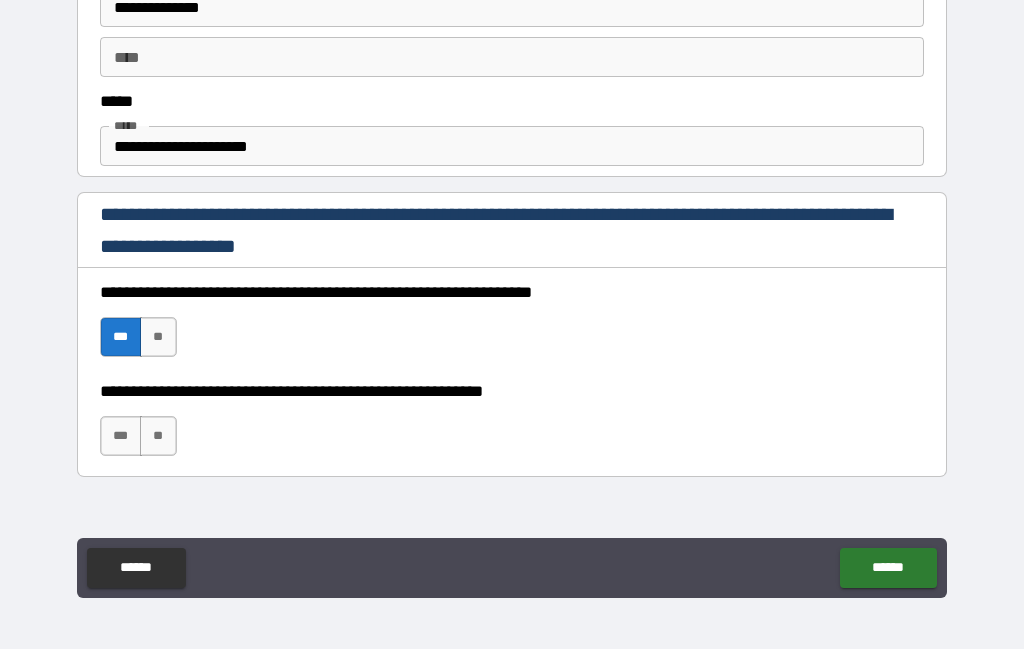 click on "***" at bounding box center (121, 436) 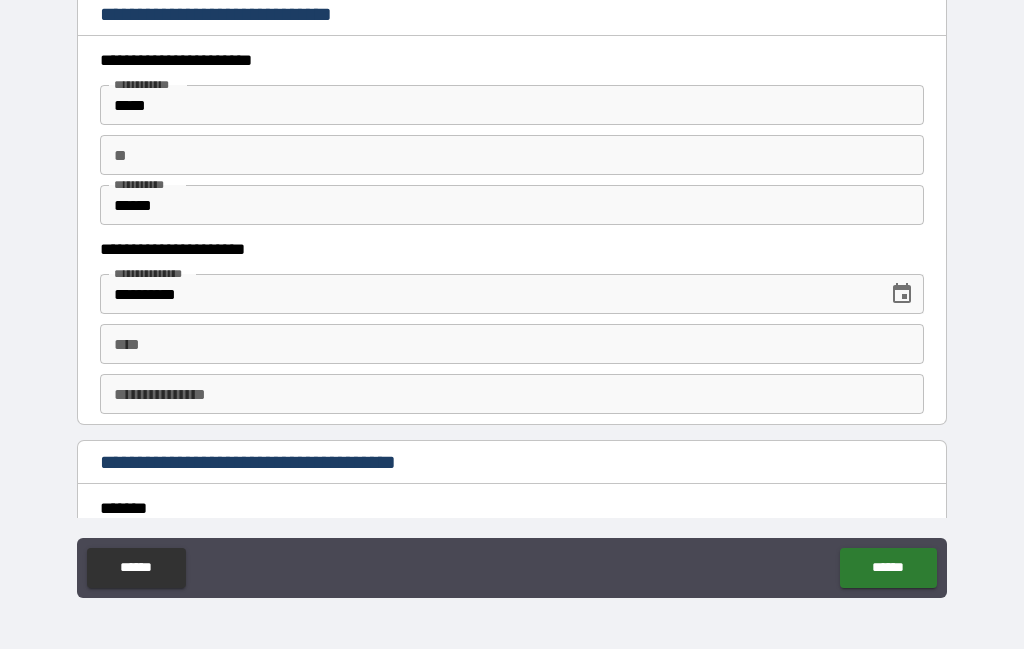 scroll, scrollTop: 1901, scrollLeft: 0, axis: vertical 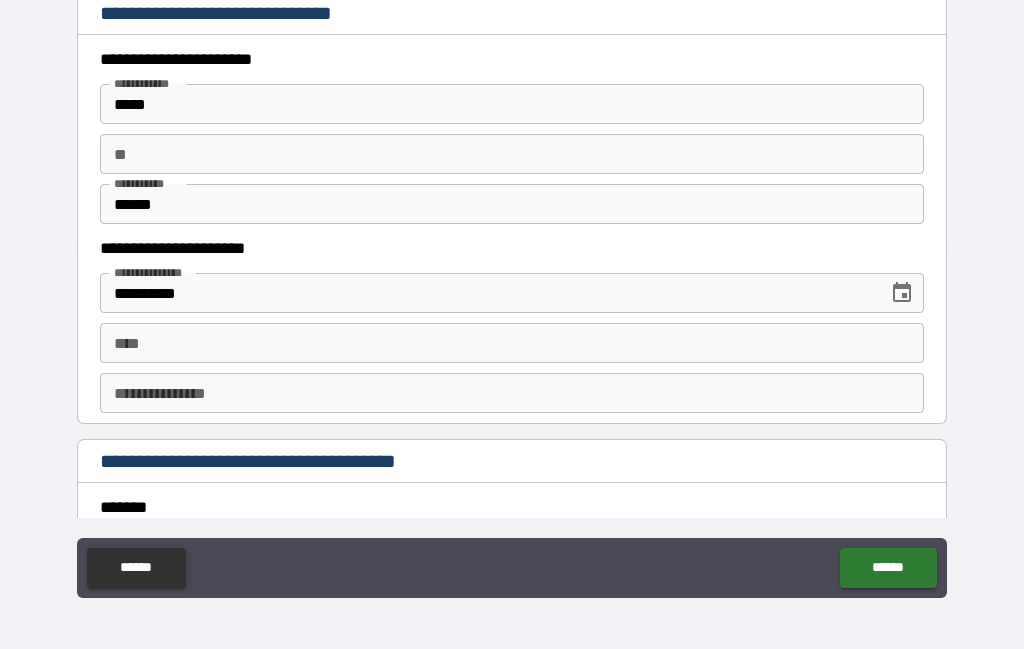 click on "****" at bounding box center [512, 343] 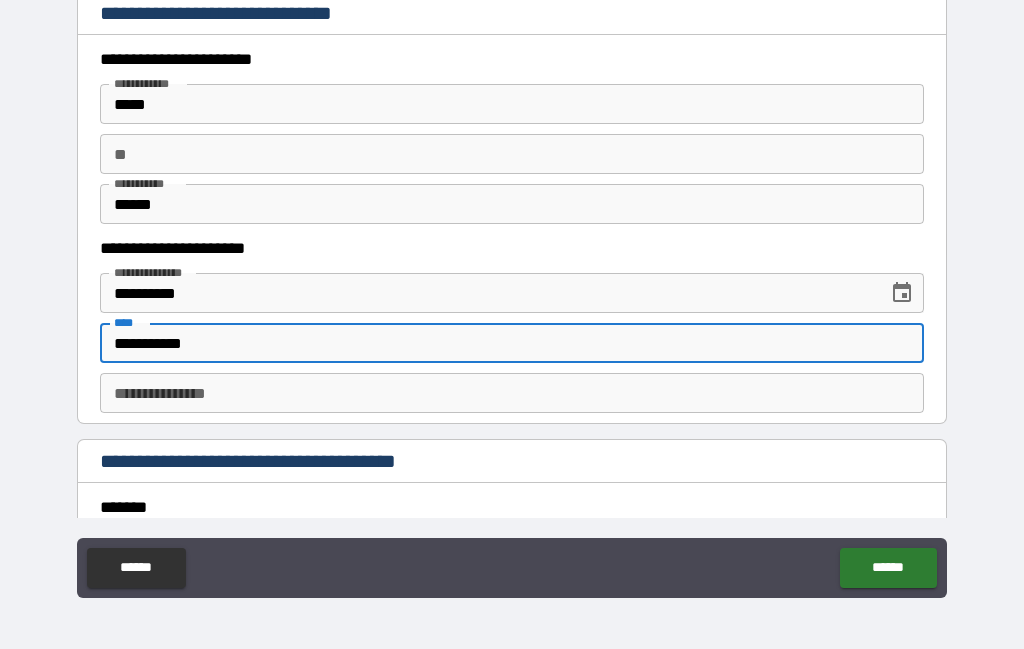 type on "**********" 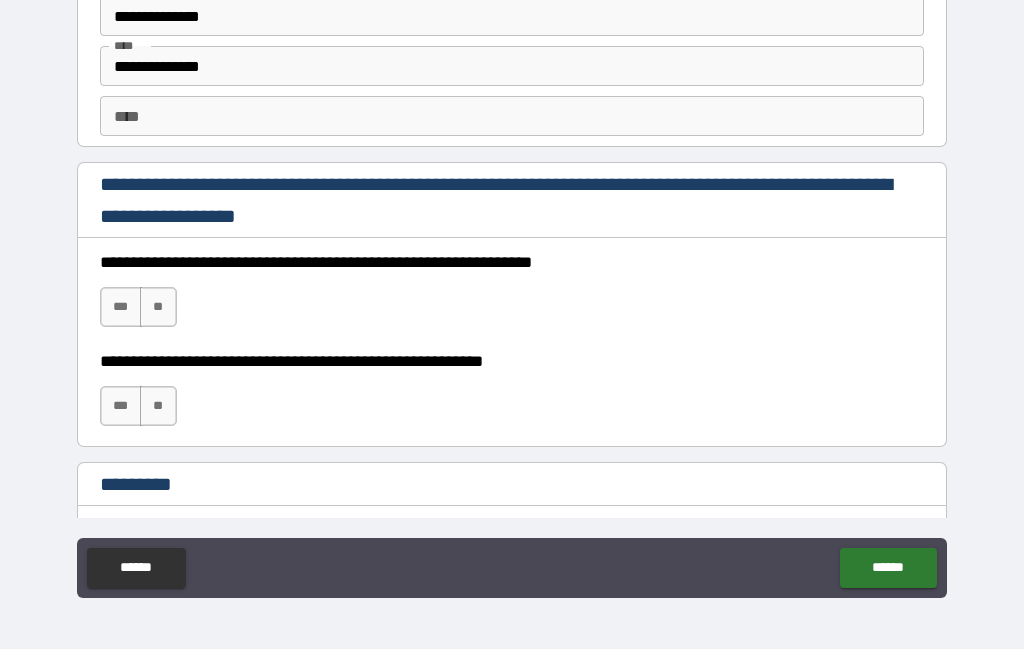 scroll, scrollTop: 2810, scrollLeft: 0, axis: vertical 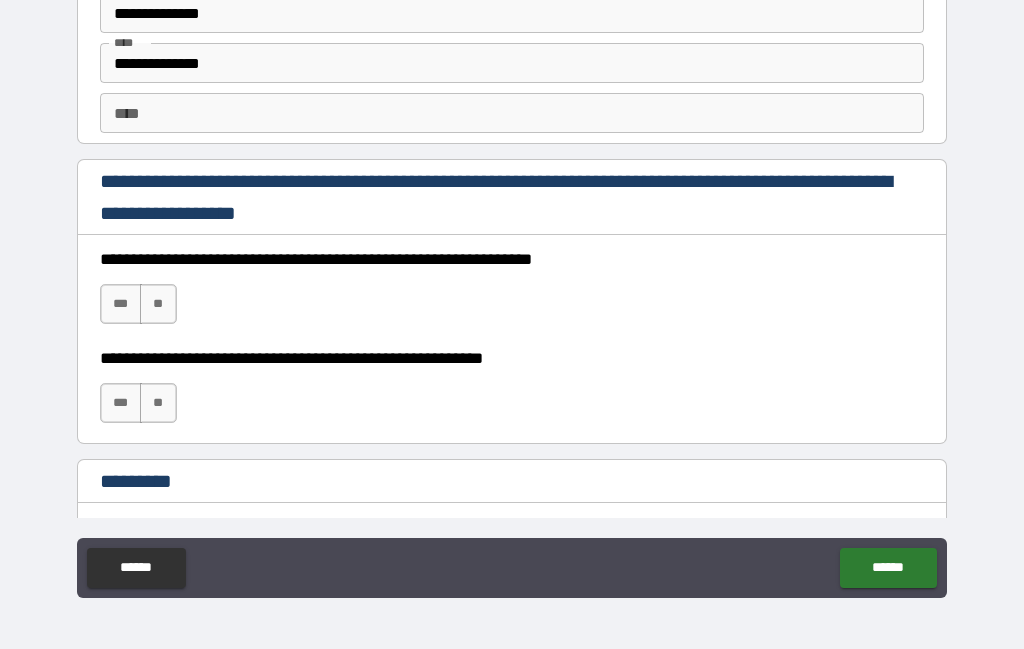 type on "**********" 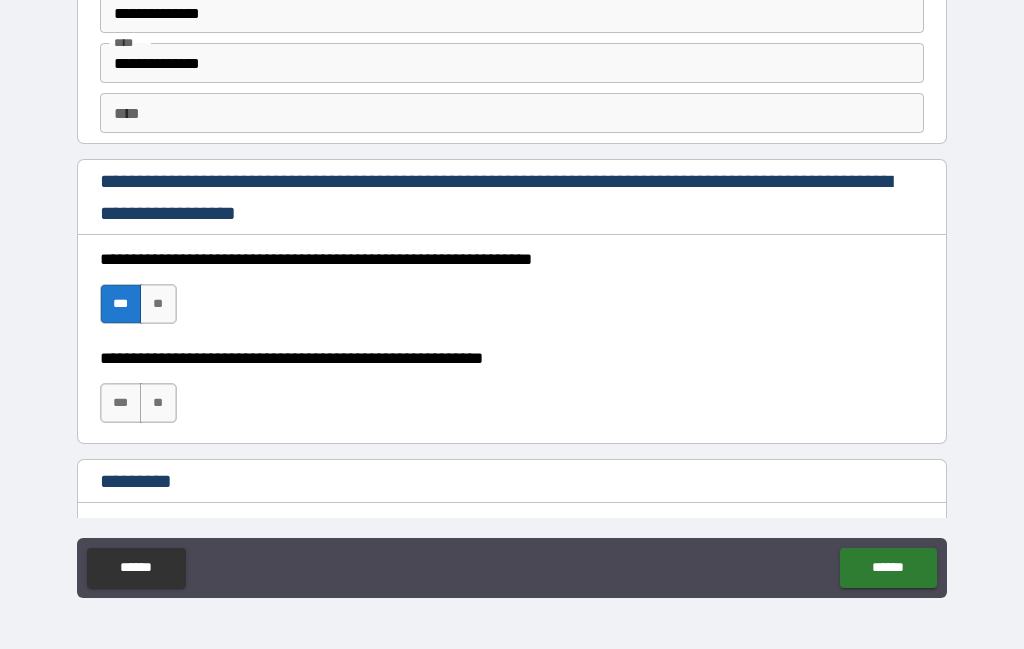 click on "***" at bounding box center [121, 403] 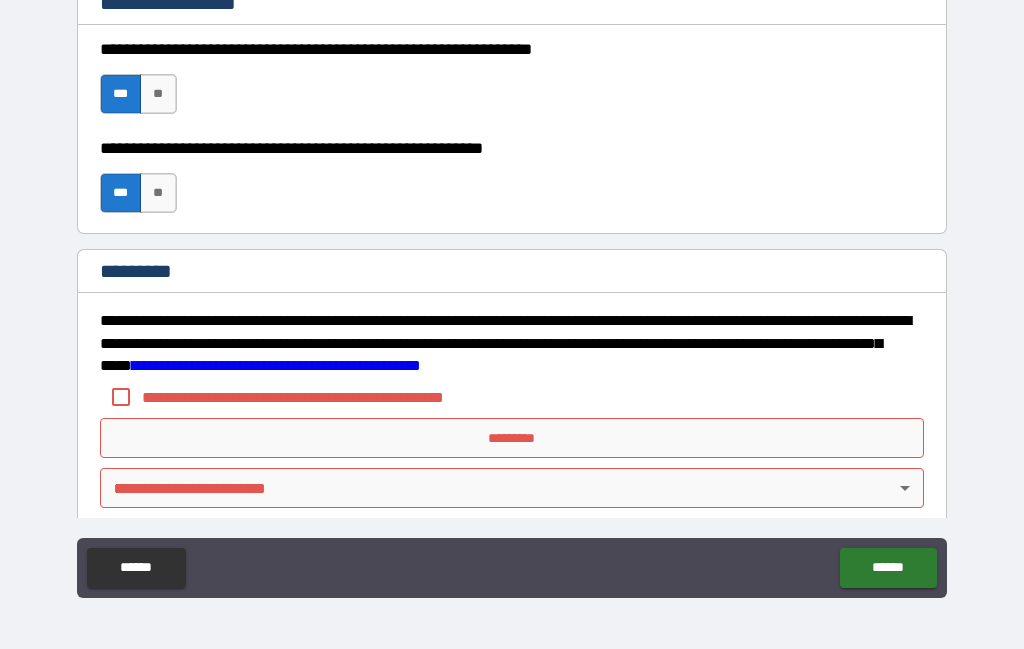 scroll, scrollTop: 3025, scrollLeft: 0, axis: vertical 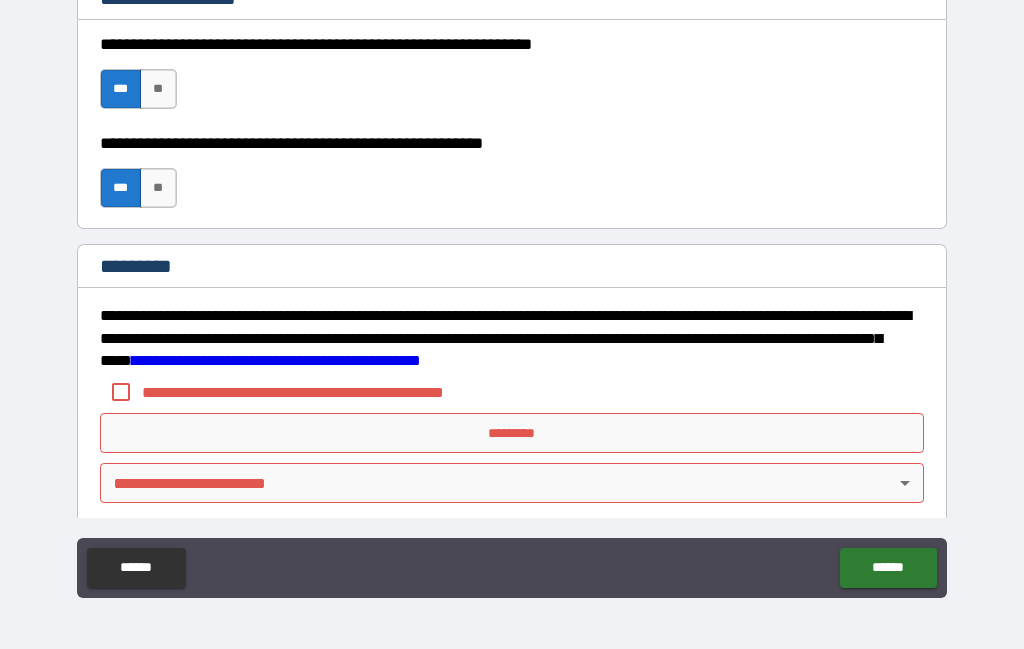 click on "**********" at bounding box center [326, 392] 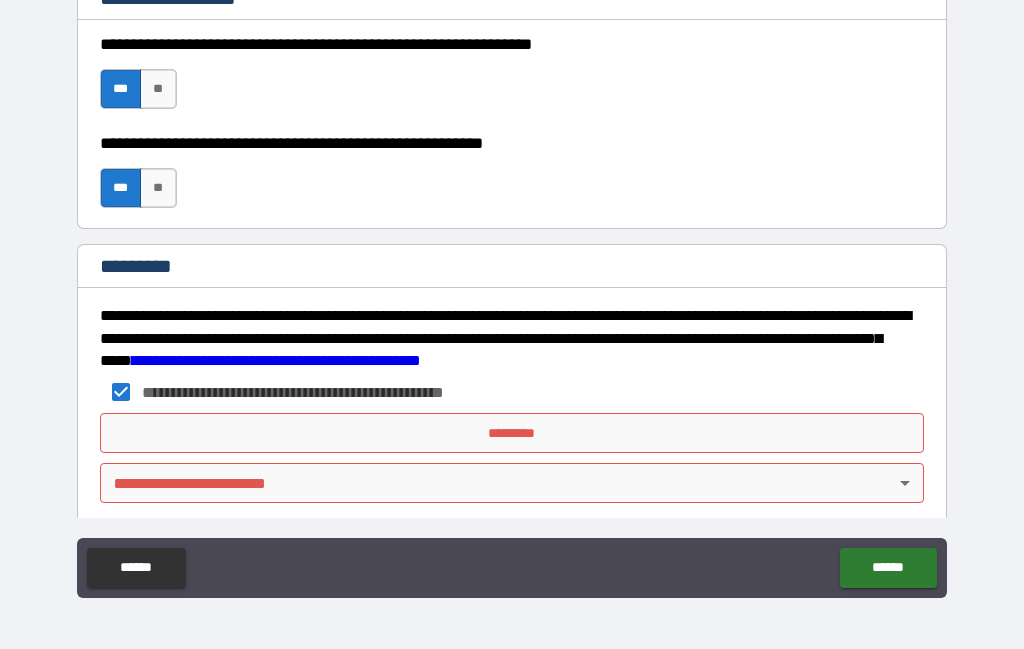 click on "*********" at bounding box center [512, 433] 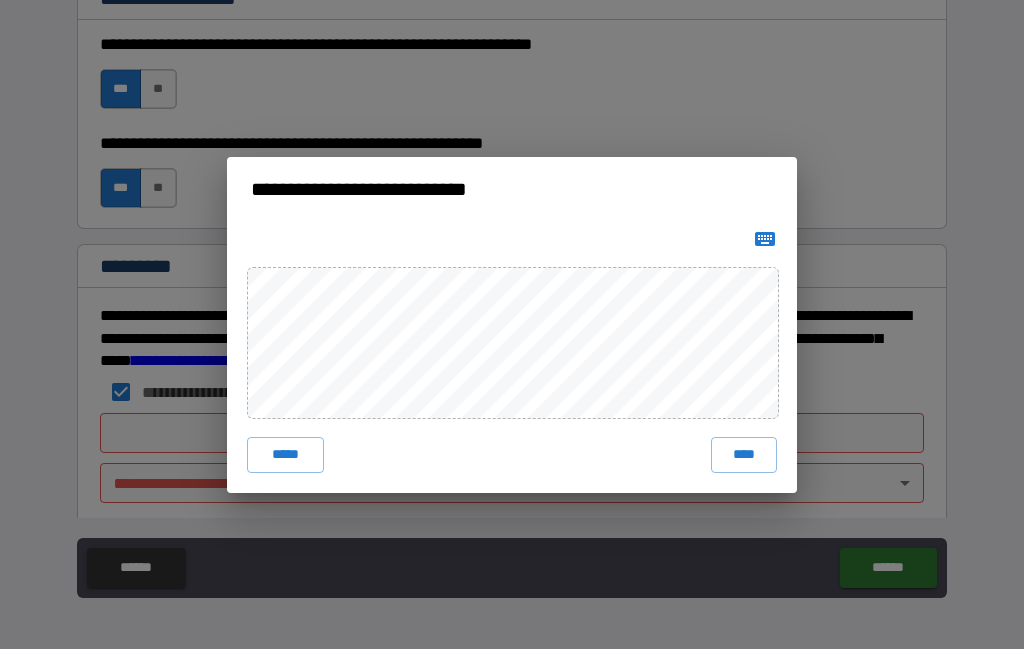 click on "****" at bounding box center [744, 455] 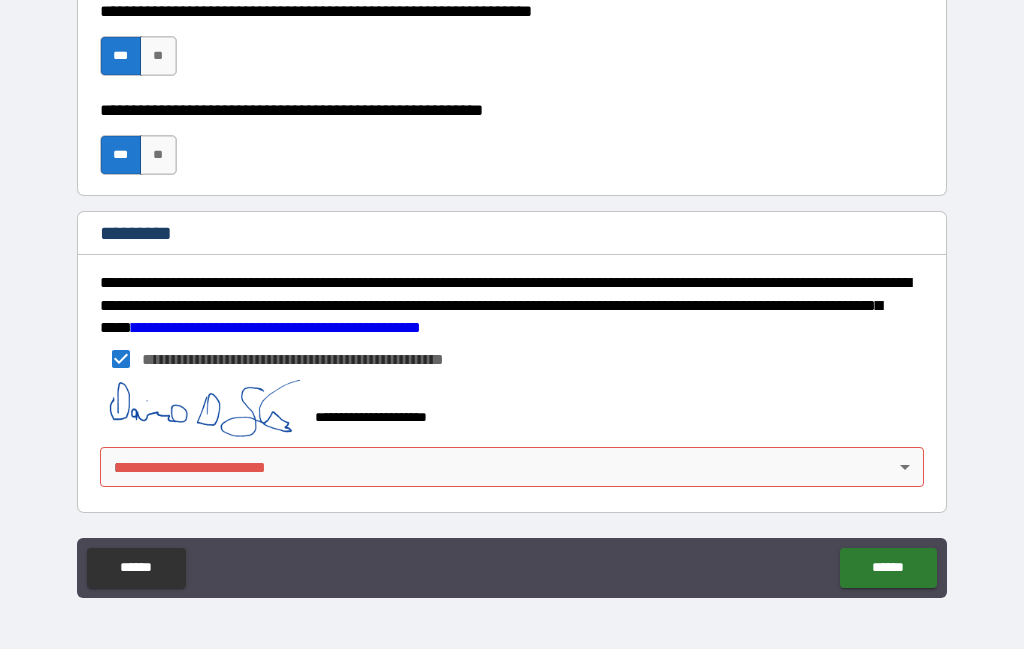 scroll, scrollTop: 3058, scrollLeft: 0, axis: vertical 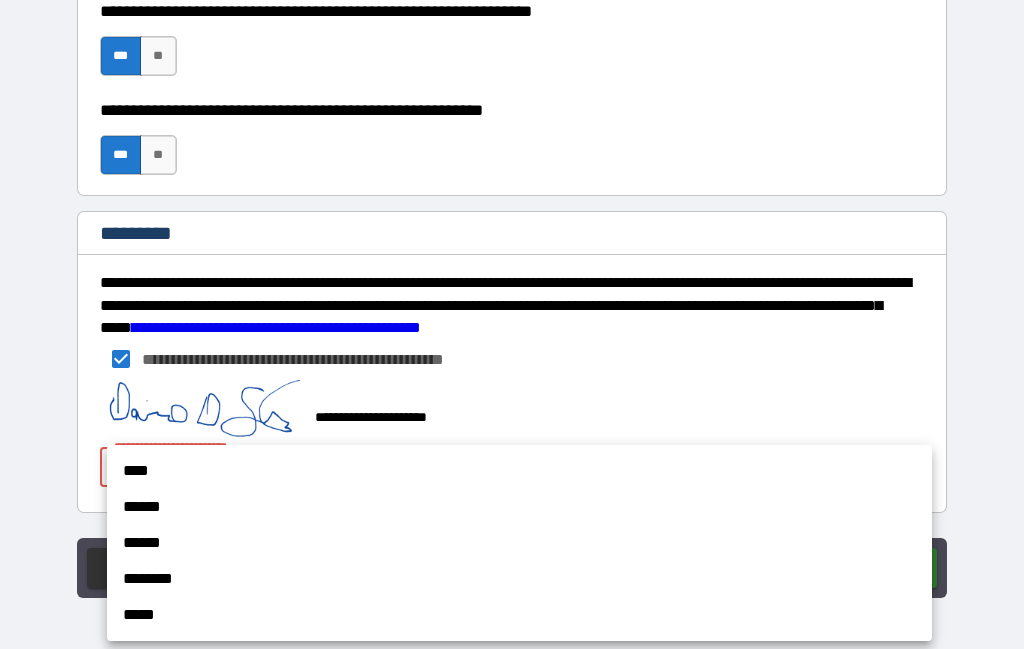 click on "****" at bounding box center [519, 471] 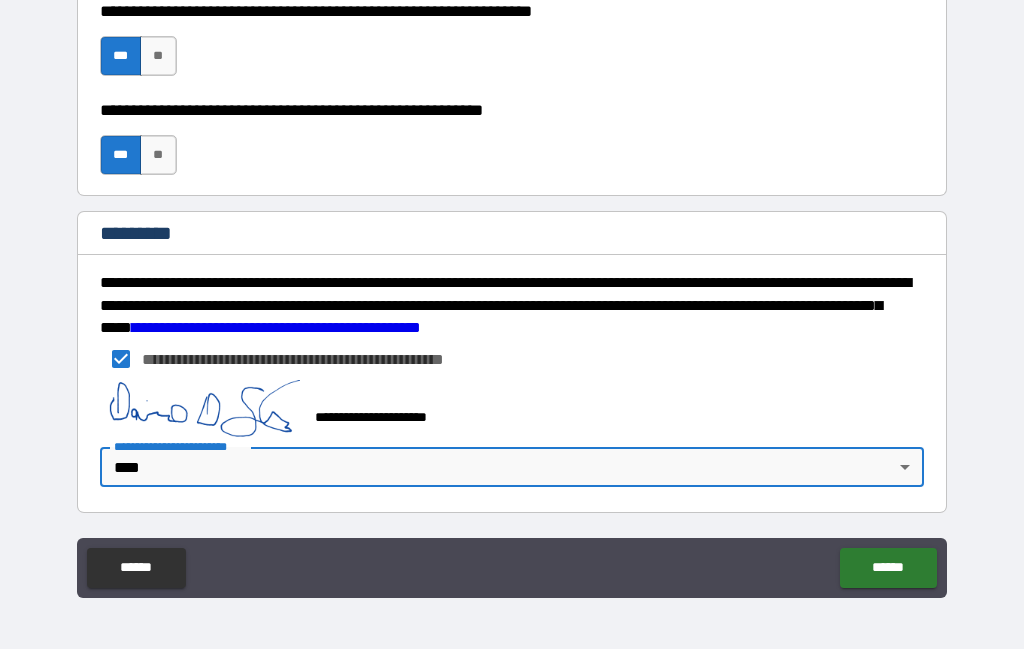 type on "*" 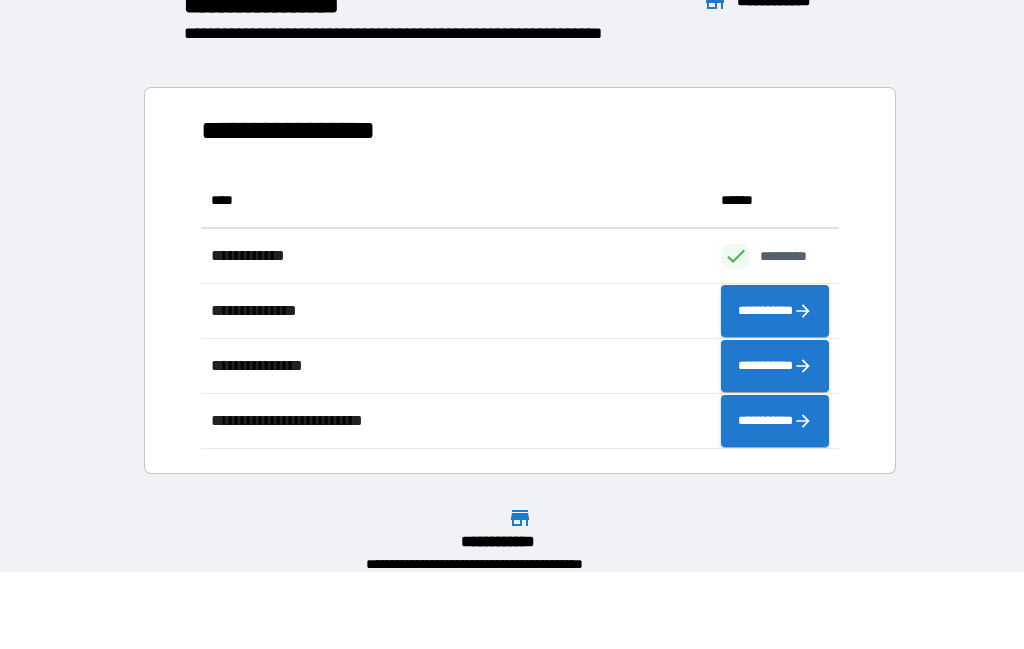scroll, scrollTop: 1, scrollLeft: 1, axis: both 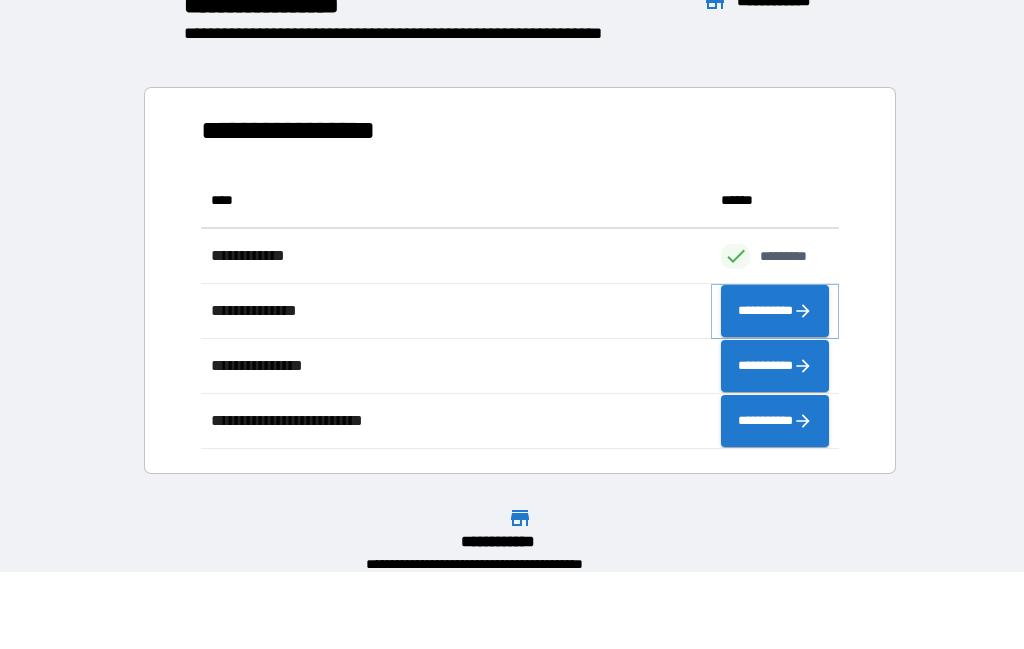 click on "**********" at bounding box center [775, 311] 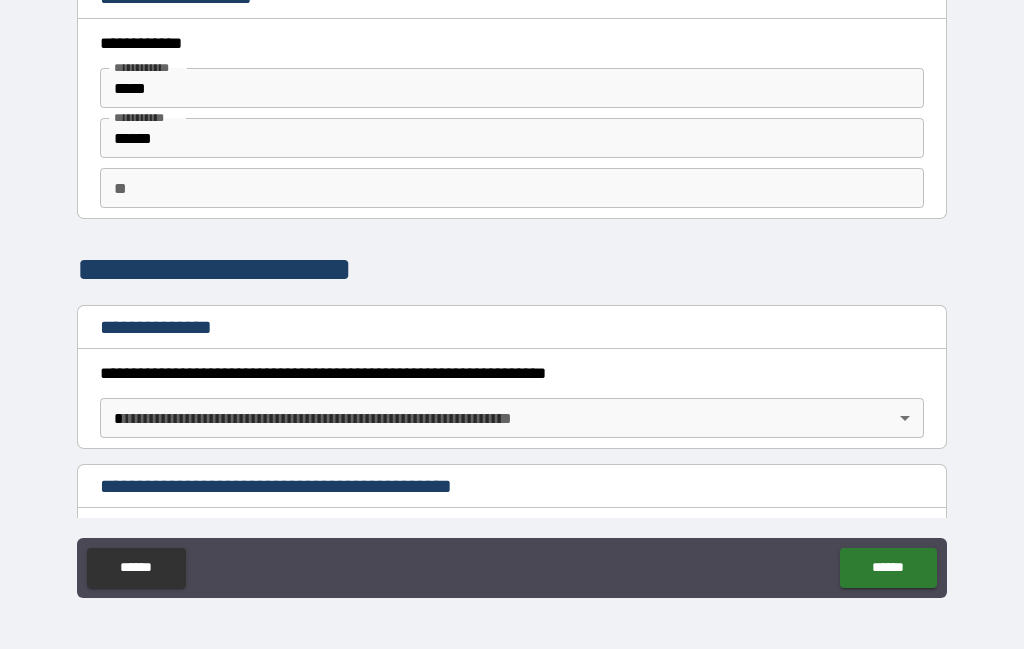 scroll, scrollTop: 0, scrollLeft: 0, axis: both 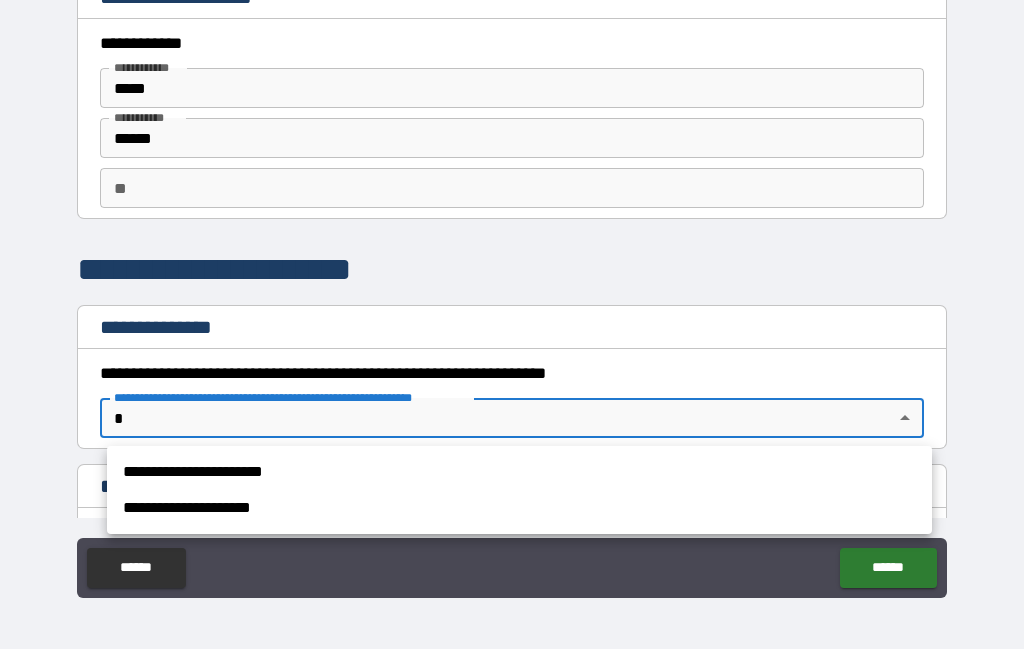 click on "**********" at bounding box center [519, 472] 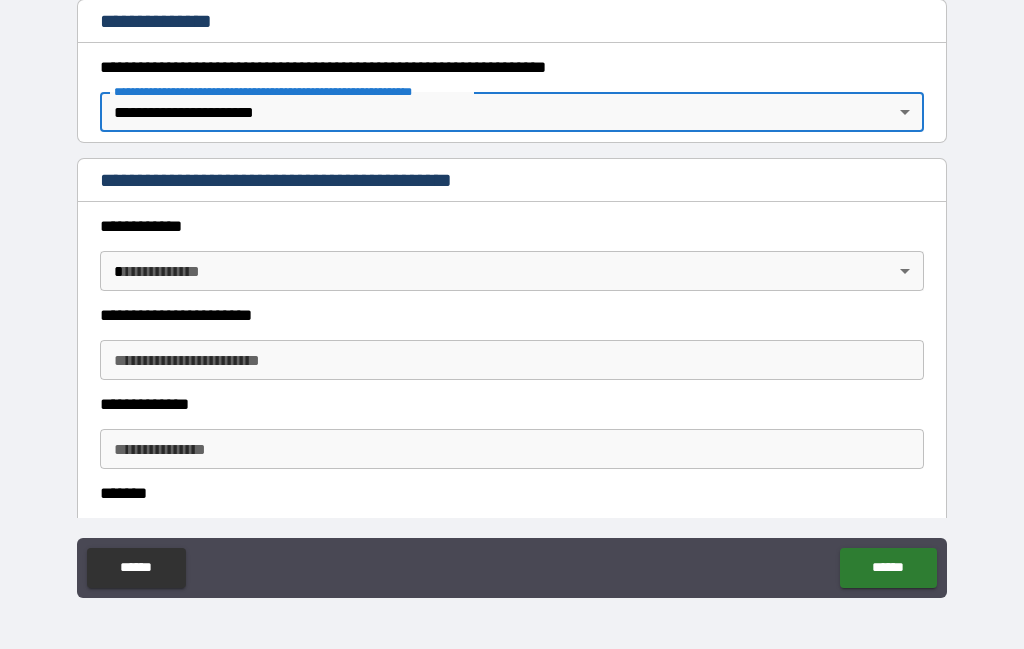 scroll, scrollTop: 335, scrollLeft: 0, axis: vertical 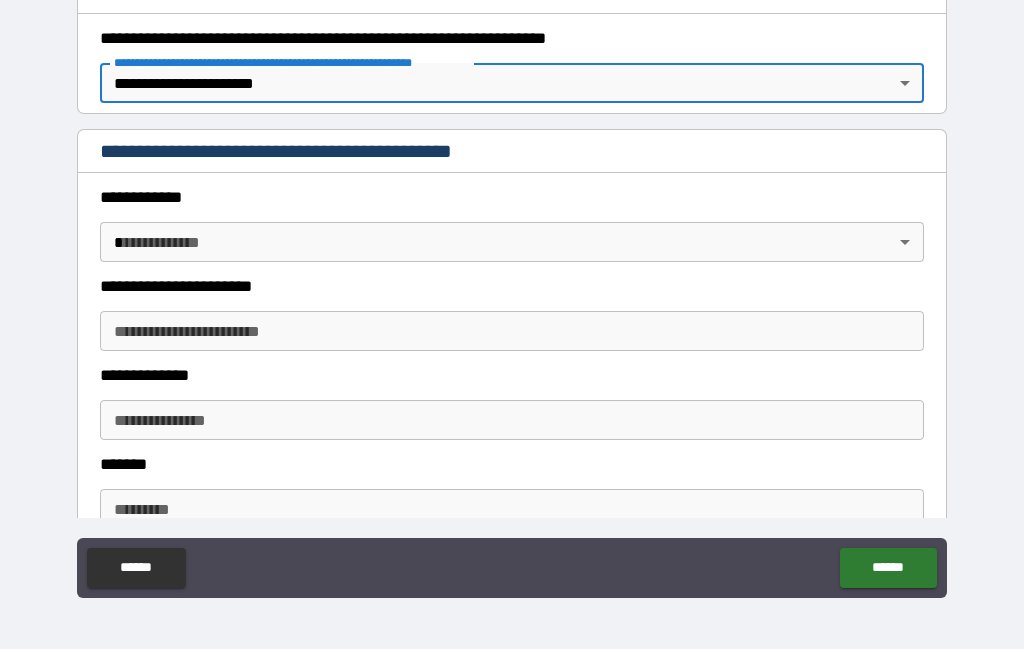 click on "**********" at bounding box center [512, 286] 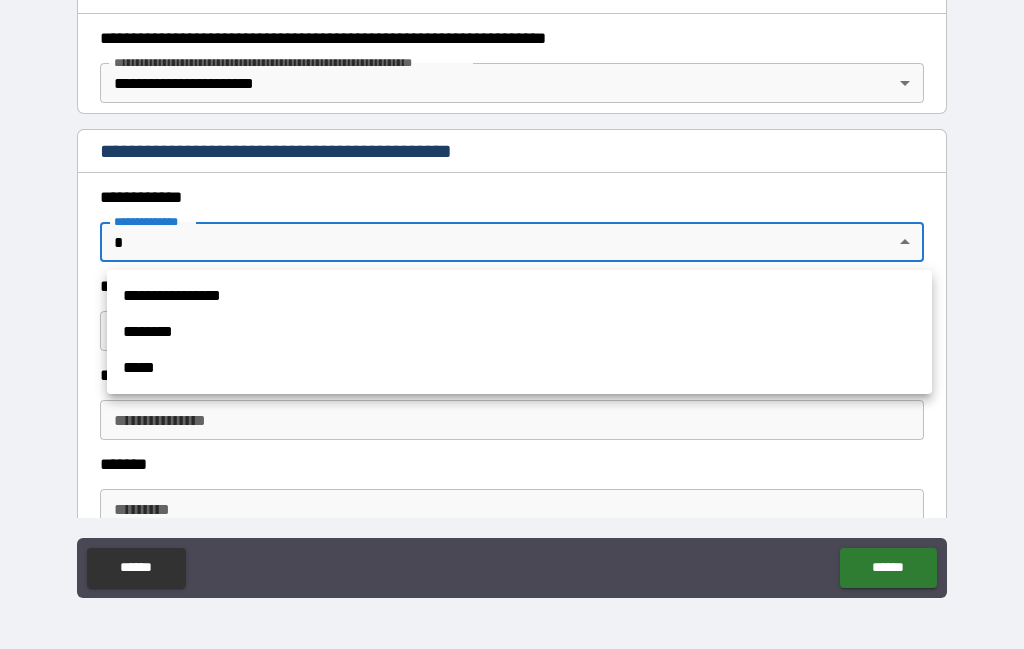 click on "**********" at bounding box center (519, 296) 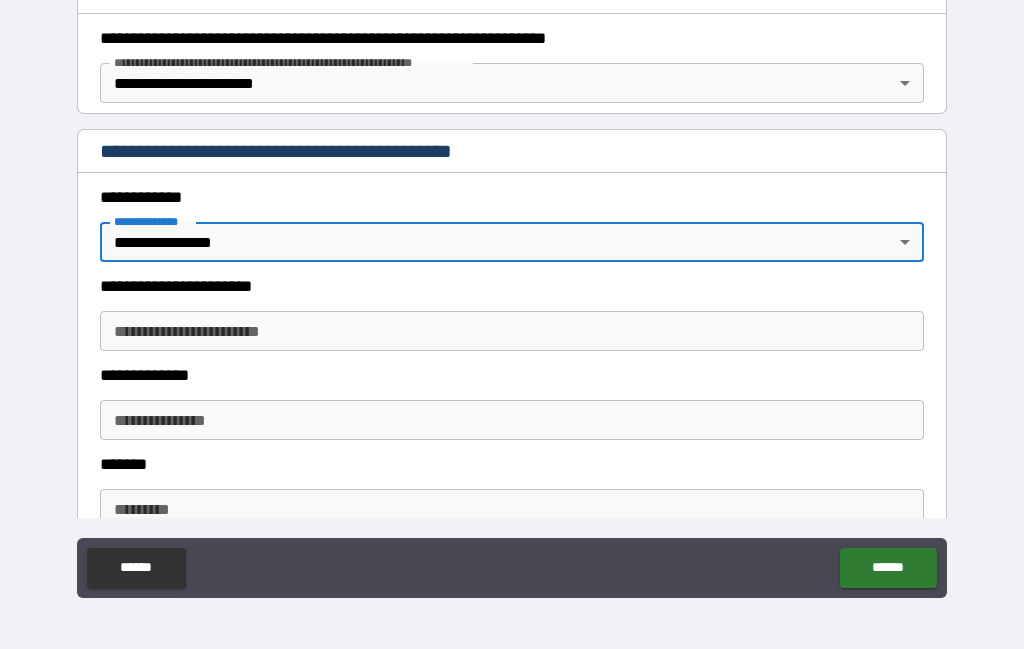 click on "**********" at bounding box center (512, 331) 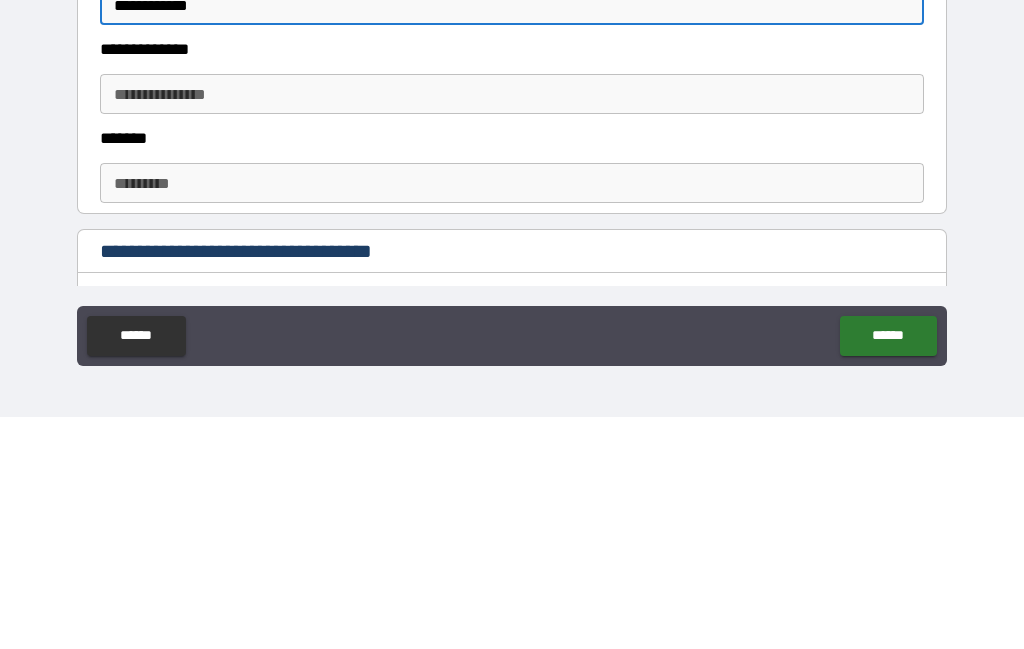 scroll, scrollTop: 428, scrollLeft: 0, axis: vertical 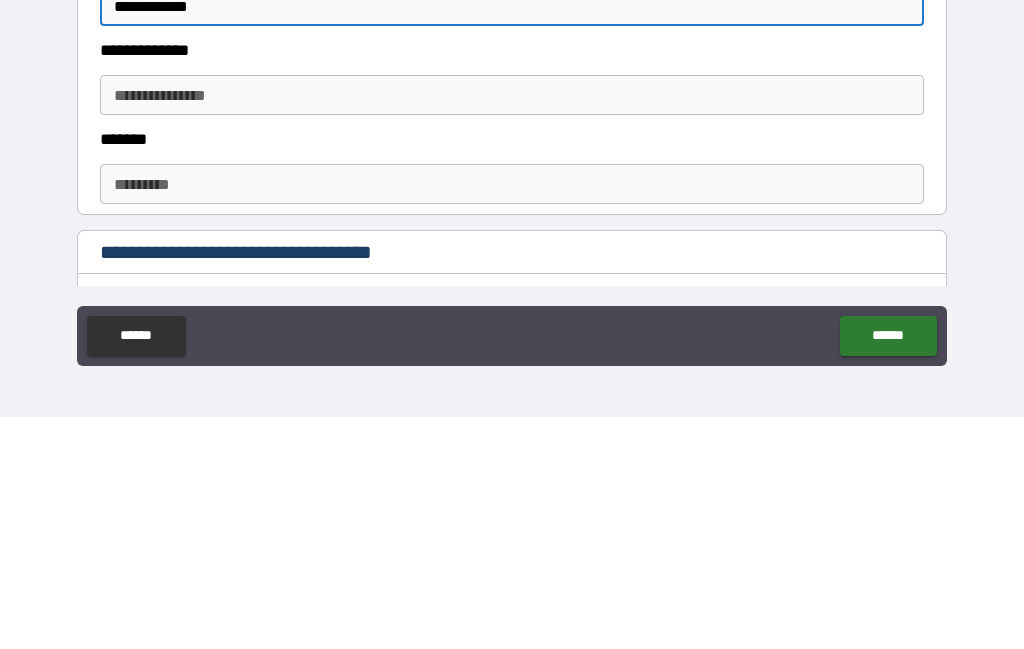 type on "**********" 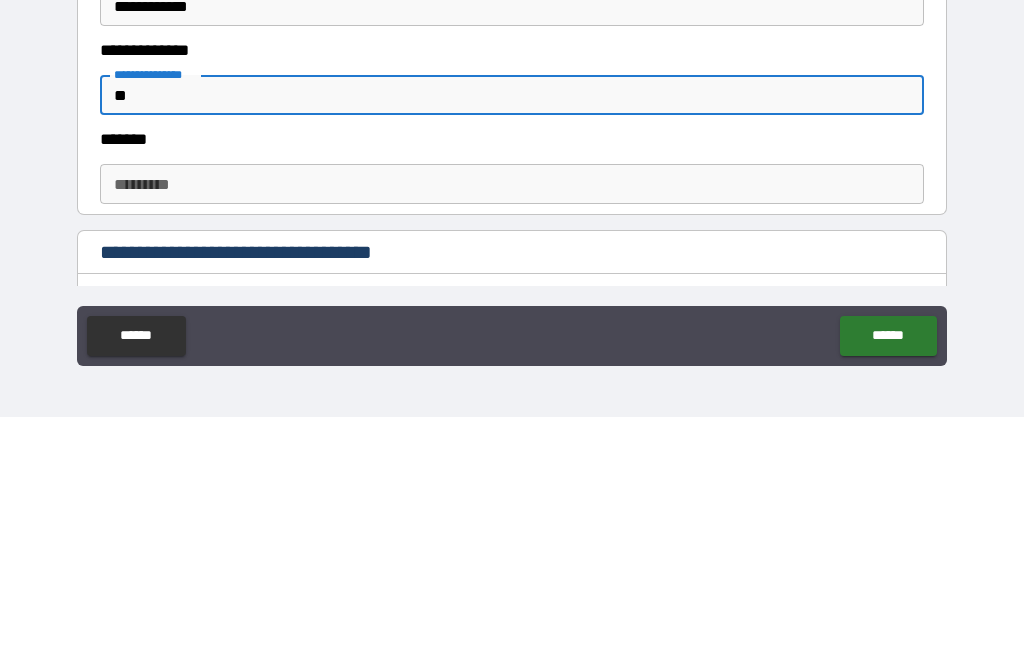 type on "*" 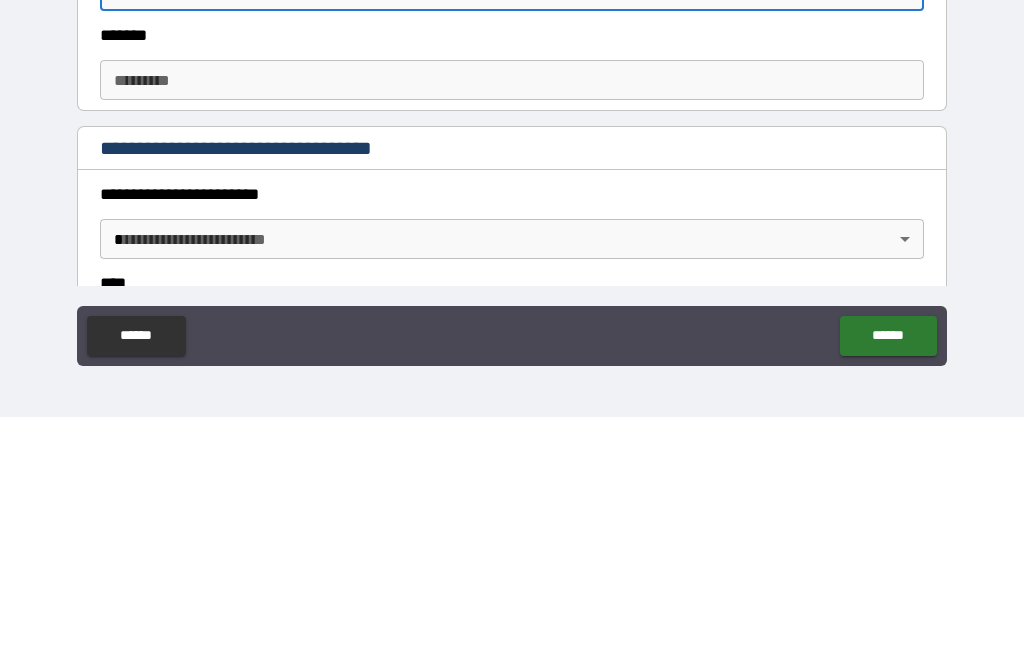 scroll, scrollTop: 534, scrollLeft: 0, axis: vertical 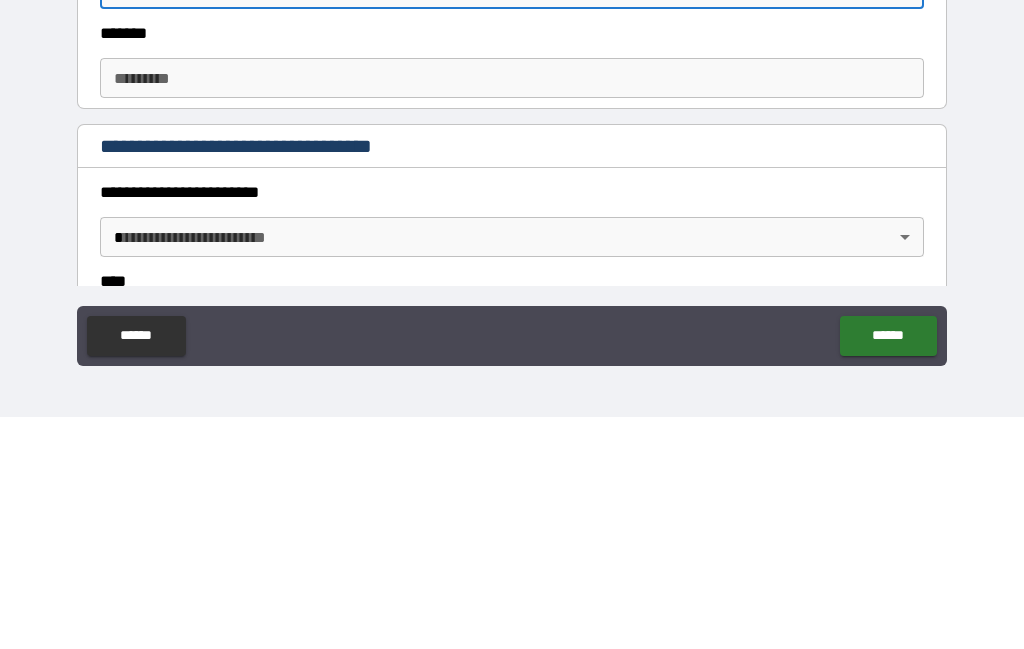 type on "*********" 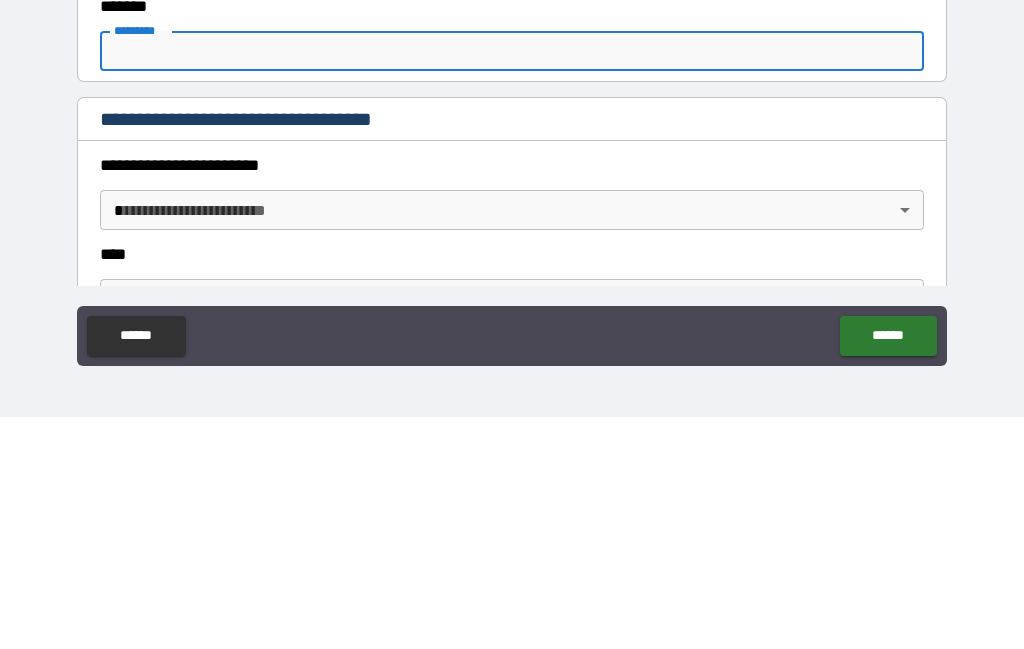 scroll, scrollTop: 561, scrollLeft: 0, axis: vertical 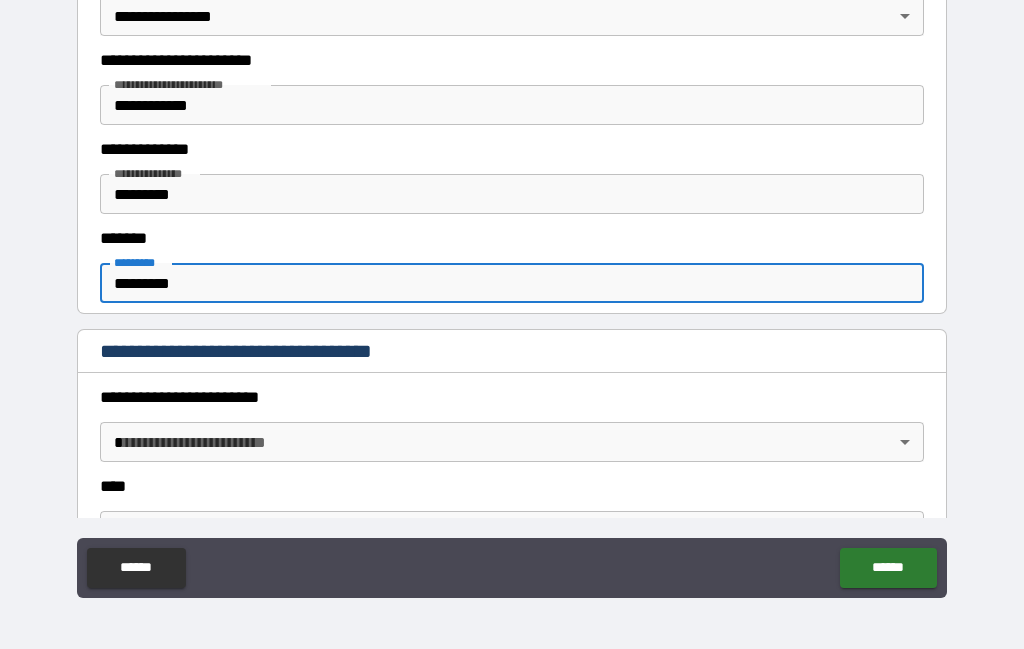 type on "*********" 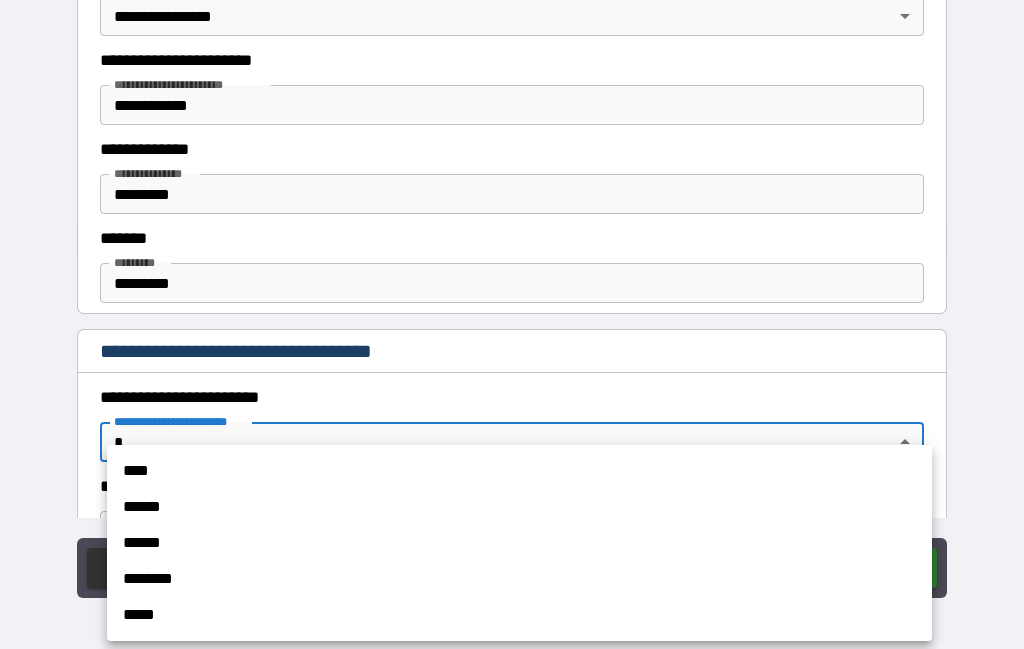 click on "****" at bounding box center [519, 471] 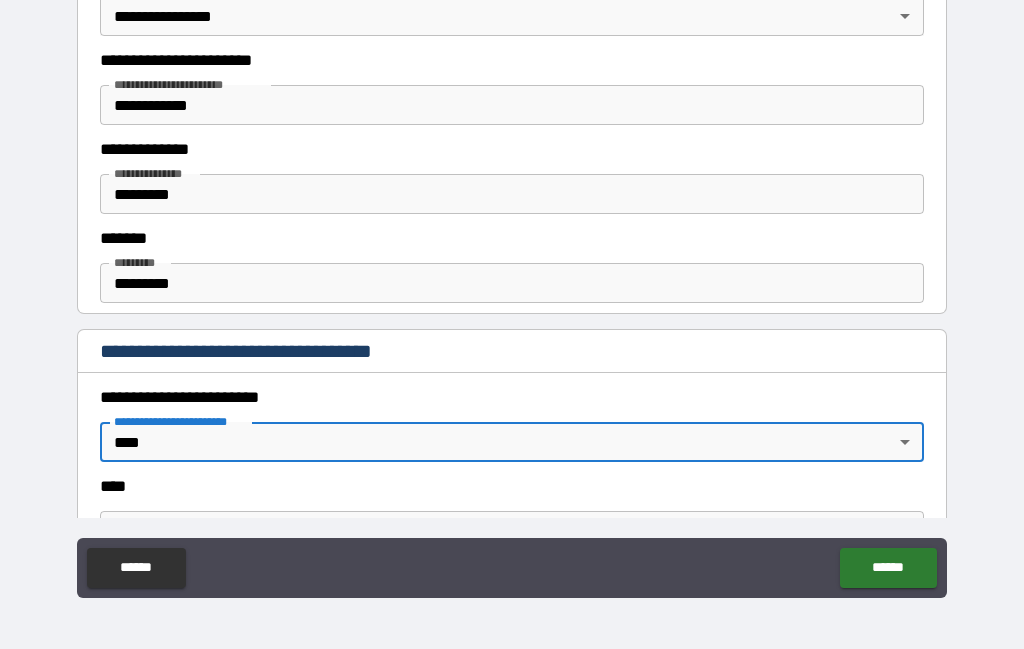 type on "*" 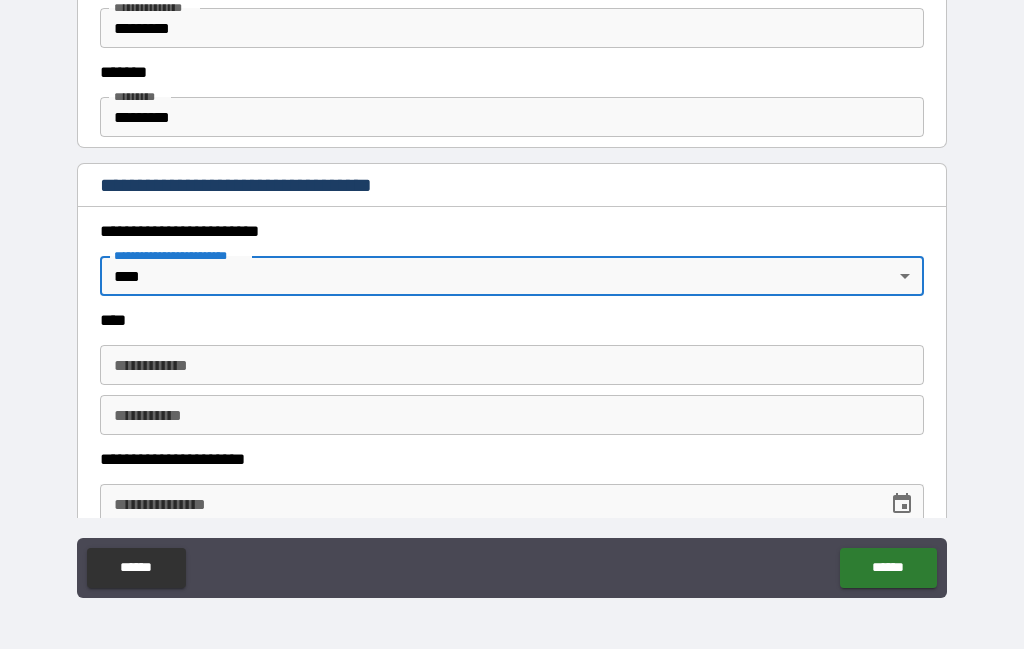 scroll, scrollTop: 731, scrollLeft: 0, axis: vertical 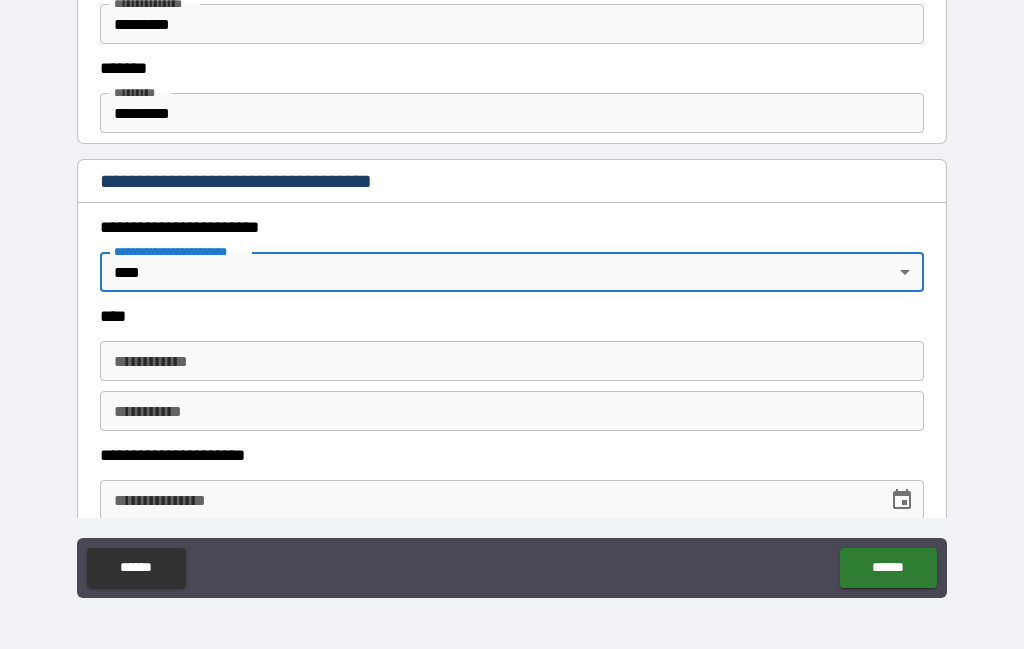 click on "**********" at bounding box center [512, 361] 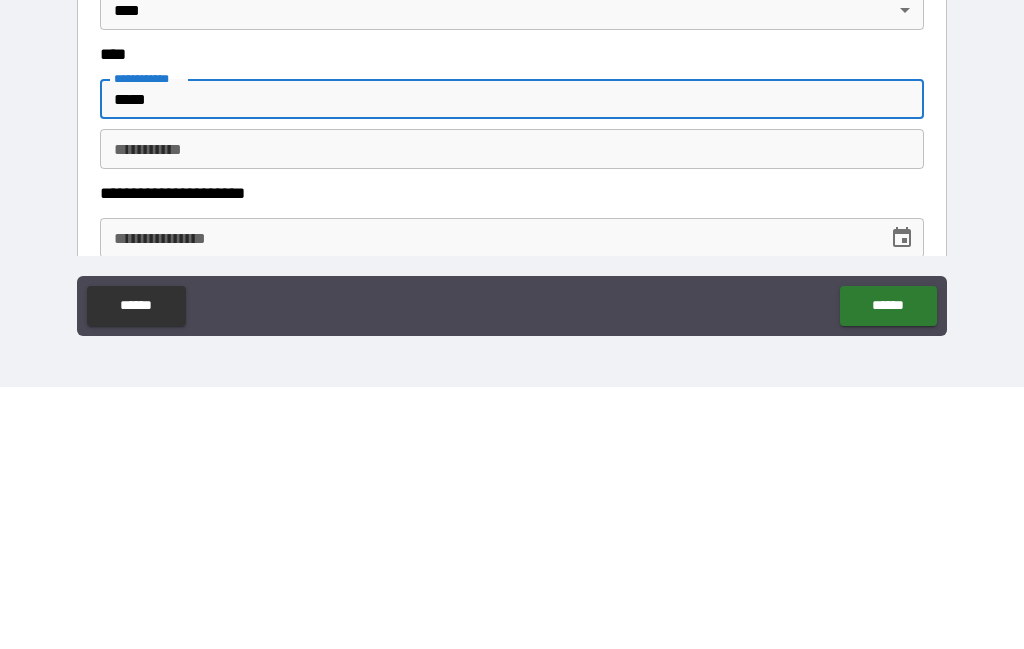 type on "*****" 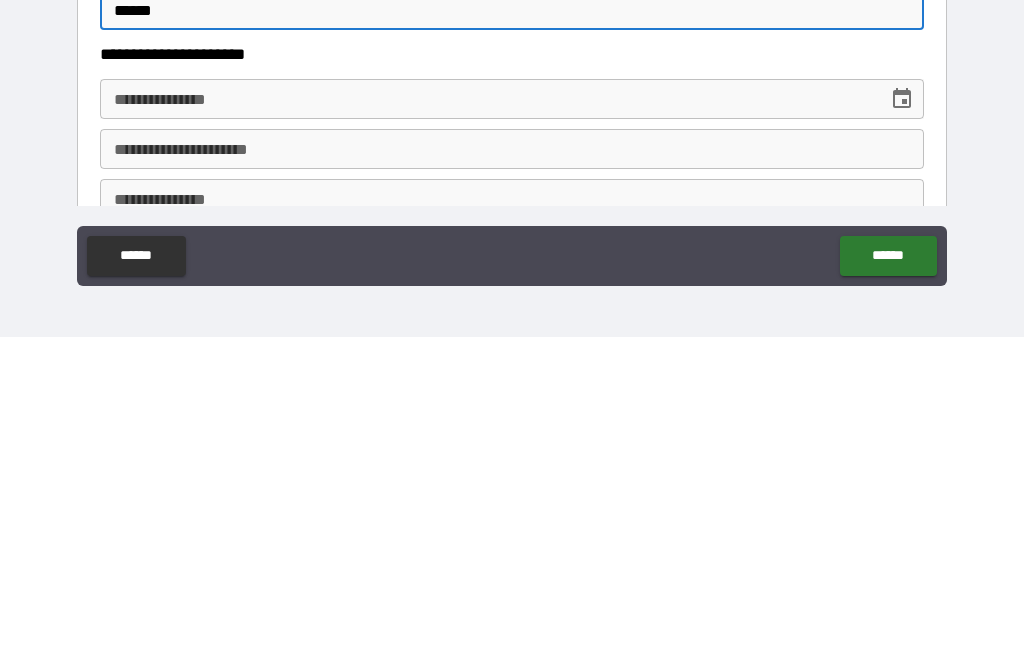 scroll, scrollTop: 818, scrollLeft: 0, axis: vertical 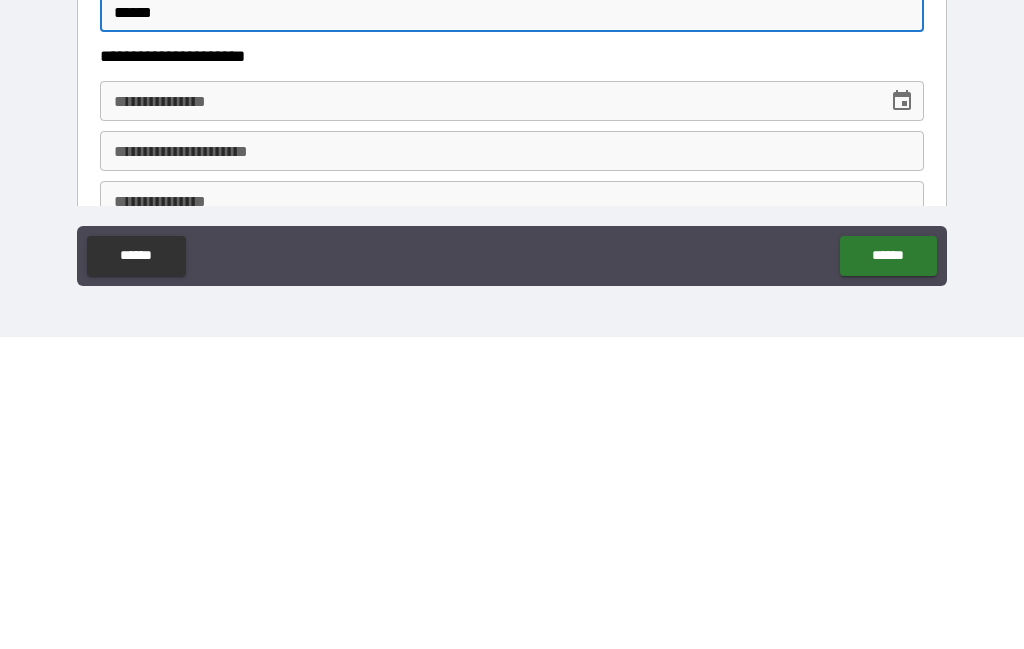 type on "******" 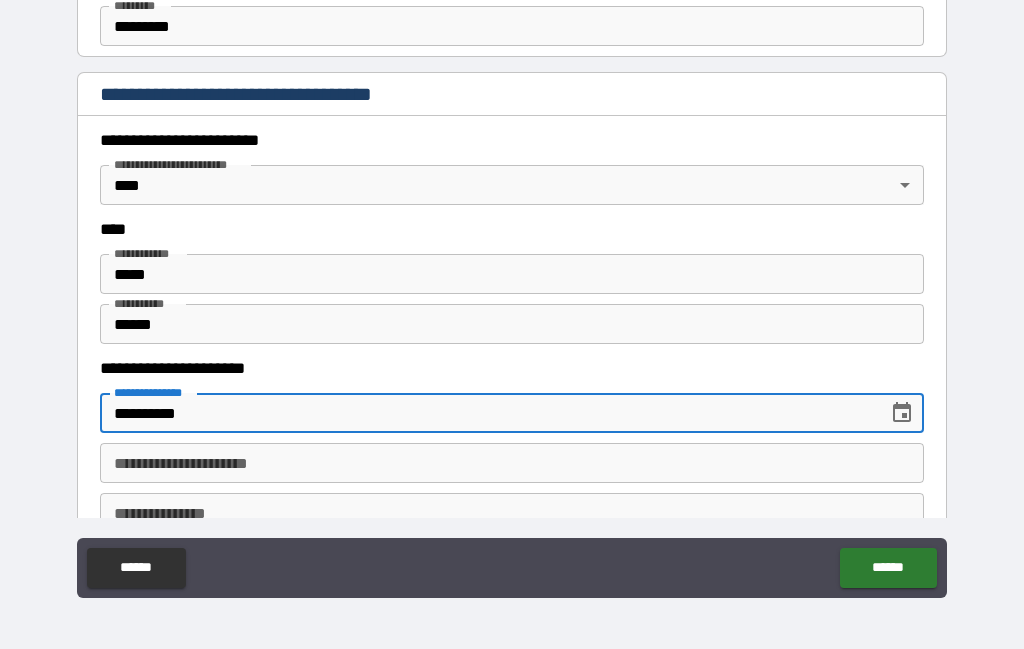 type on "**********" 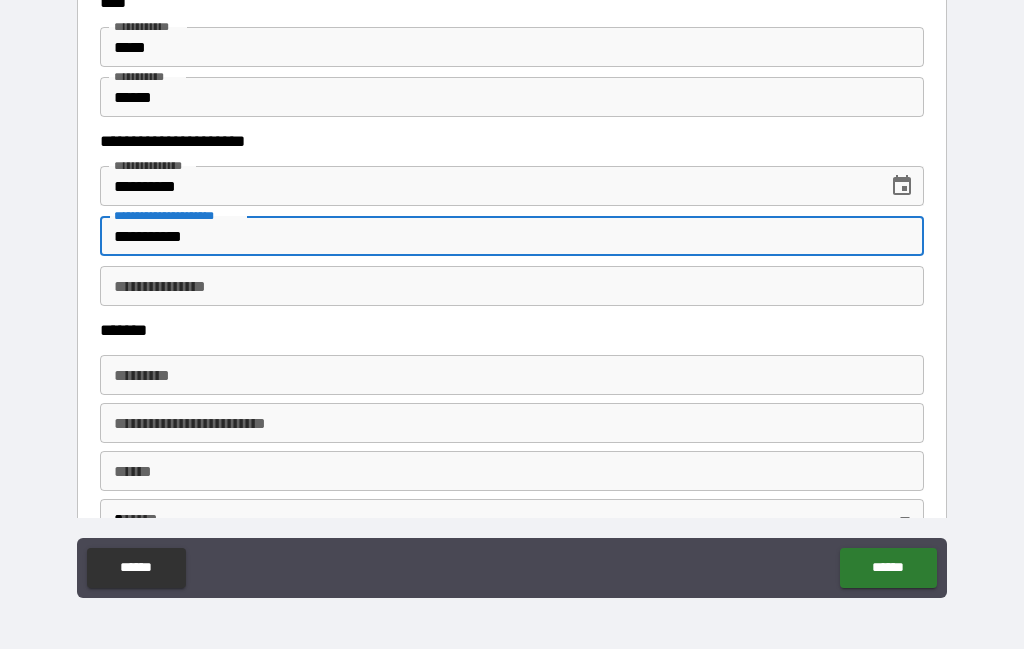 scroll, scrollTop: 1044, scrollLeft: 0, axis: vertical 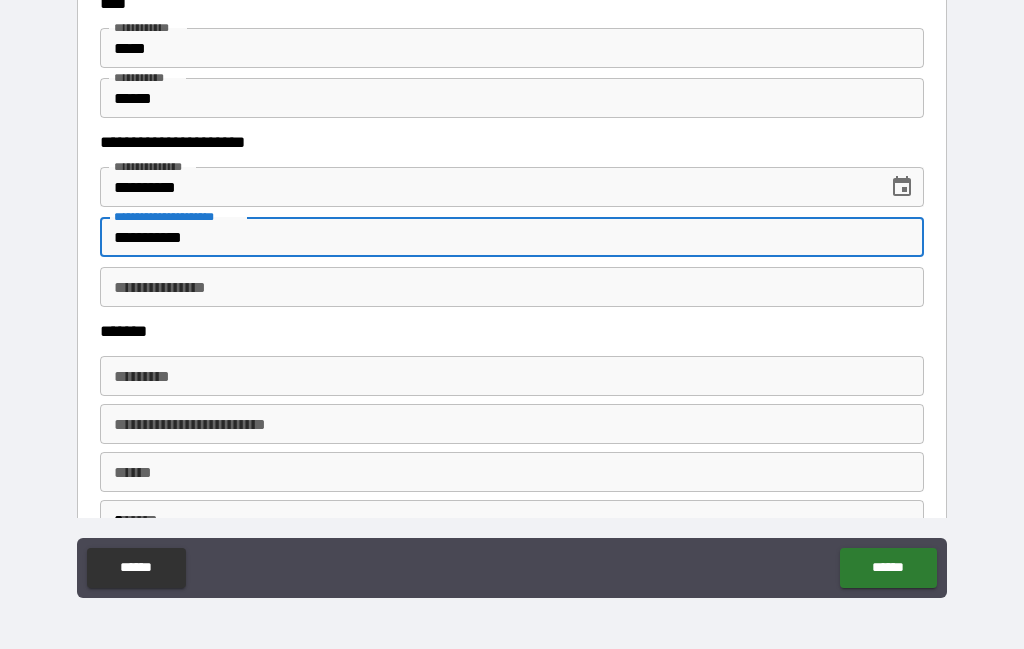 type on "**********" 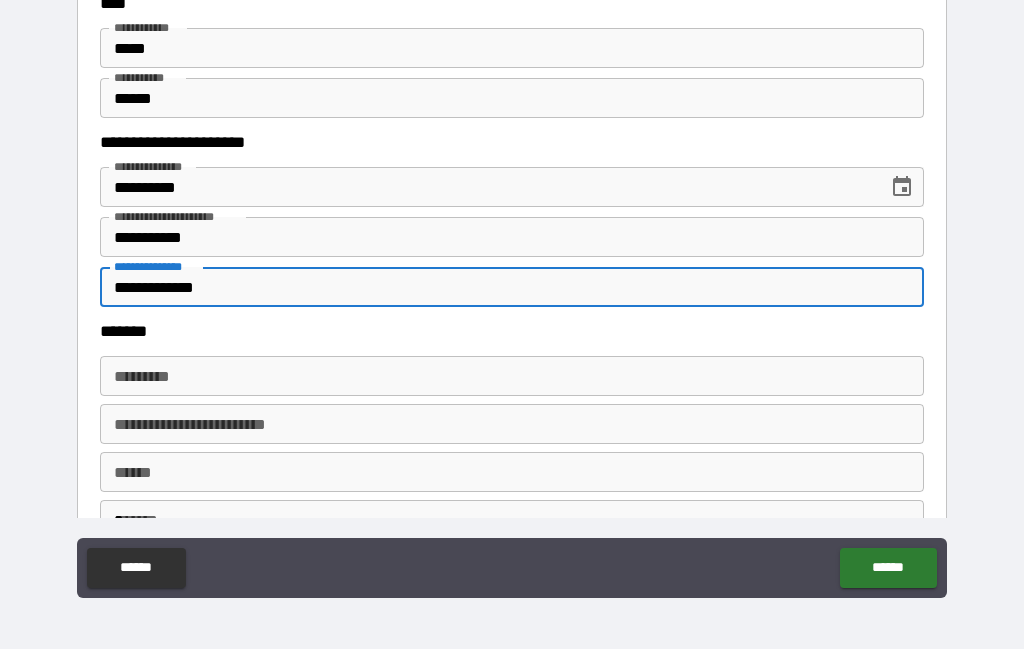 type on "**********" 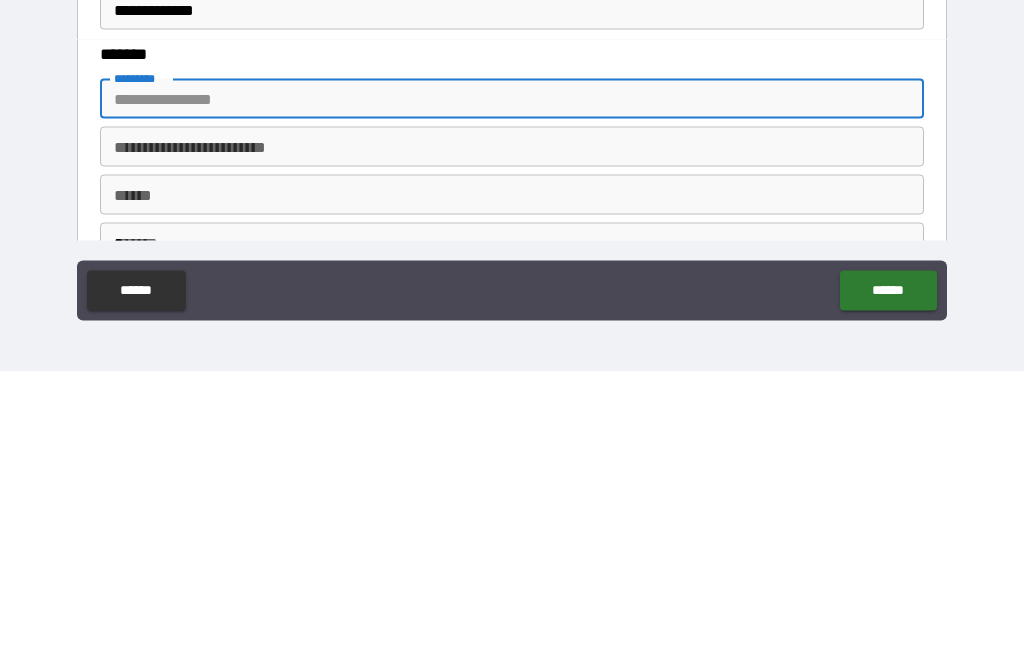 type on "**********" 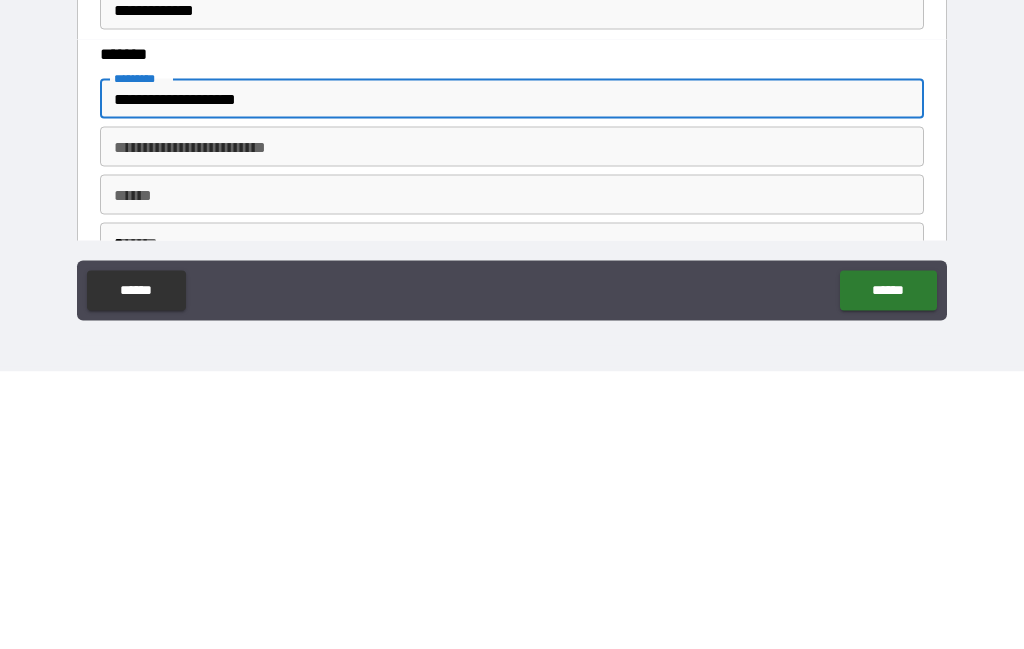 type on "********" 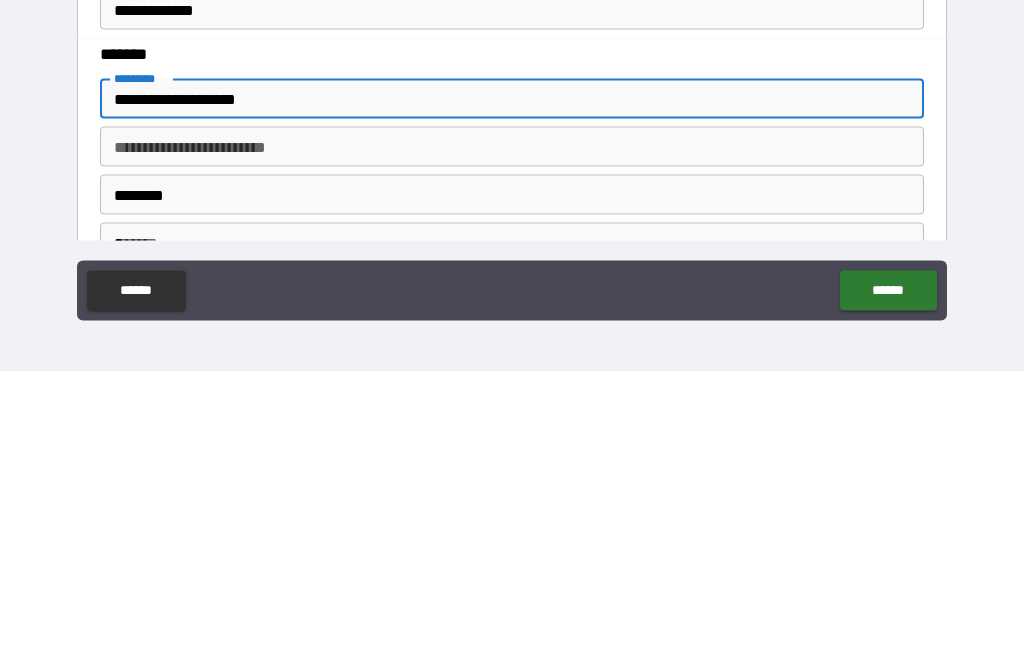 type on "*****" 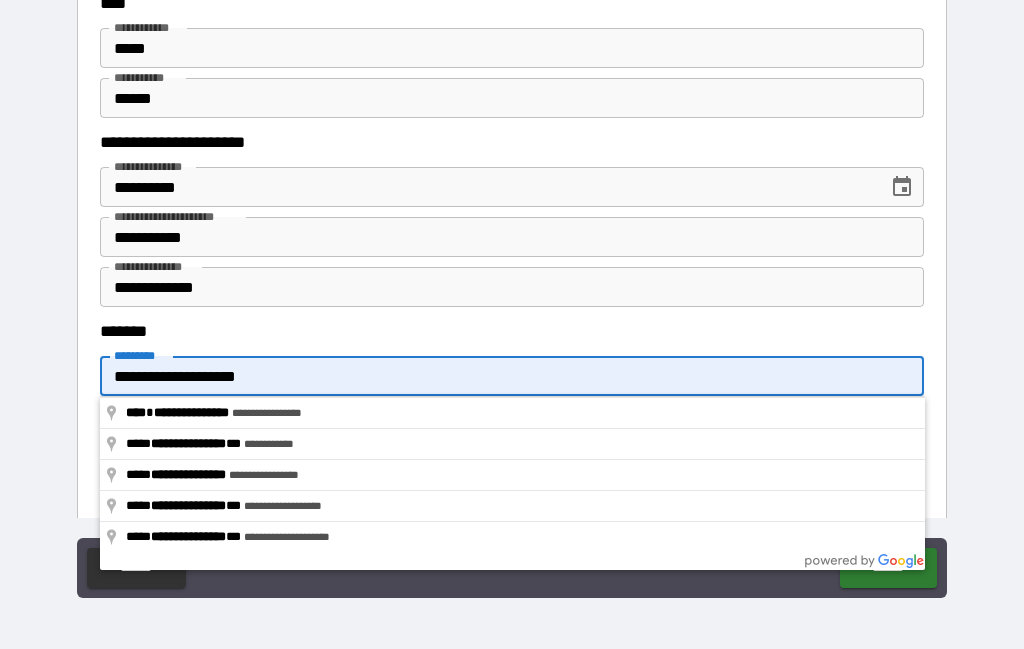 type on "**********" 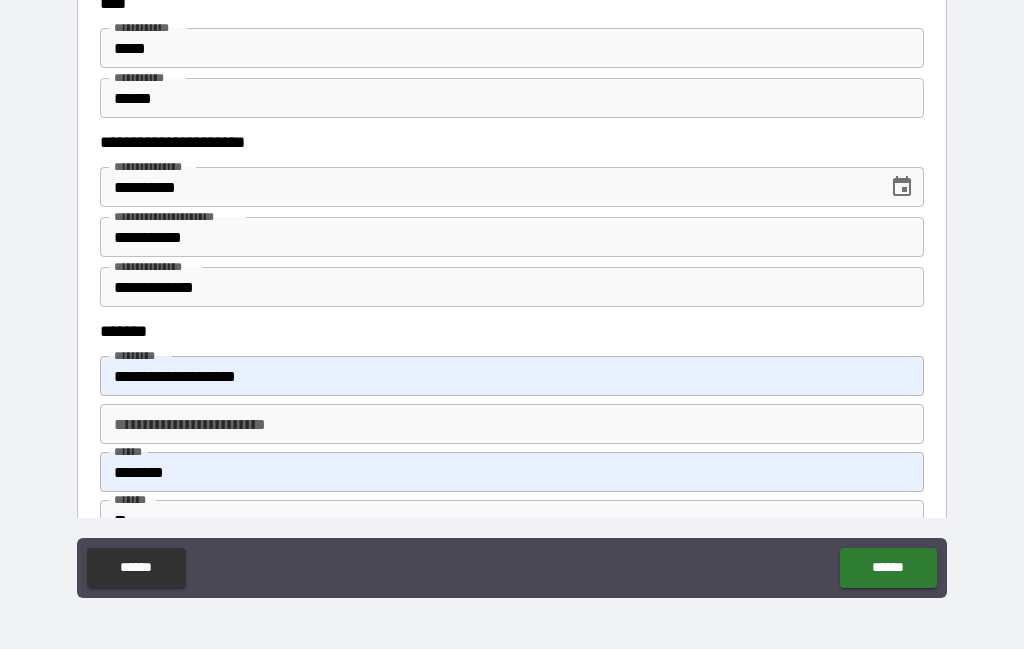 type on "**" 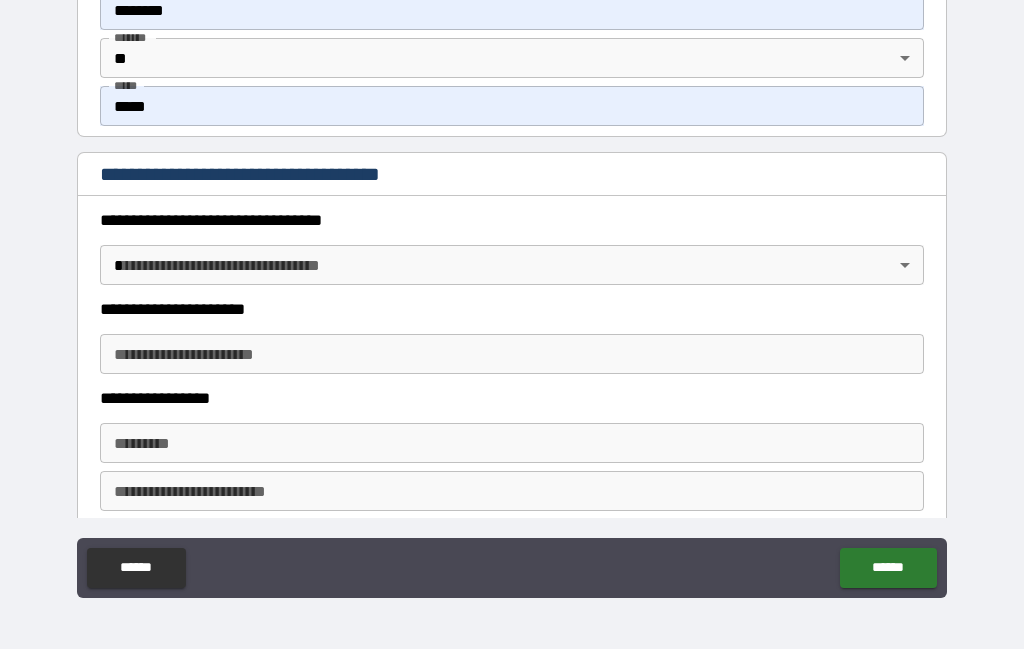scroll, scrollTop: 1531, scrollLeft: 0, axis: vertical 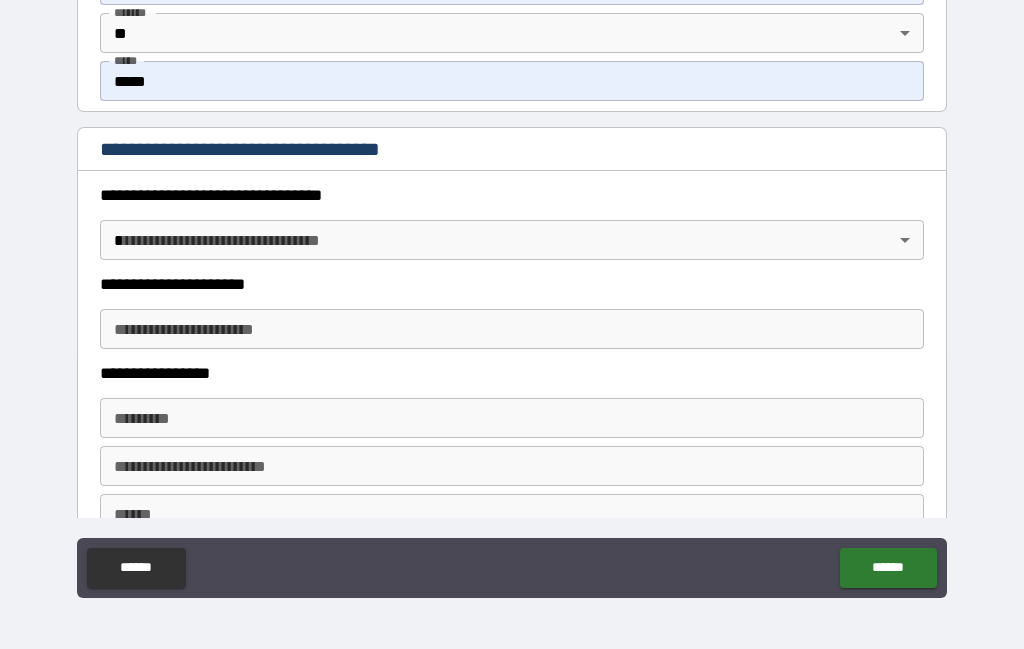 click on "**********" at bounding box center [512, 286] 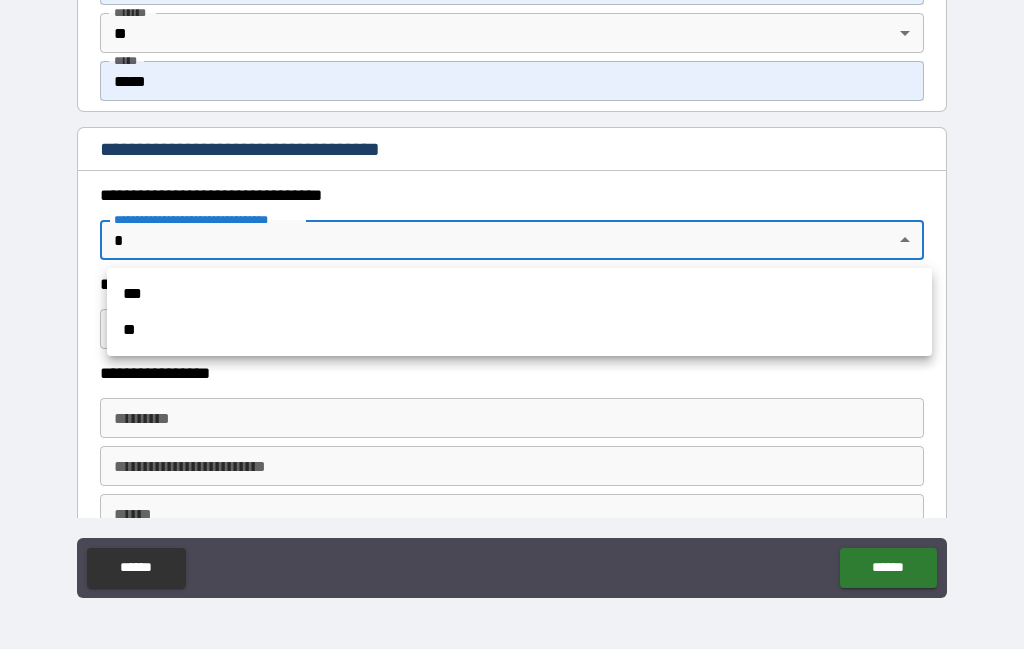 click on "***" at bounding box center (519, 294) 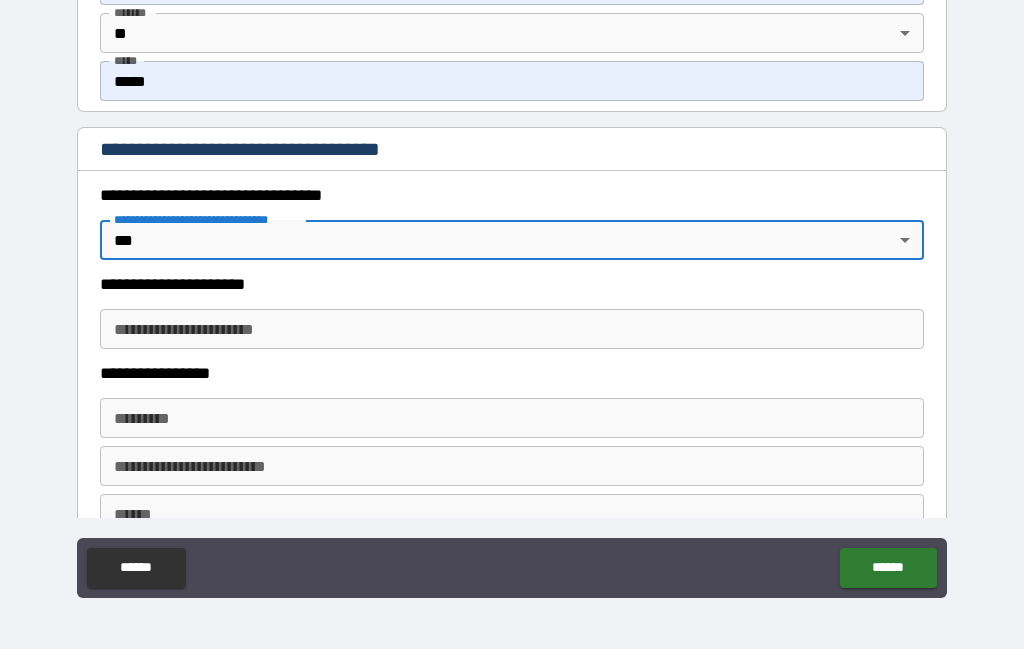 click on "**********" at bounding box center [512, 329] 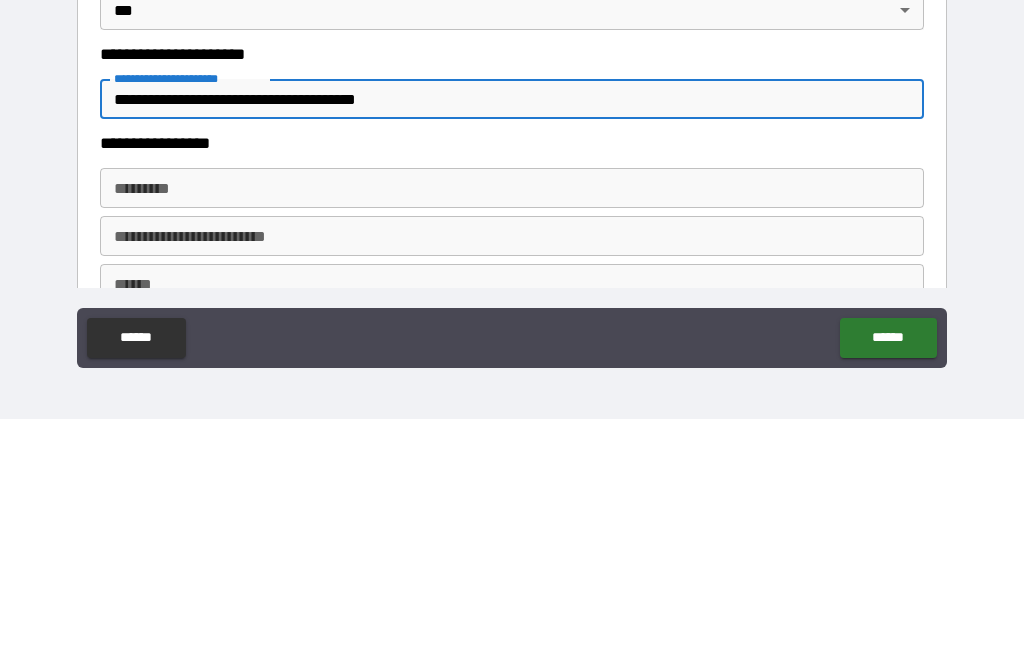 scroll, scrollTop: 1602, scrollLeft: 0, axis: vertical 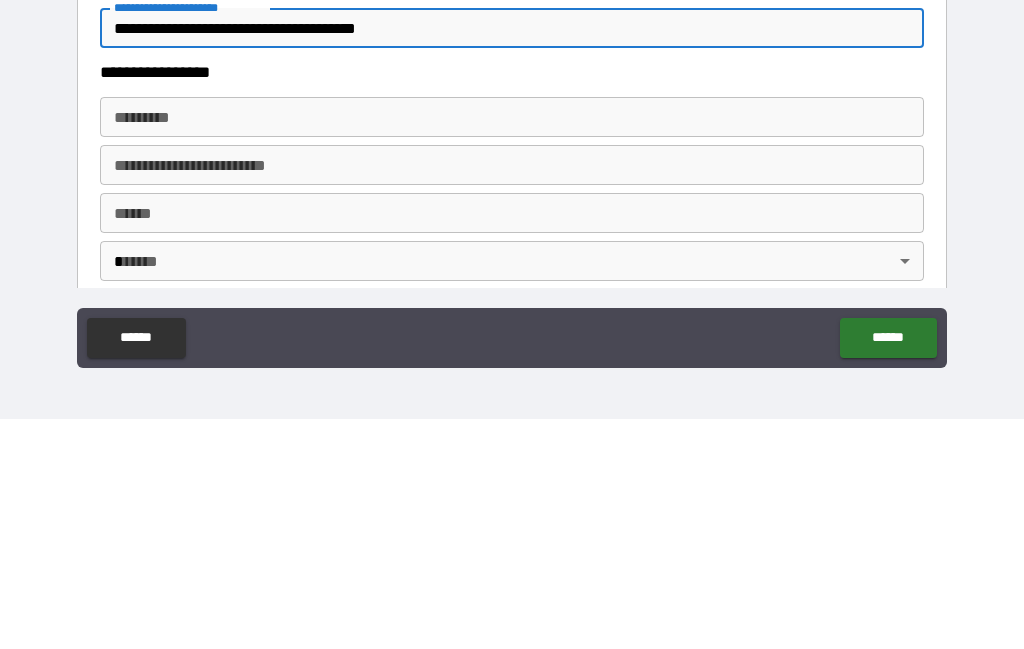 type on "**********" 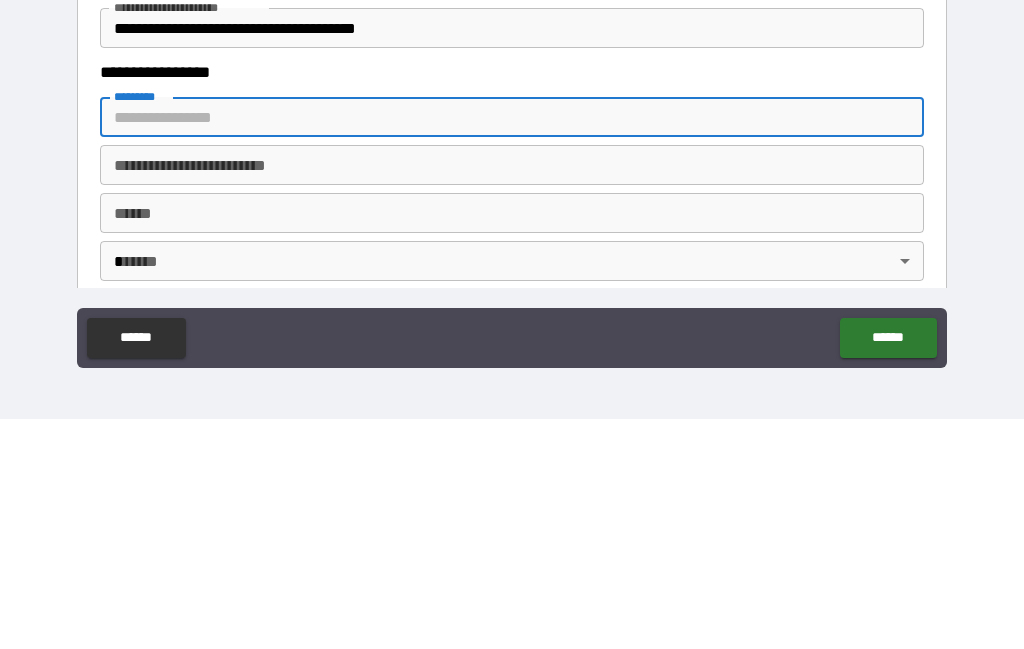 type on "*" 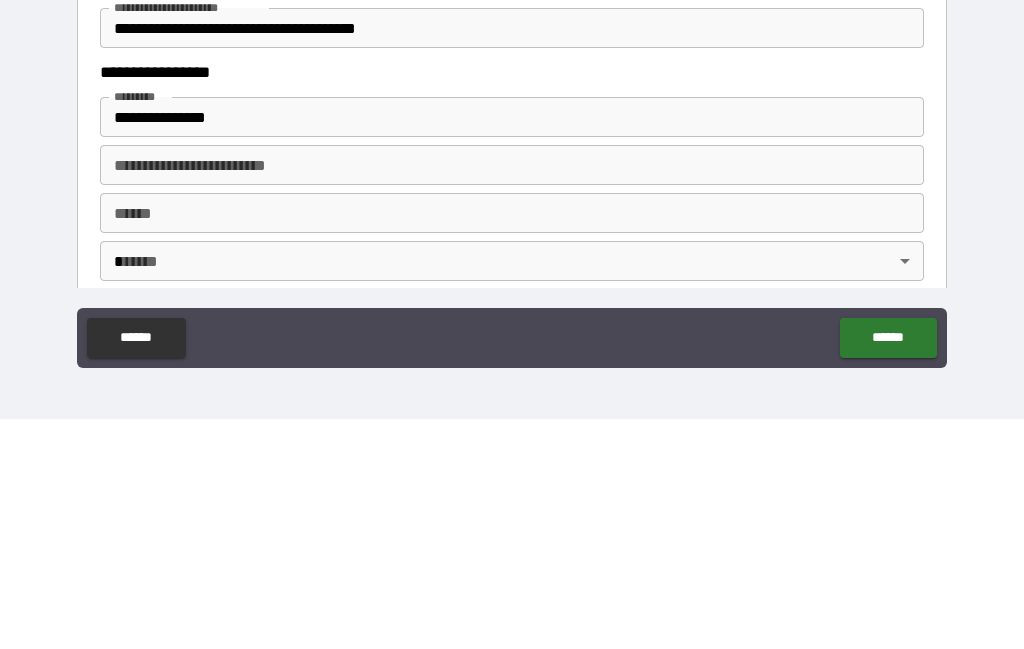 type on "**********" 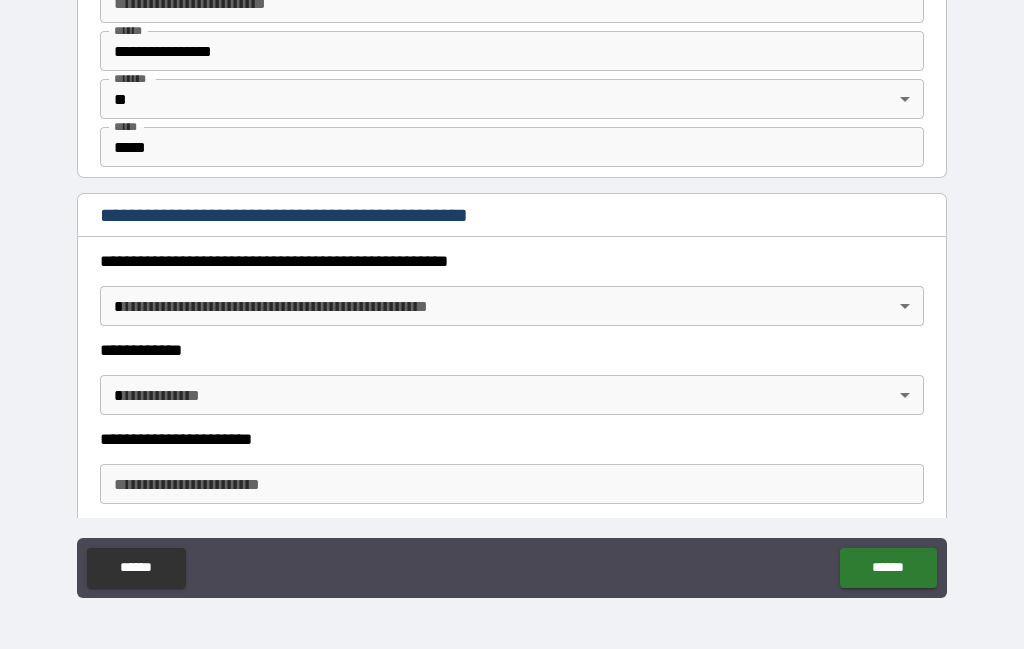 scroll, scrollTop: 2007, scrollLeft: 0, axis: vertical 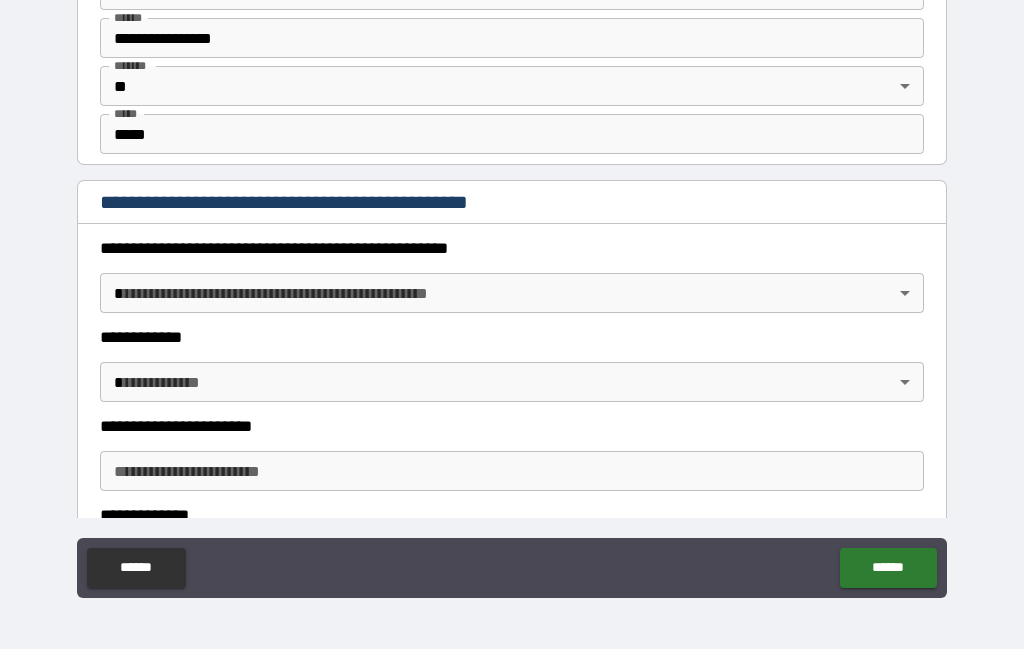click on "**********" at bounding box center [512, 286] 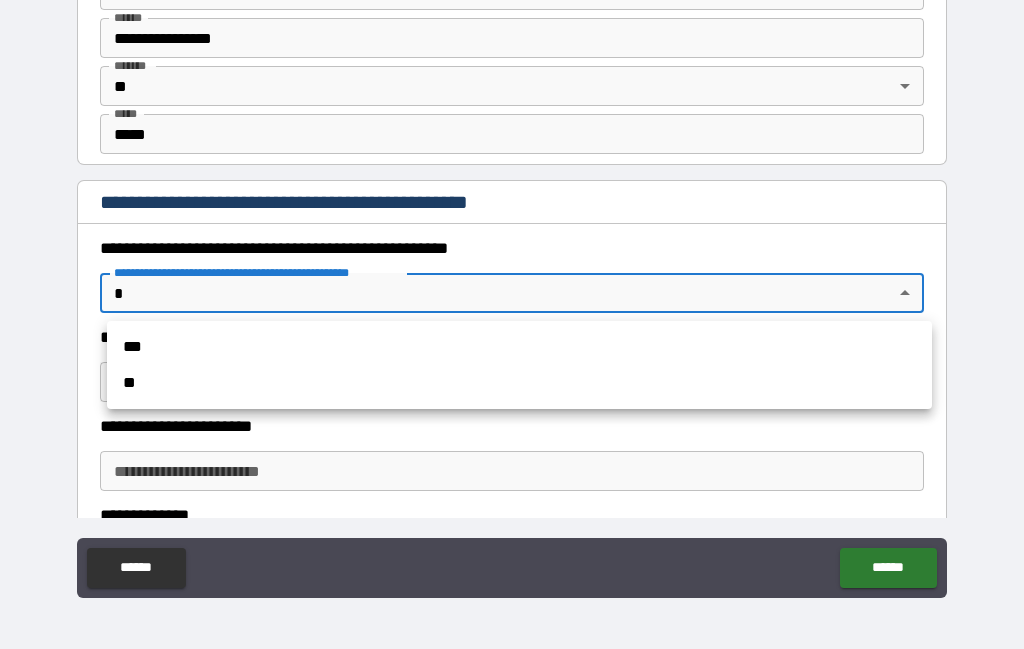 click on "**" at bounding box center (519, 383) 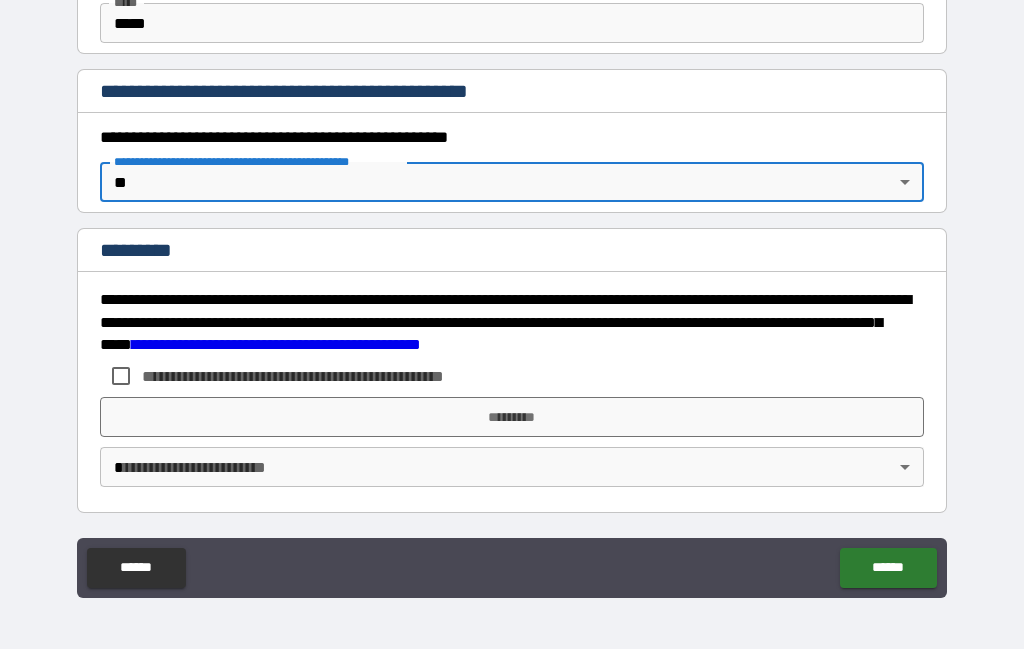 scroll, scrollTop: 2118, scrollLeft: 0, axis: vertical 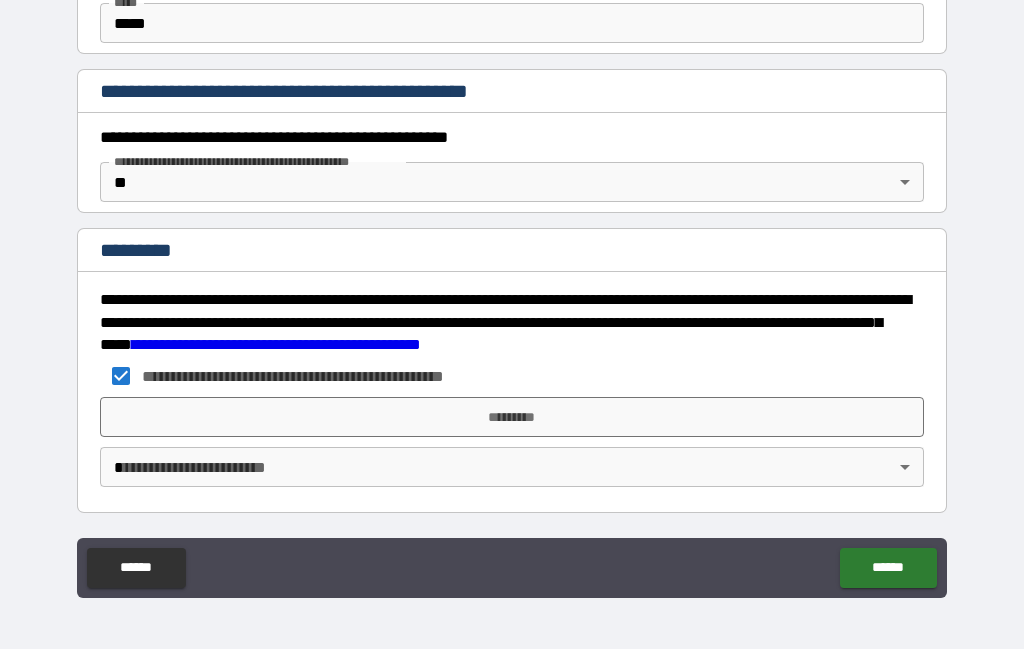 click on "*********" at bounding box center (512, 417) 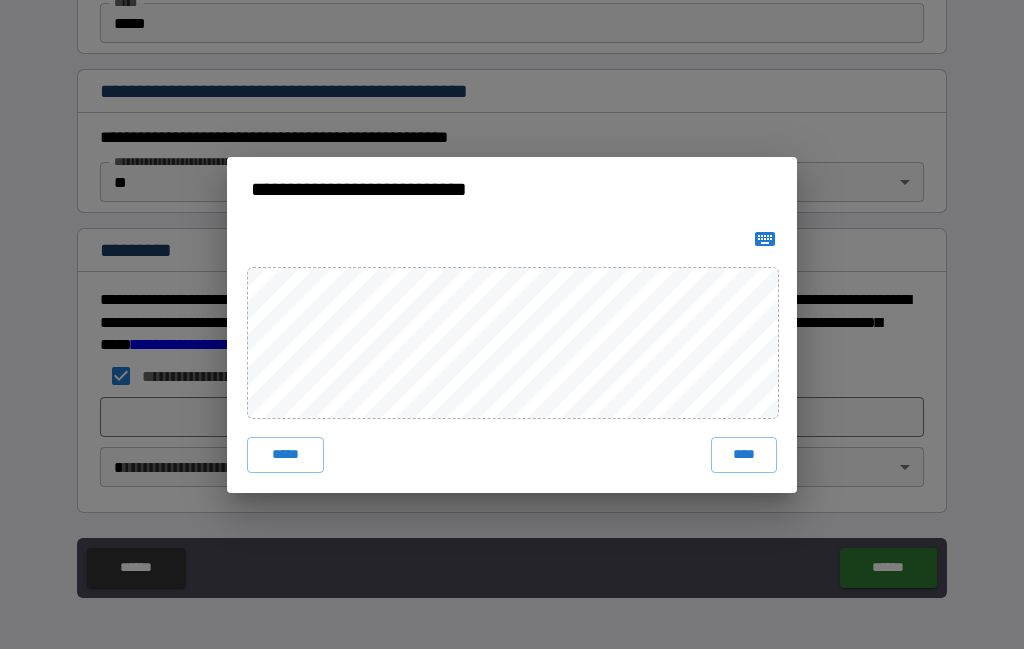 click on "****" at bounding box center (744, 455) 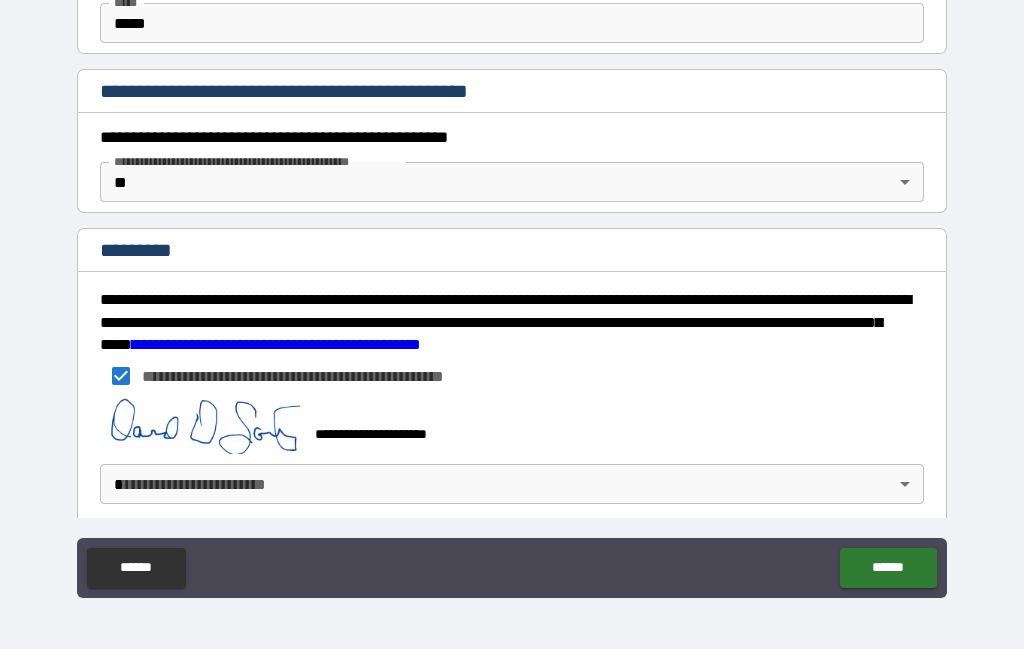 click on "**********" at bounding box center [512, 286] 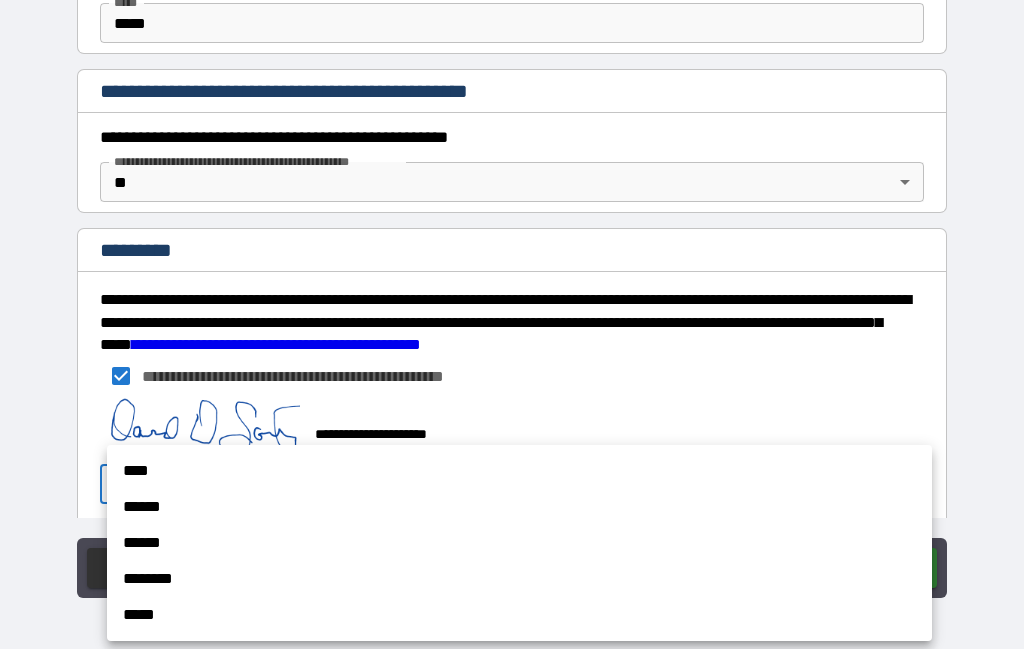 click on "****" at bounding box center (519, 471) 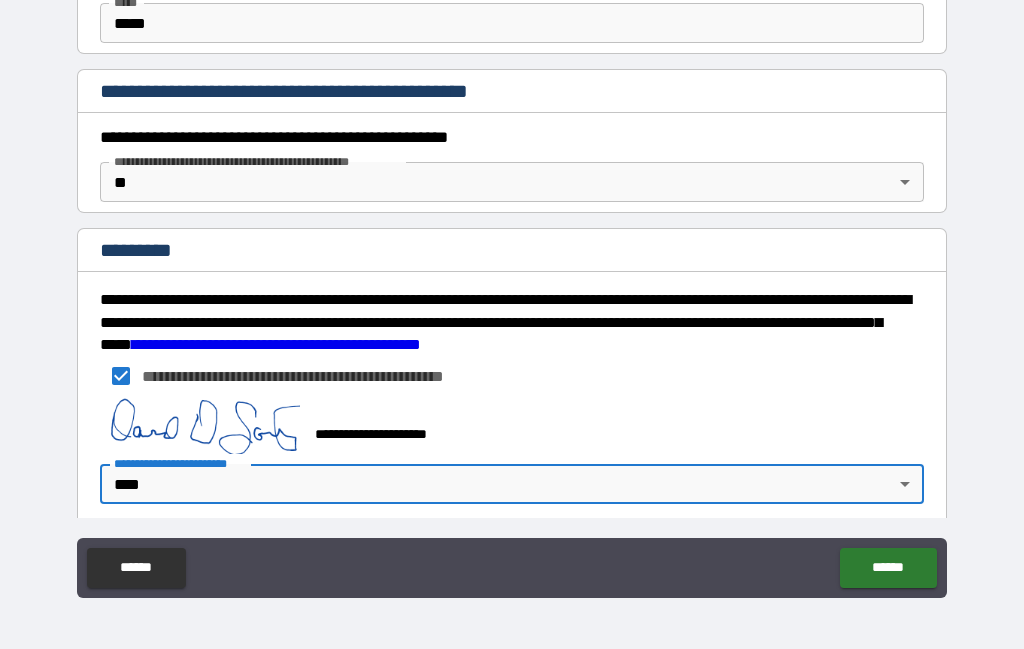 click on "******" at bounding box center [888, 568] 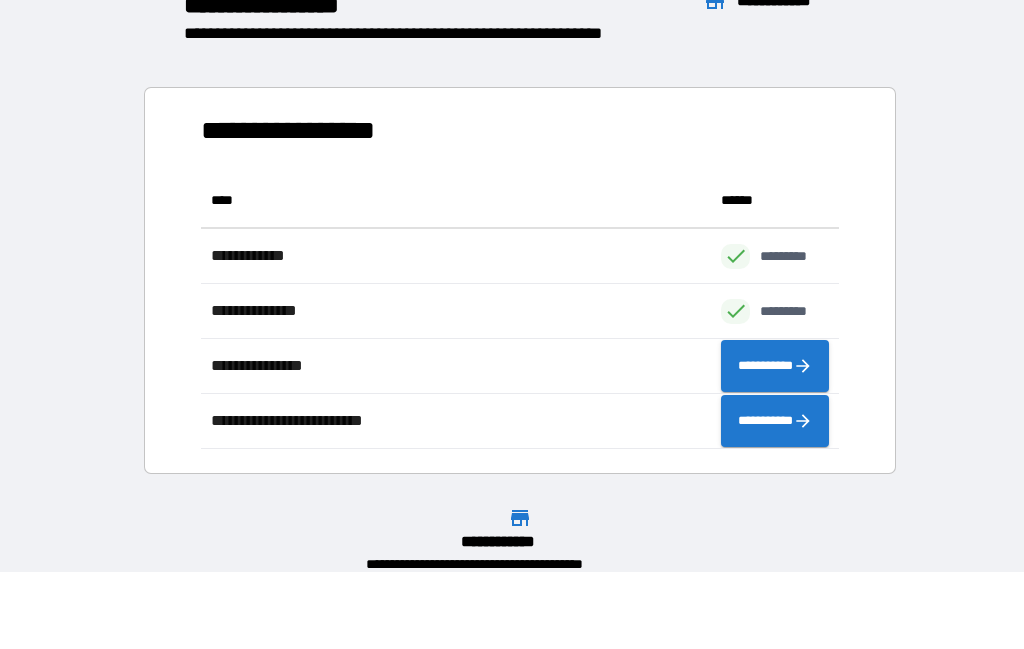 scroll, scrollTop: 276, scrollLeft: 638, axis: both 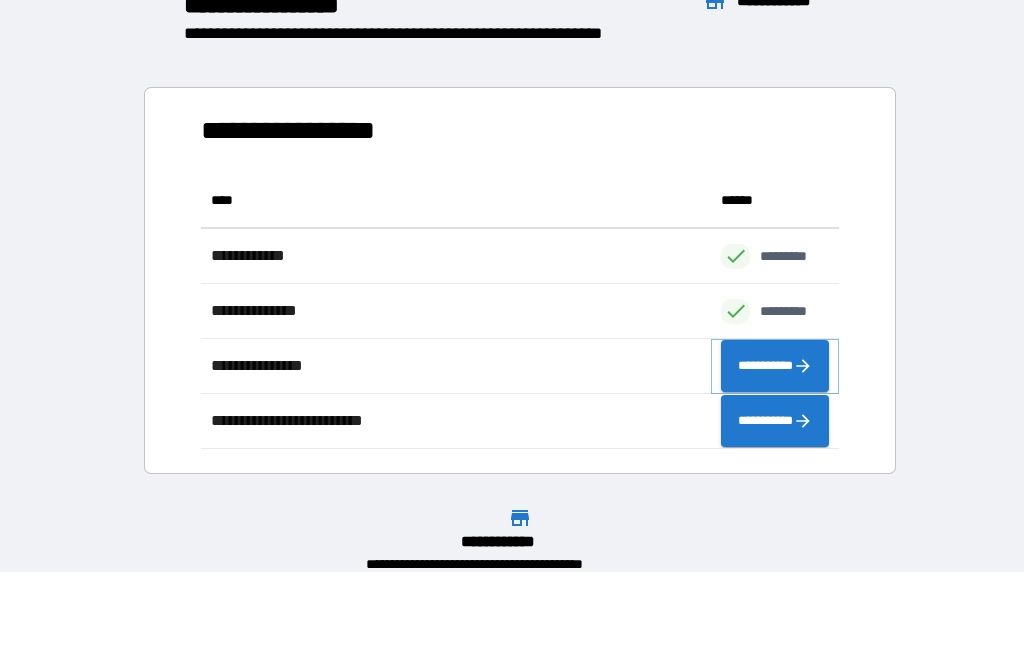 click on "**********" at bounding box center [775, 366] 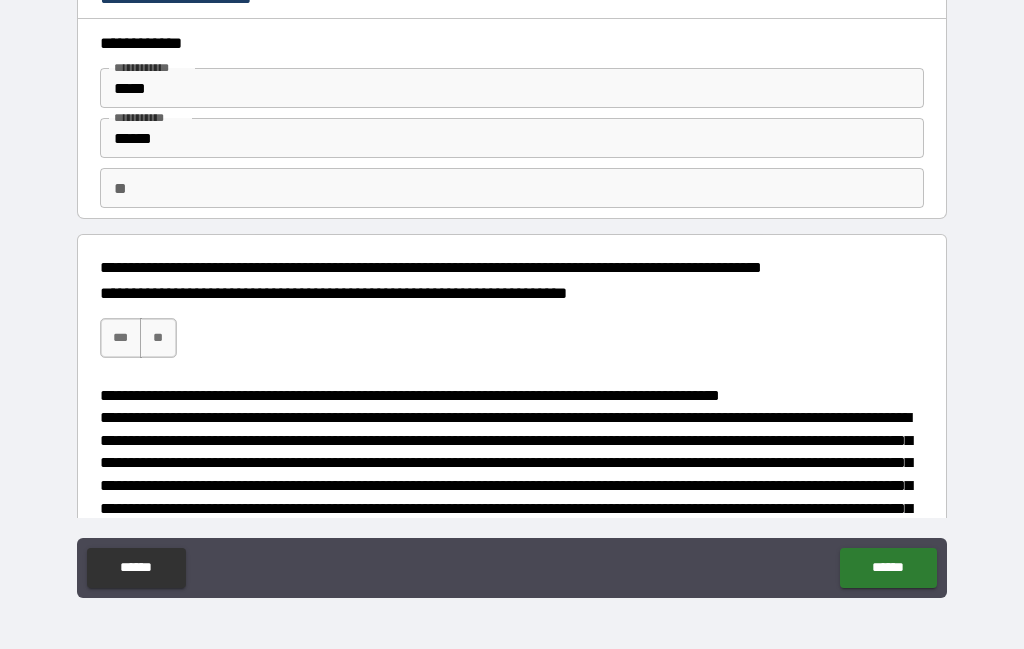 click on "***" at bounding box center [121, 338] 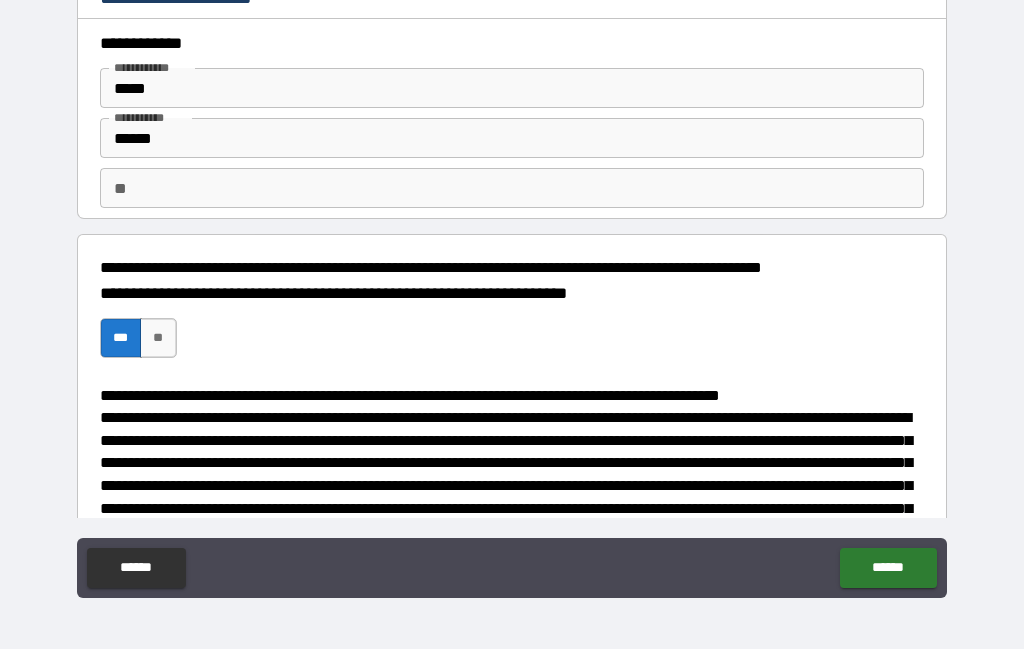 click on "******" at bounding box center (888, 568) 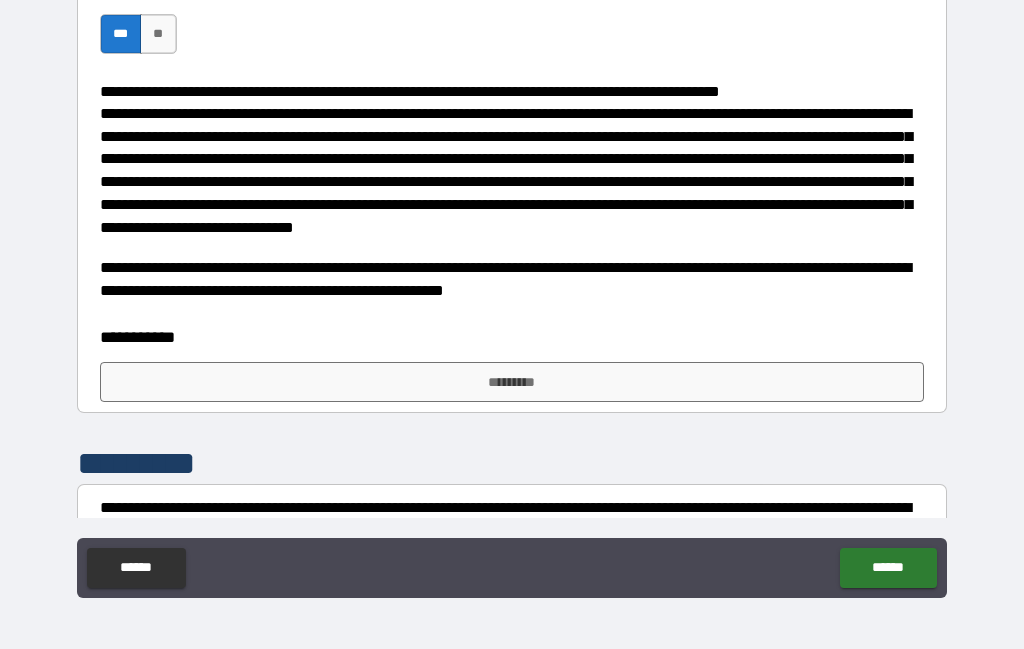 scroll, scrollTop: 306, scrollLeft: 0, axis: vertical 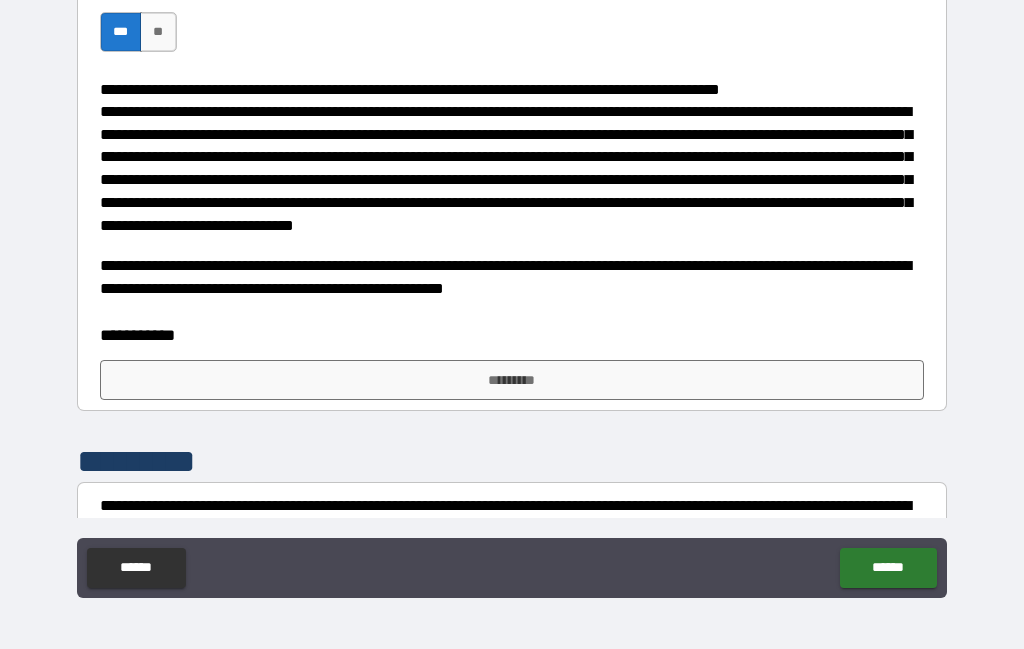 click on "*********" at bounding box center [512, 380] 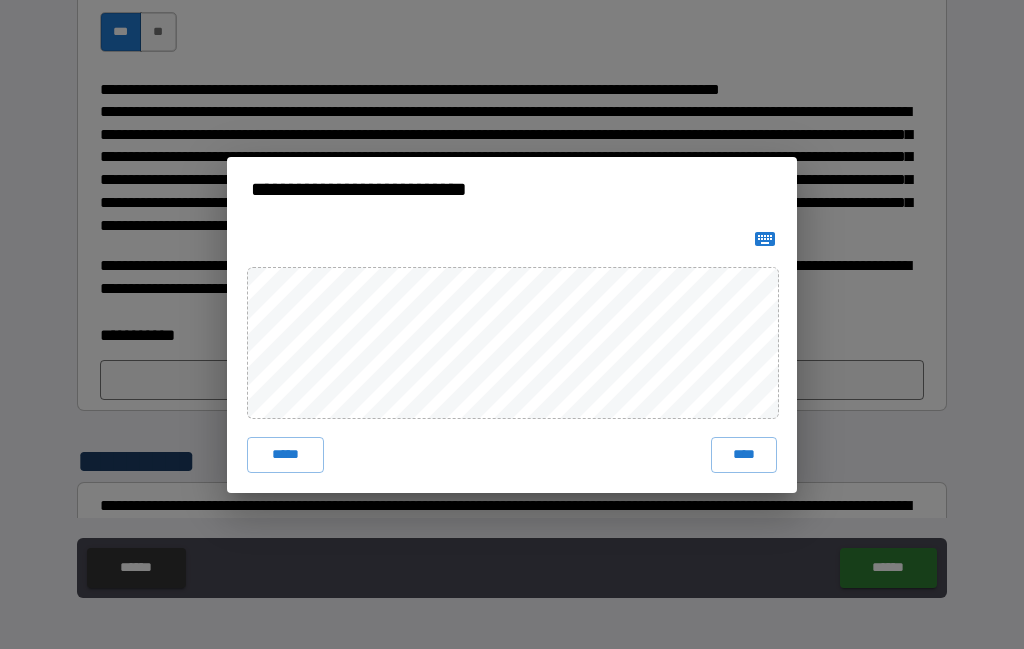 click on "****" at bounding box center (744, 455) 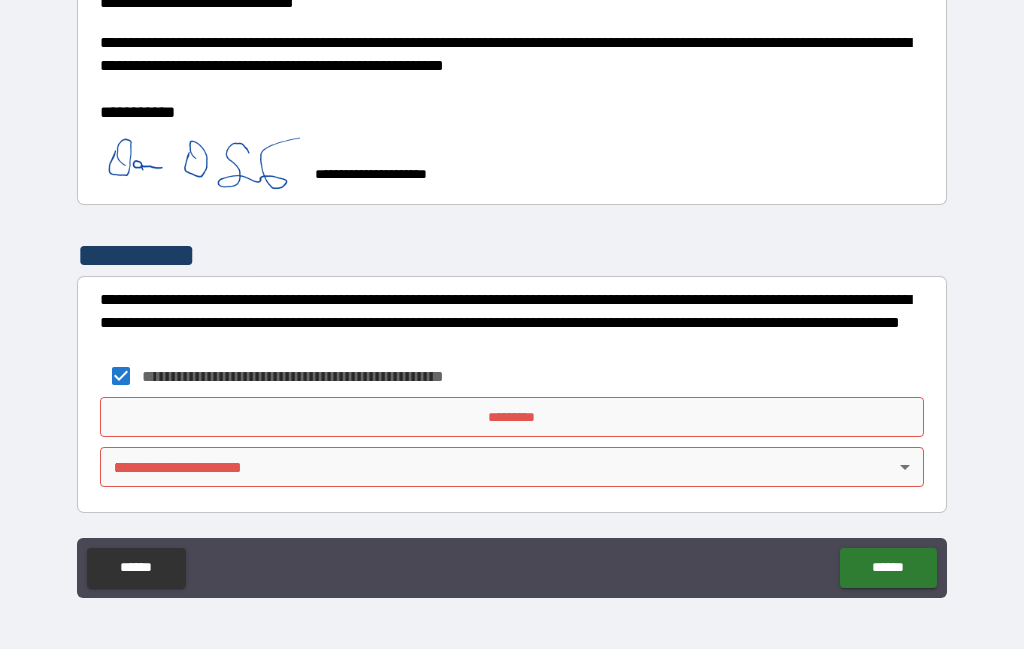 scroll, scrollTop: 529, scrollLeft: 0, axis: vertical 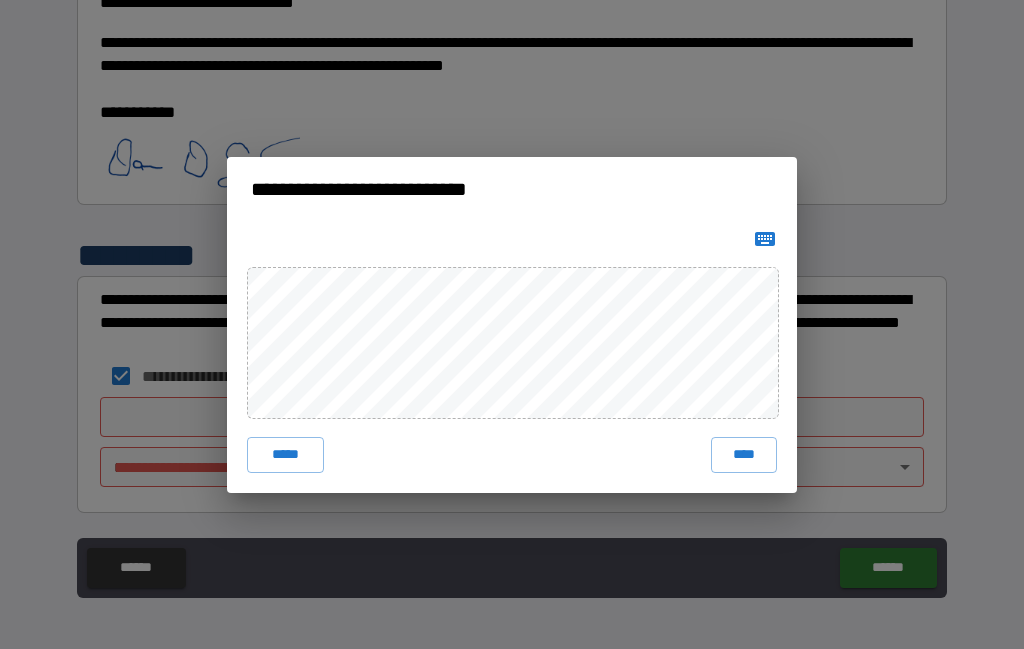 click on "****" at bounding box center [744, 455] 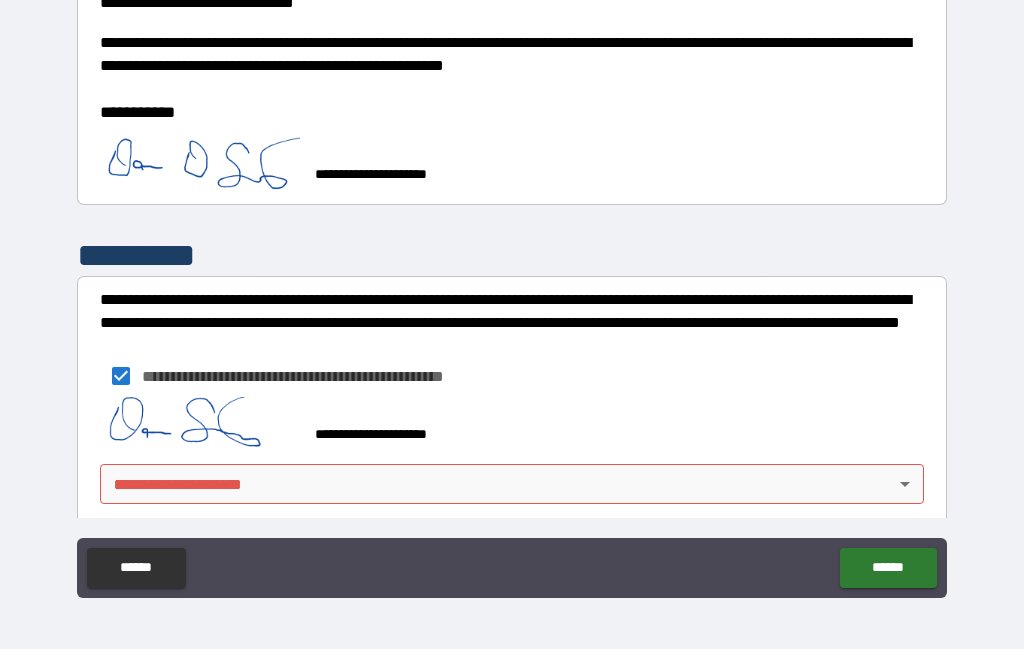scroll, scrollTop: 519, scrollLeft: 0, axis: vertical 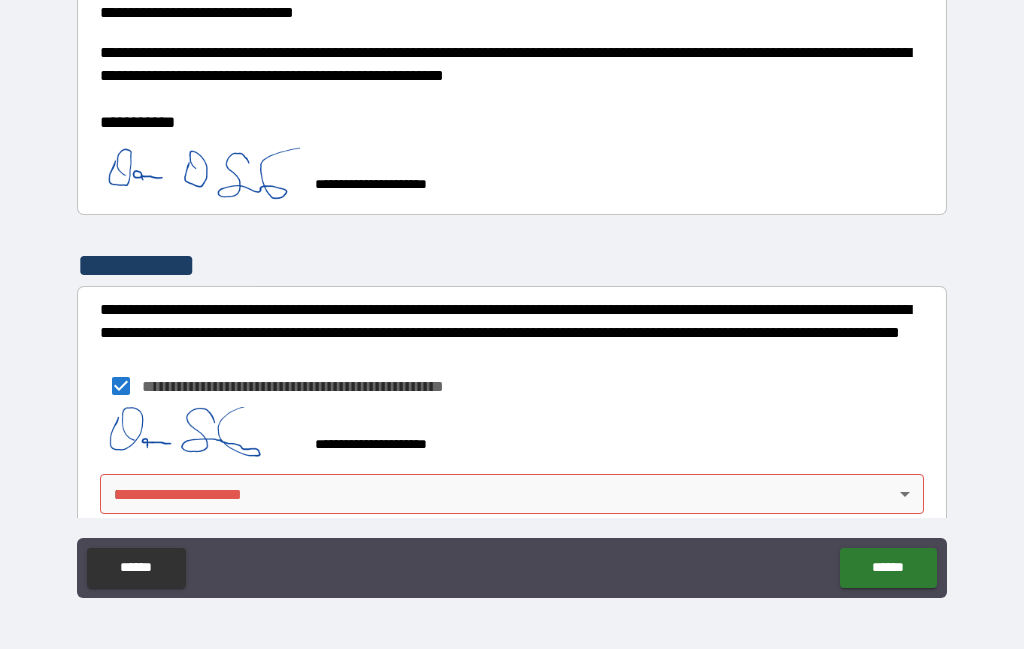 click on "**********" at bounding box center [512, 286] 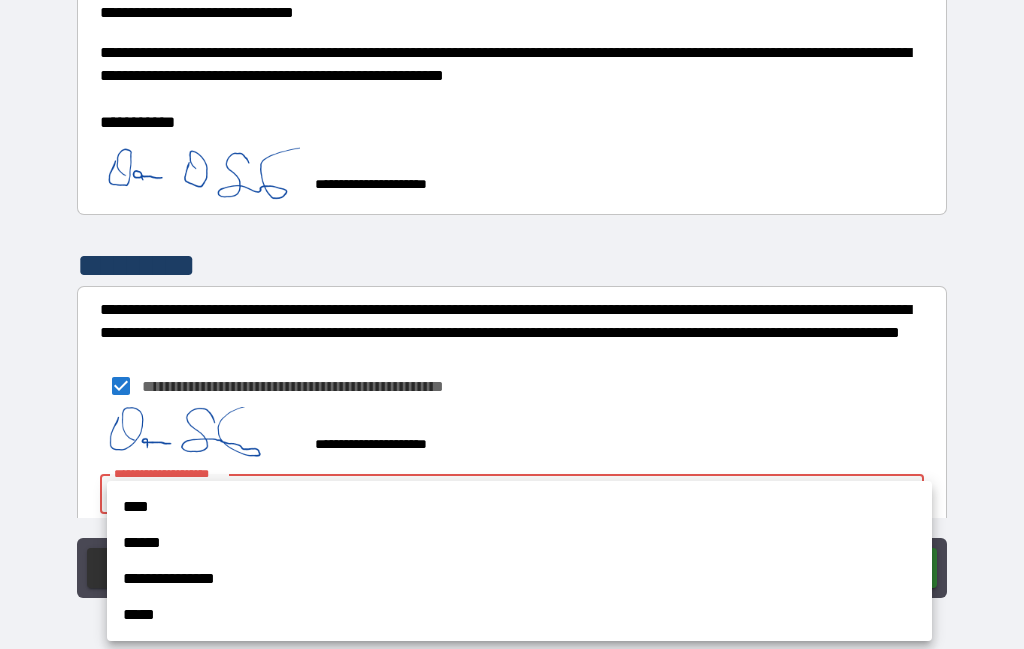 click on "****" at bounding box center [519, 507] 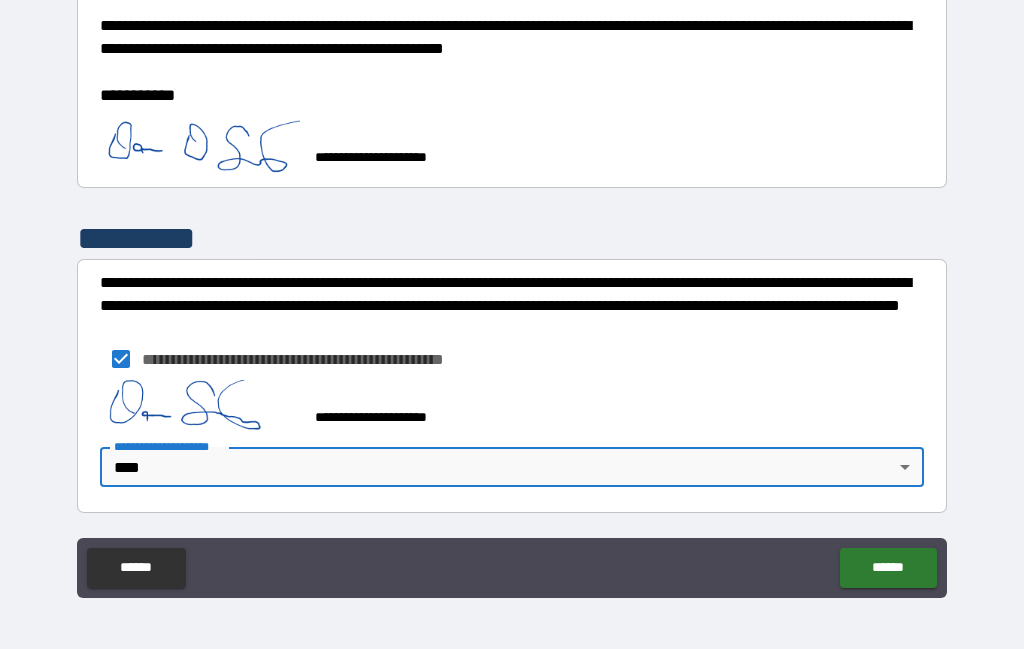 scroll, scrollTop: 546, scrollLeft: 0, axis: vertical 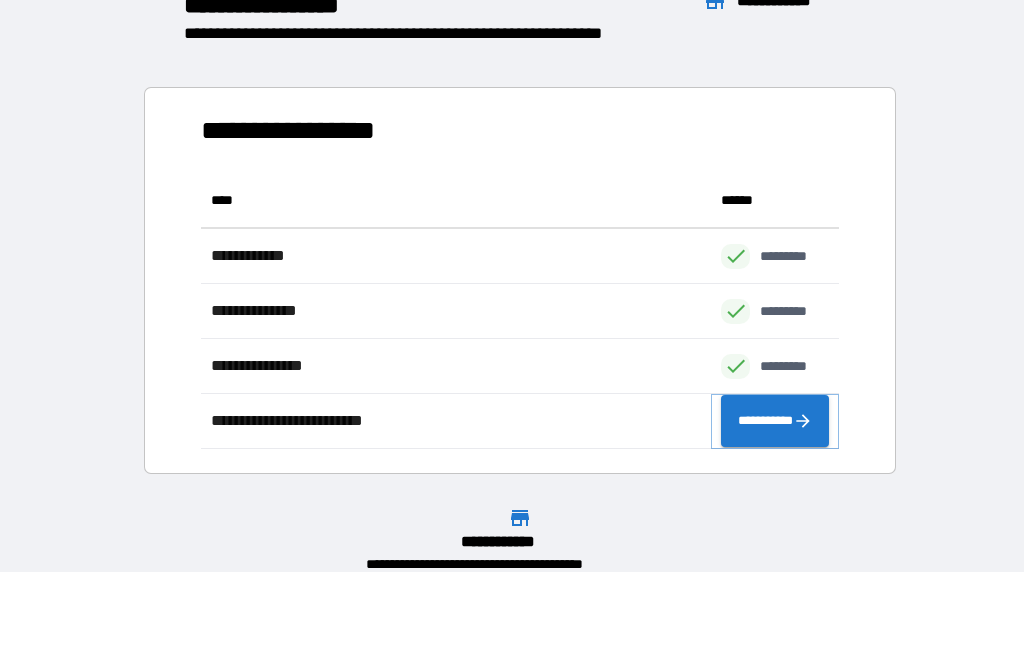 click on "**********" at bounding box center (775, 421) 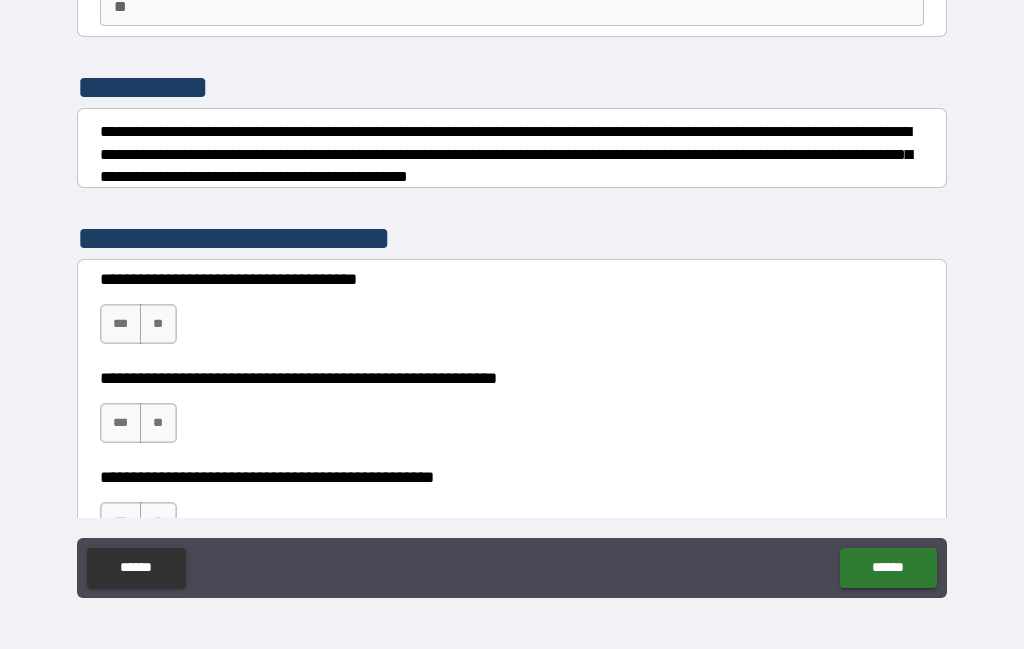 scroll, scrollTop: 185, scrollLeft: 0, axis: vertical 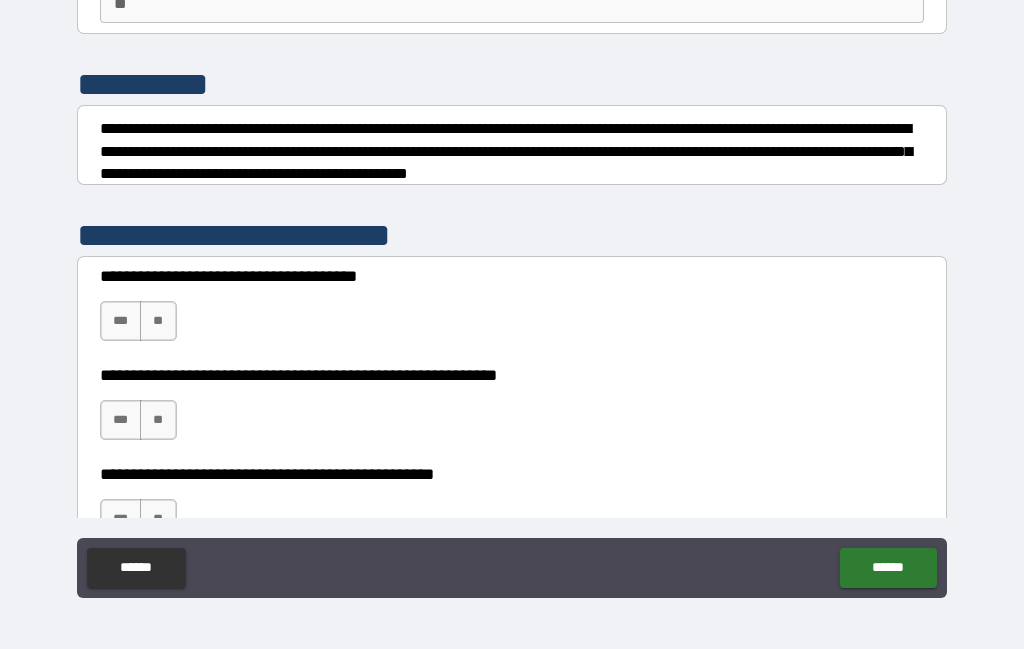 click on "***" at bounding box center [121, 321] 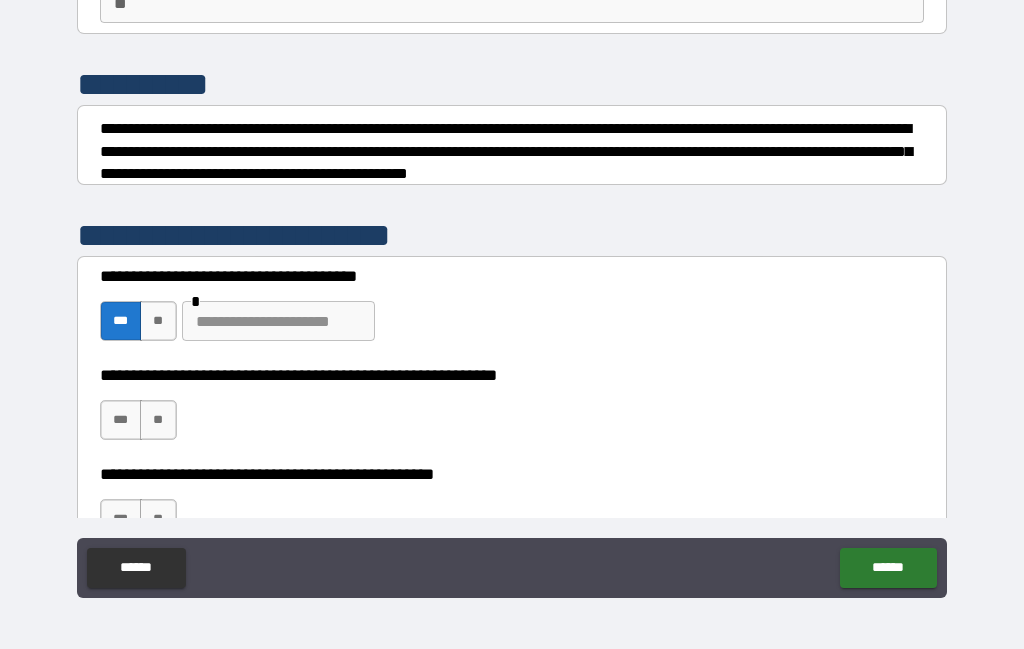 click at bounding box center (278, 321) 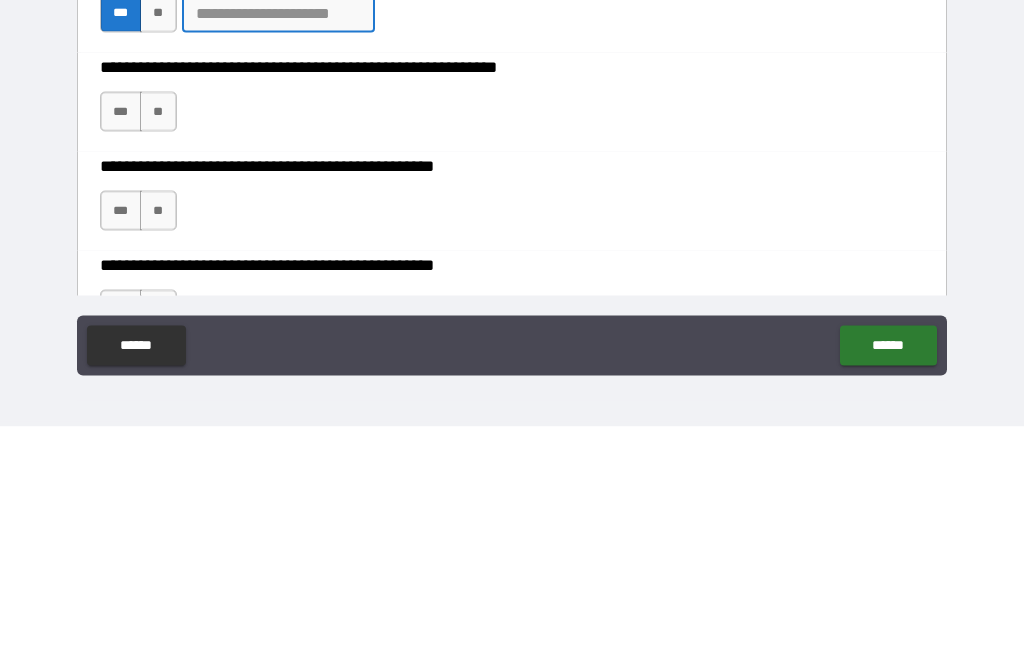 scroll, scrollTop: 220, scrollLeft: 0, axis: vertical 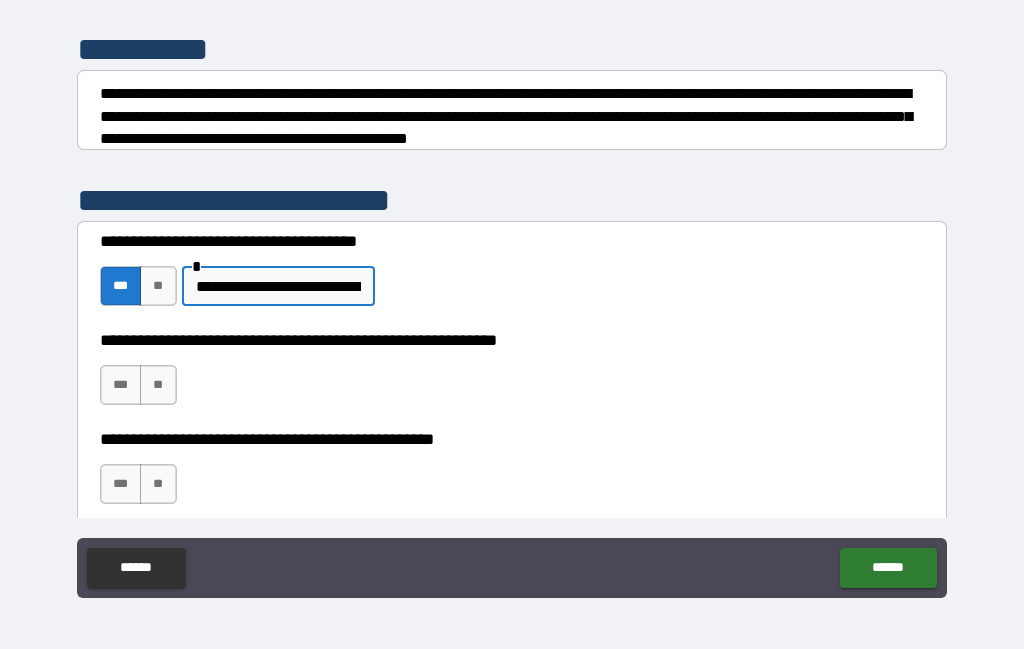 type on "**********" 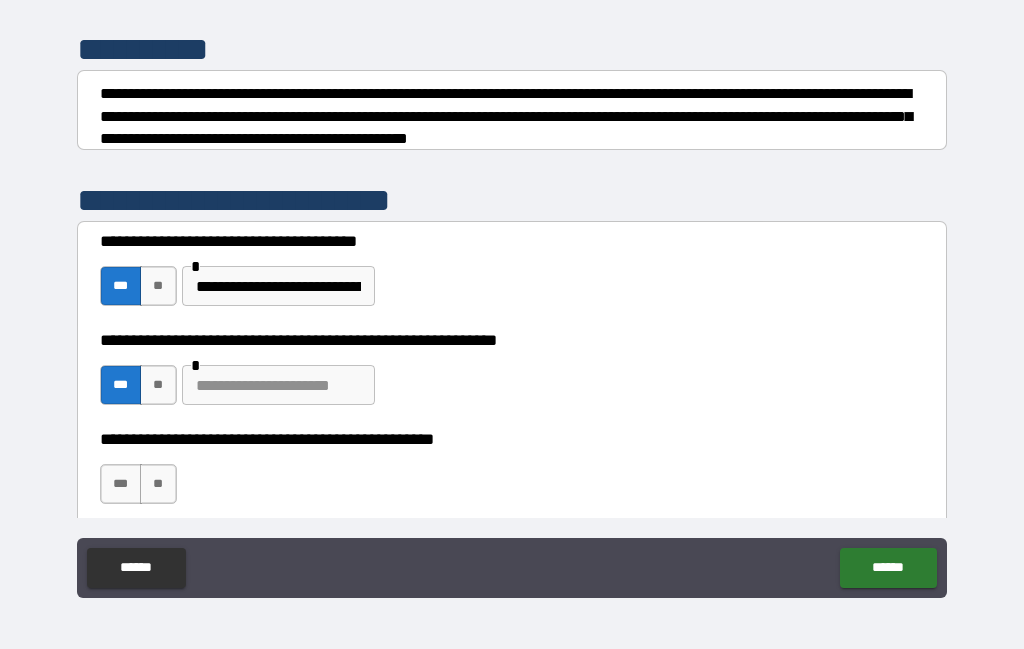 click at bounding box center [278, 385] 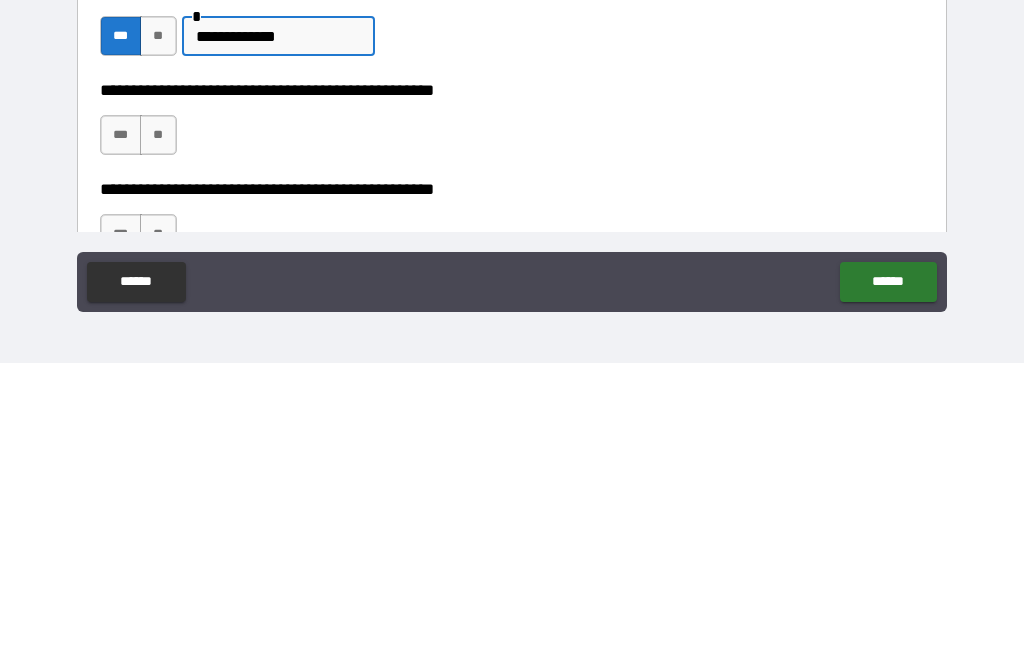 scroll, scrollTop: 284, scrollLeft: 0, axis: vertical 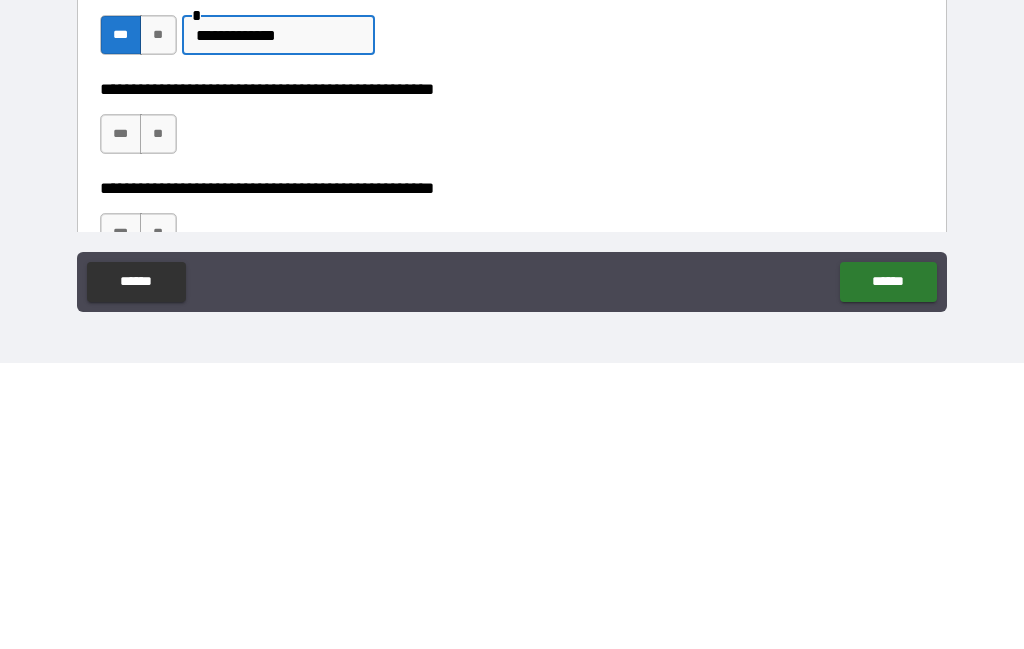 type on "**********" 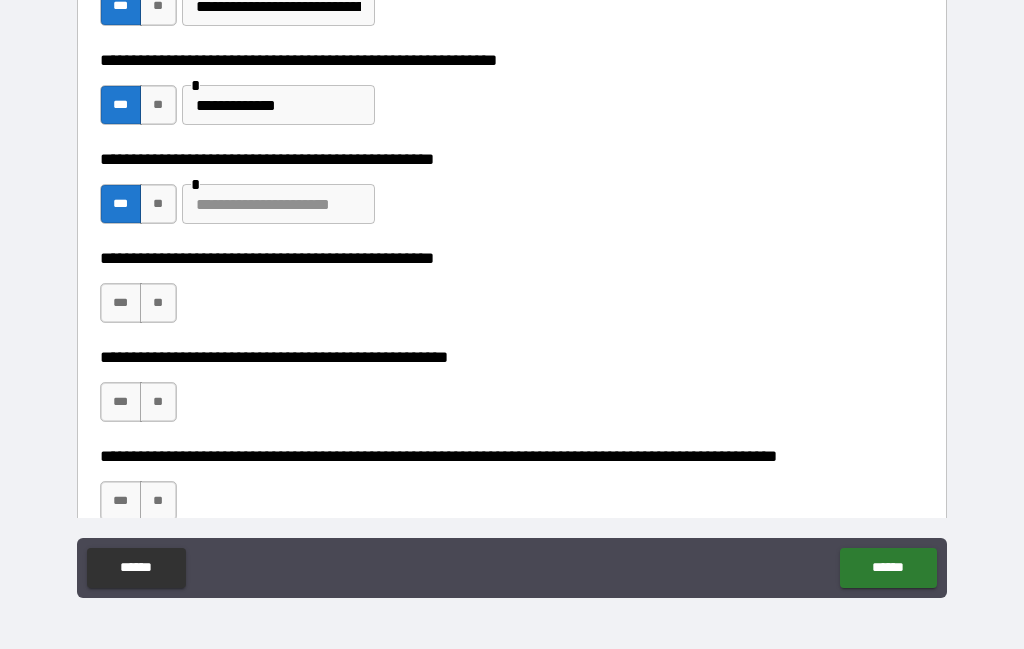 scroll, scrollTop: 498, scrollLeft: 0, axis: vertical 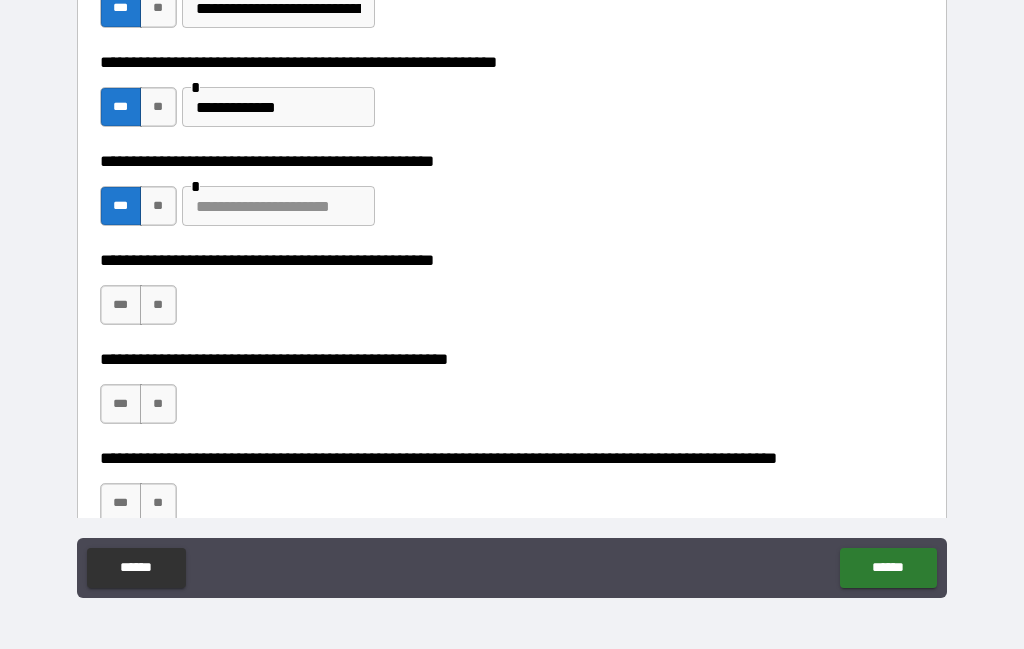 click at bounding box center (278, 206) 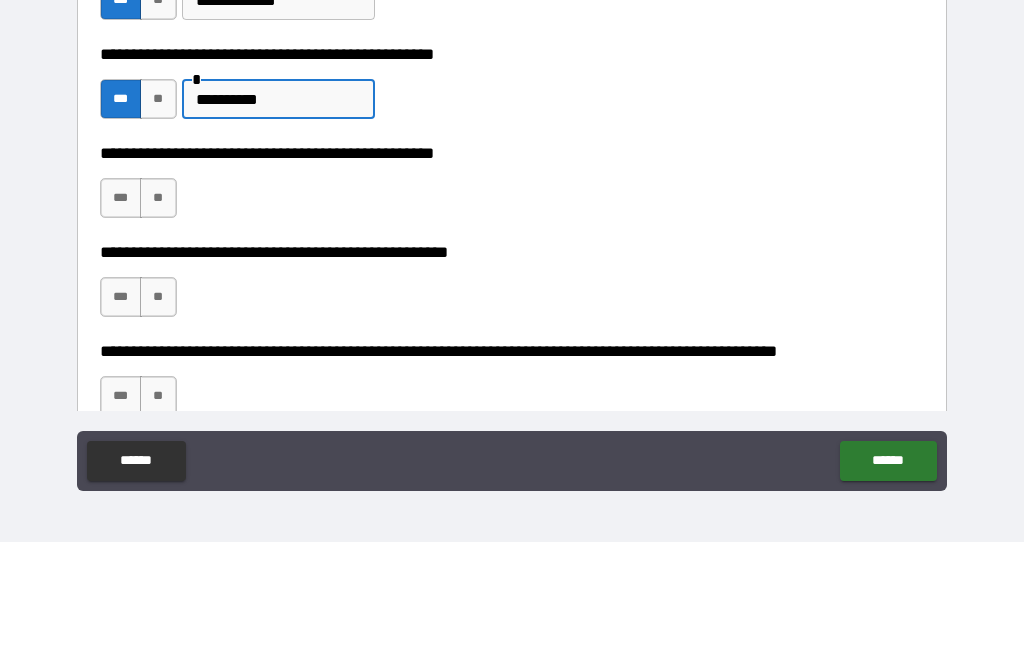 click on "*********" at bounding box center [278, 206] 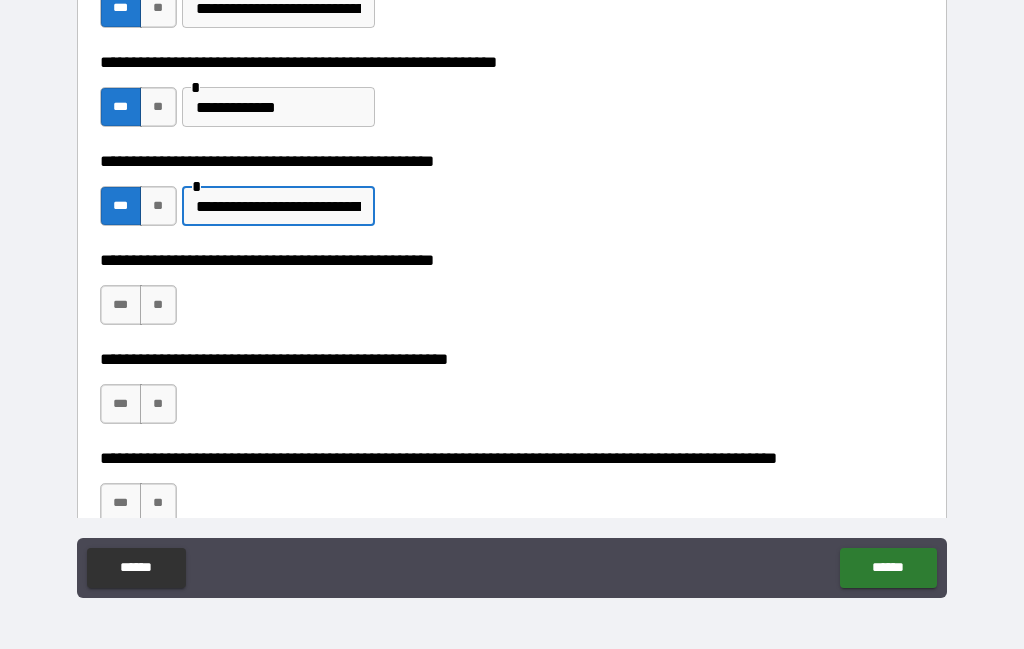 type on "**********" 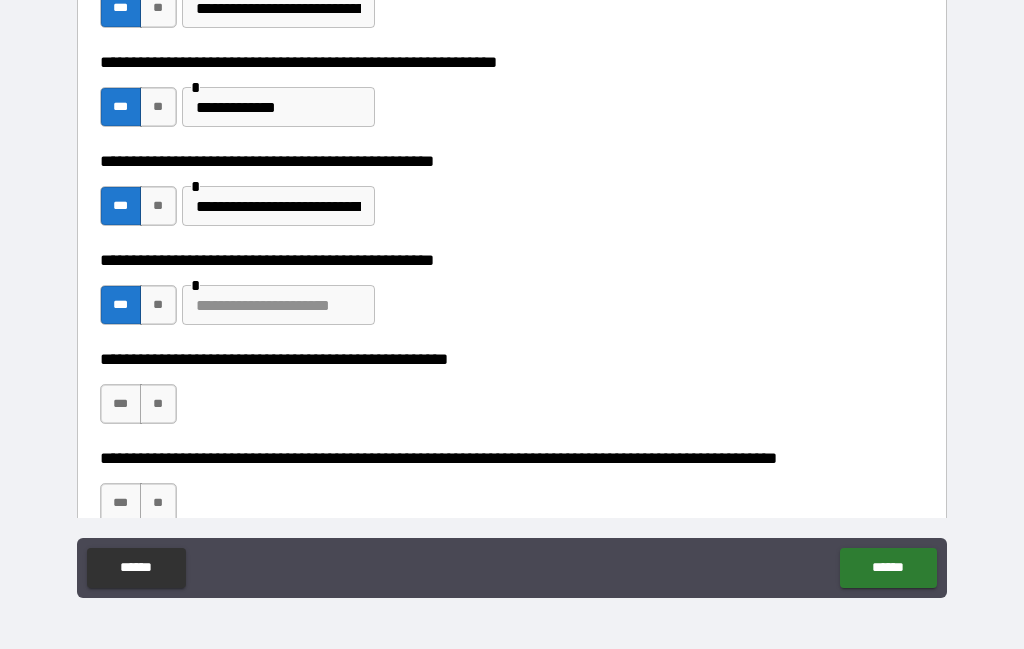 click at bounding box center (278, 305) 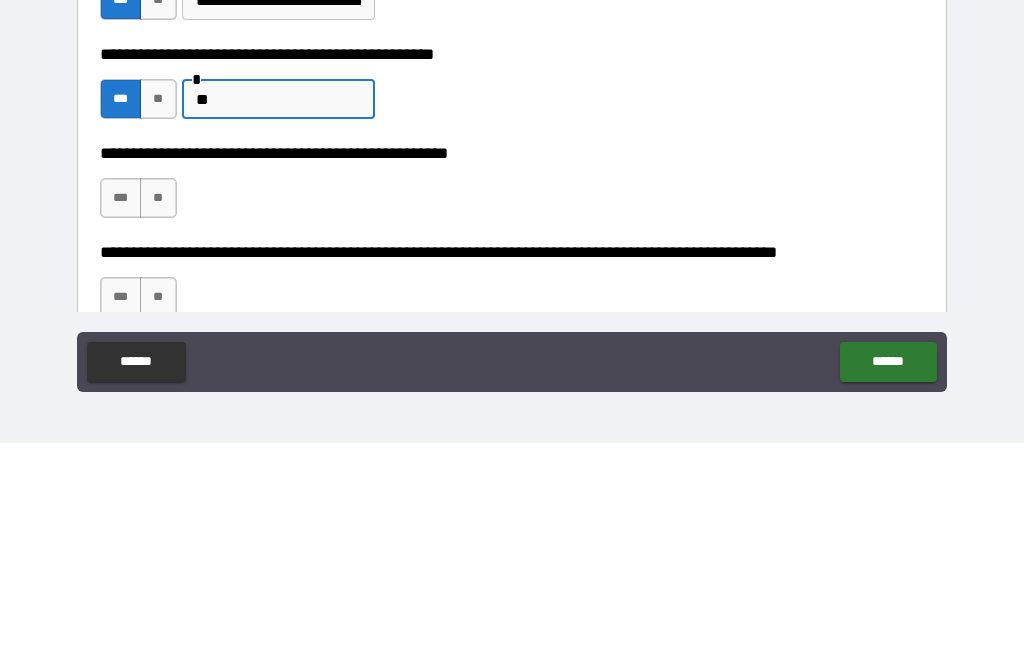 type on "*" 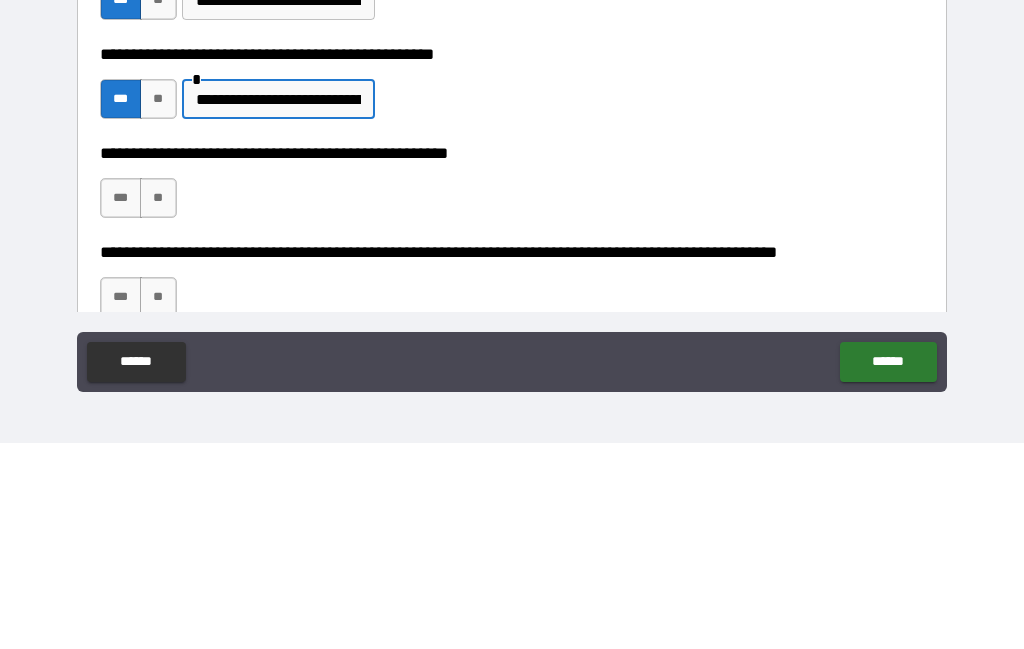 click on "**********" at bounding box center [278, 305] 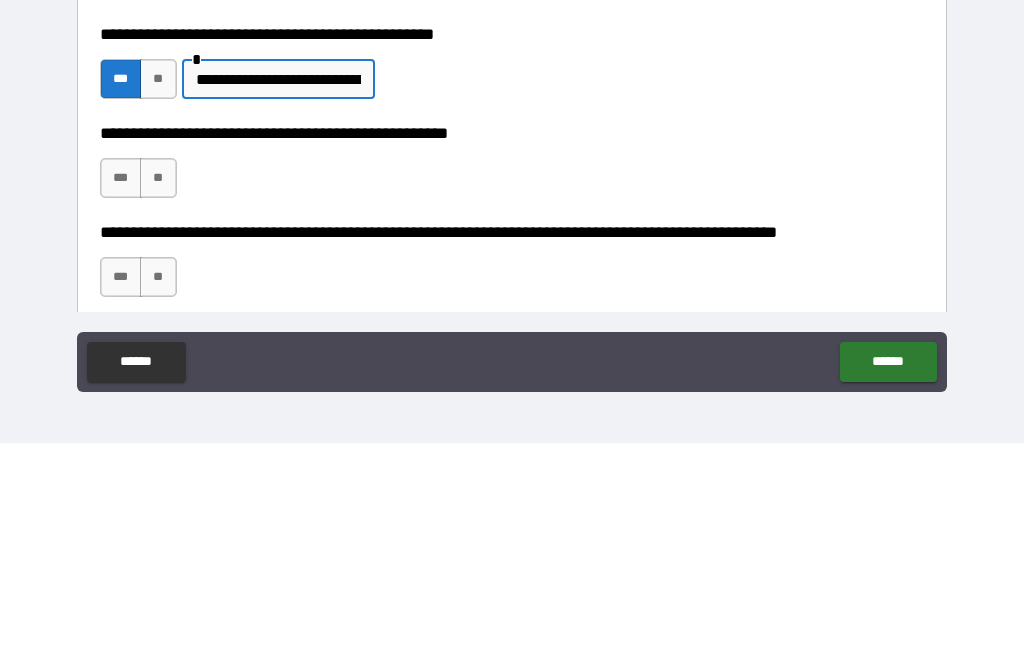 scroll, scrollTop: 529, scrollLeft: 0, axis: vertical 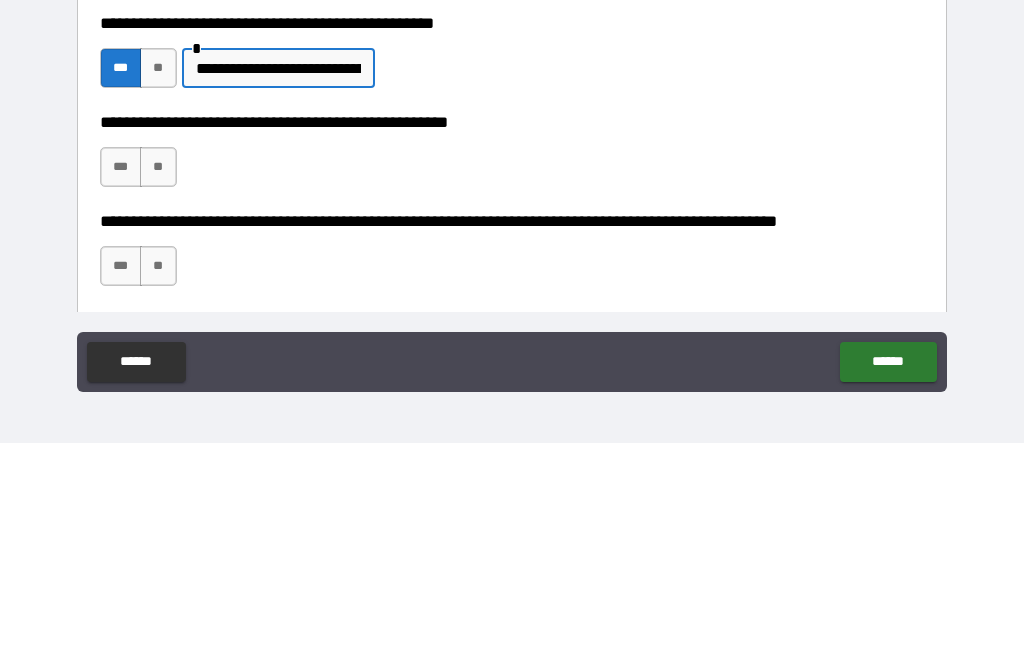 type on "**********" 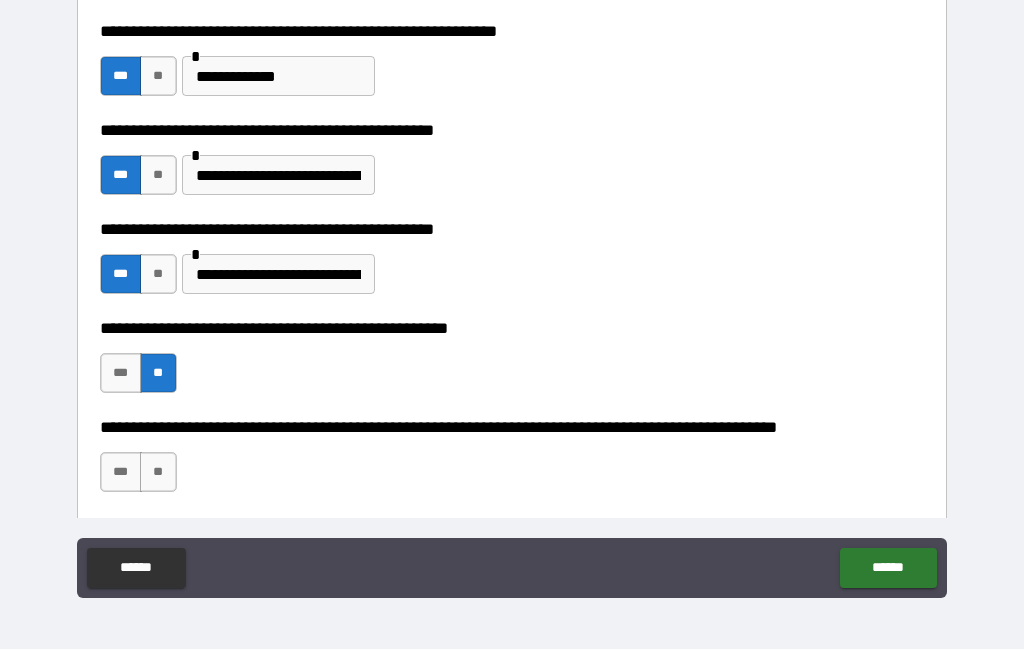 click on "**" at bounding box center (158, 472) 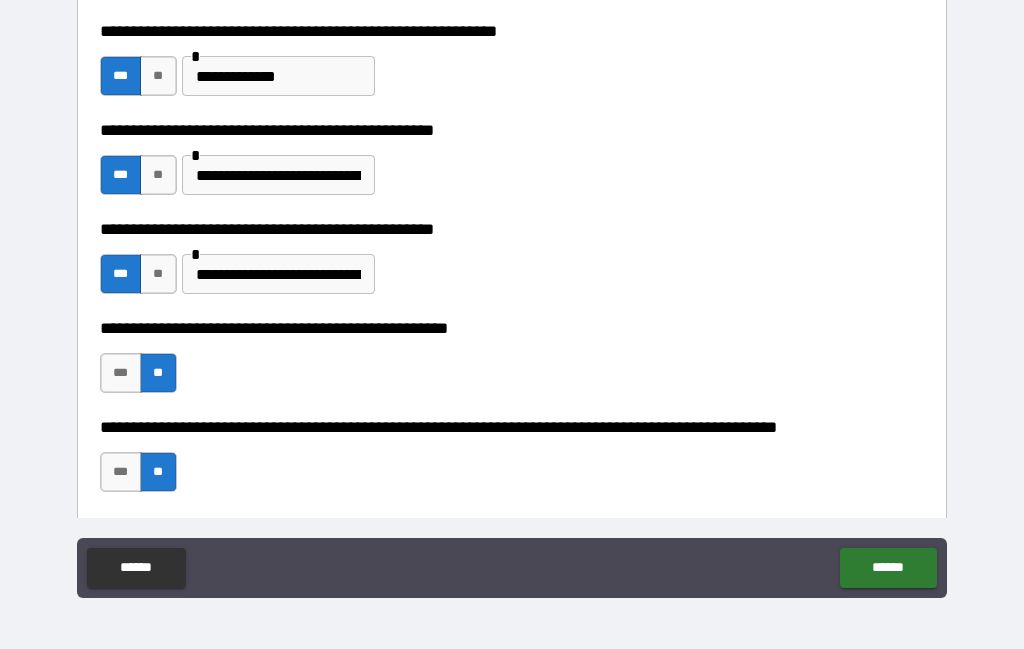 click on "******" at bounding box center [888, 568] 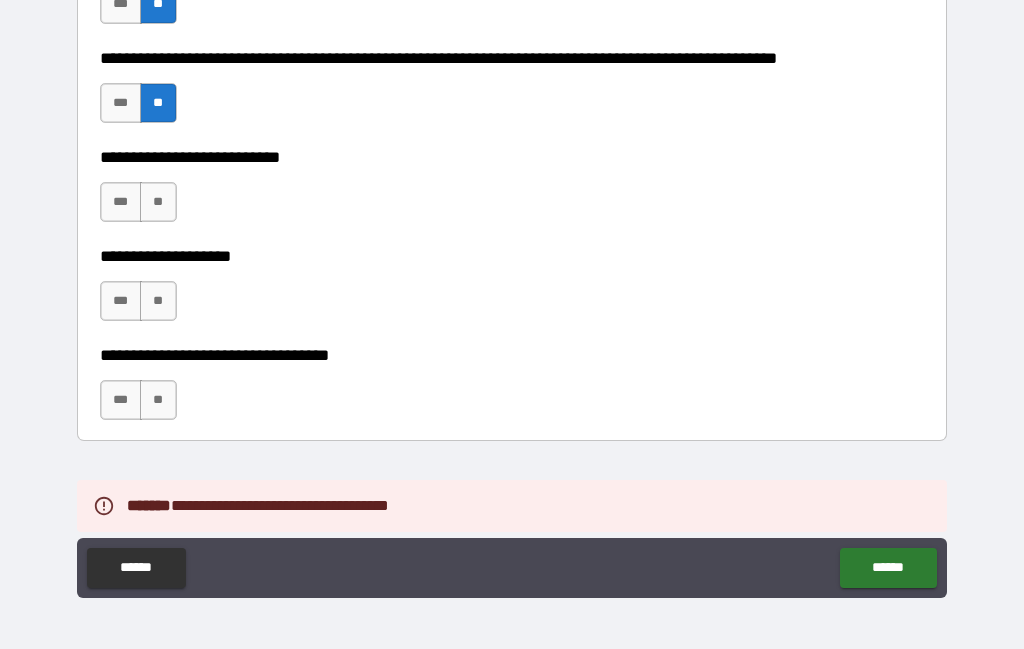 scroll, scrollTop: 906, scrollLeft: 0, axis: vertical 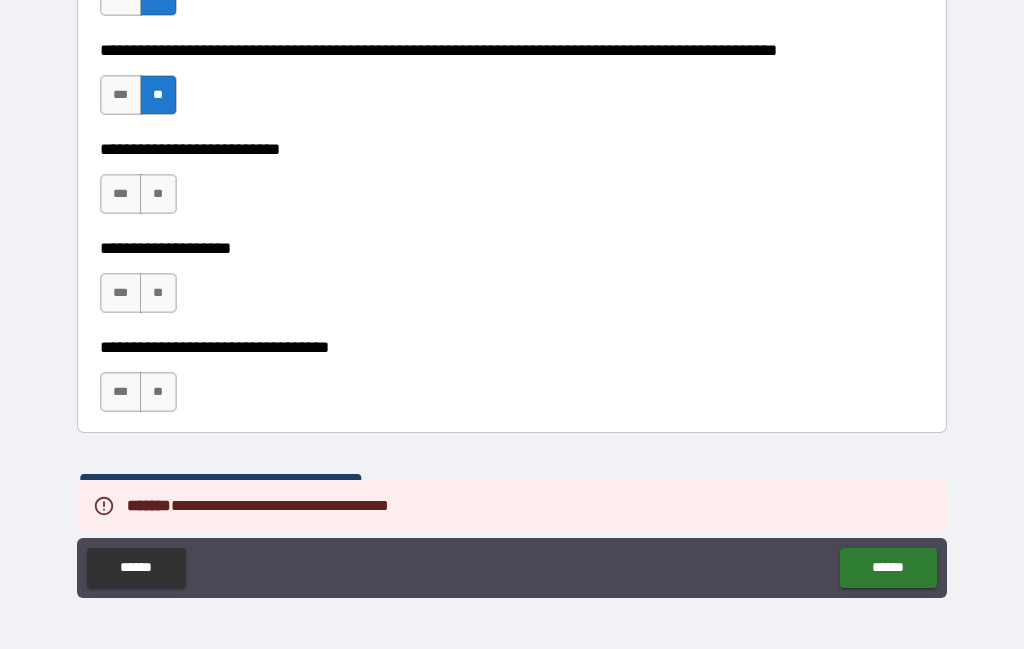 click on "**" at bounding box center [158, 194] 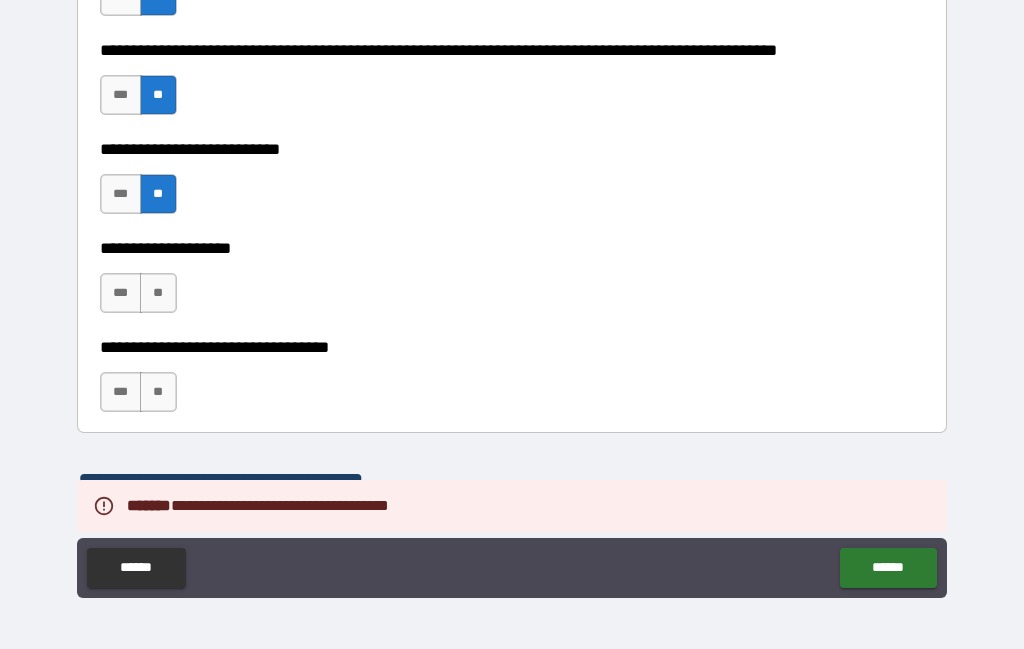 click on "**" at bounding box center (158, 293) 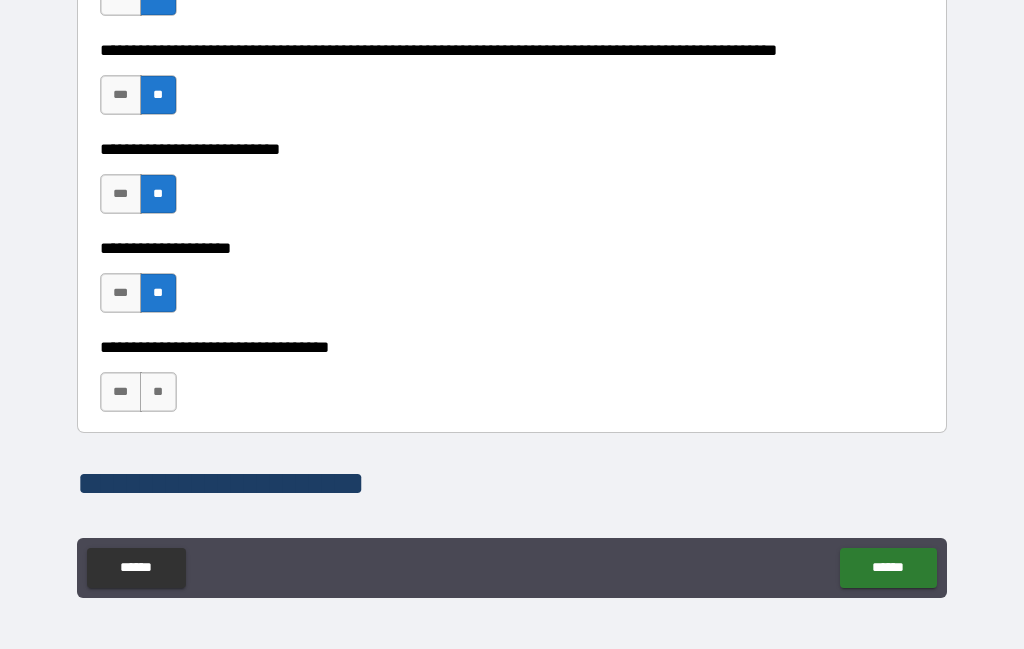 click on "**" at bounding box center [158, 392] 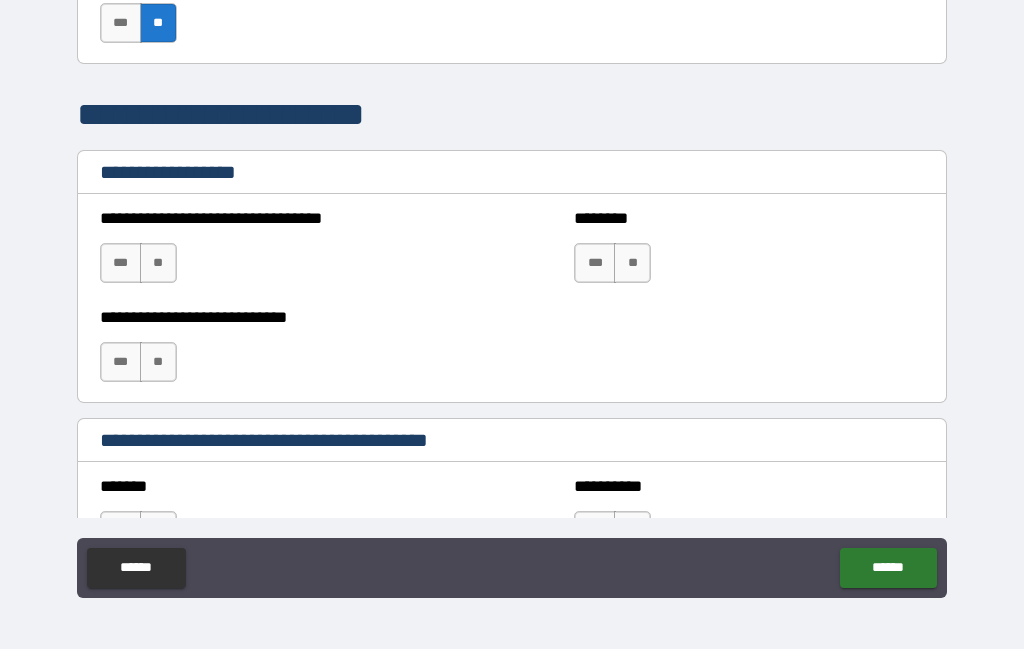 scroll, scrollTop: 1280, scrollLeft: 0, axis: vertical 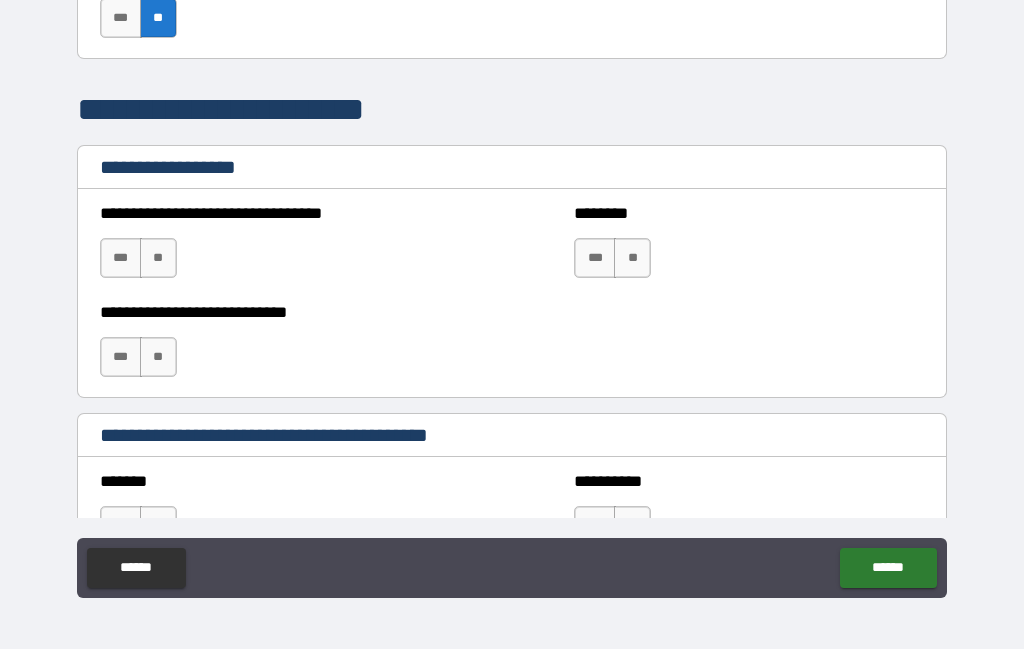click on "**" at bounding box center (158, 258) 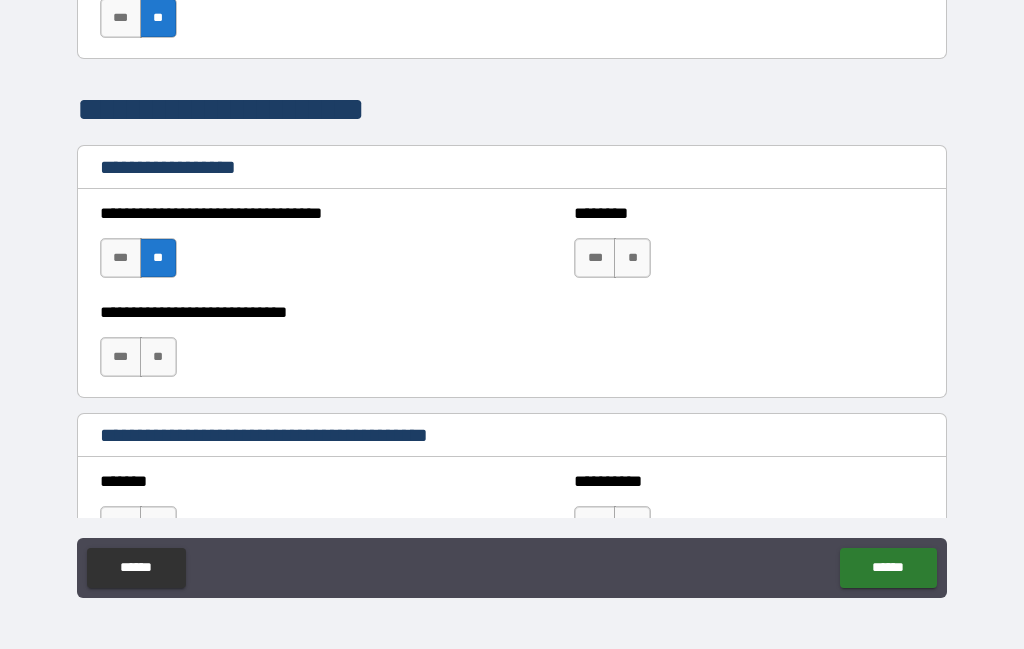 click on "**" at bounding box center [632, 258] 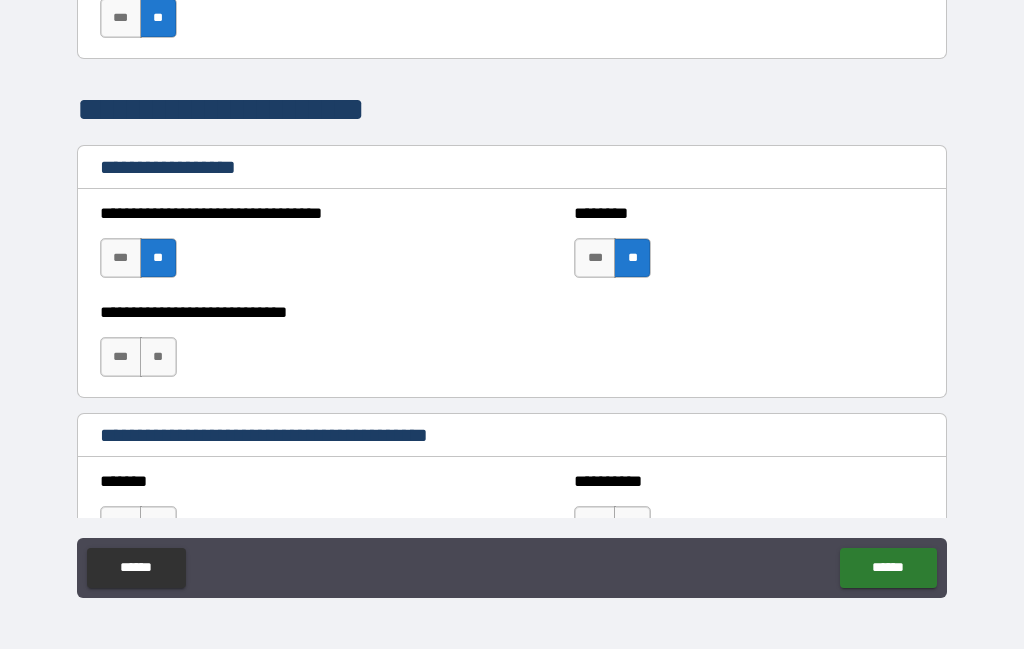 click on "**" at bounding box center (158, 357) 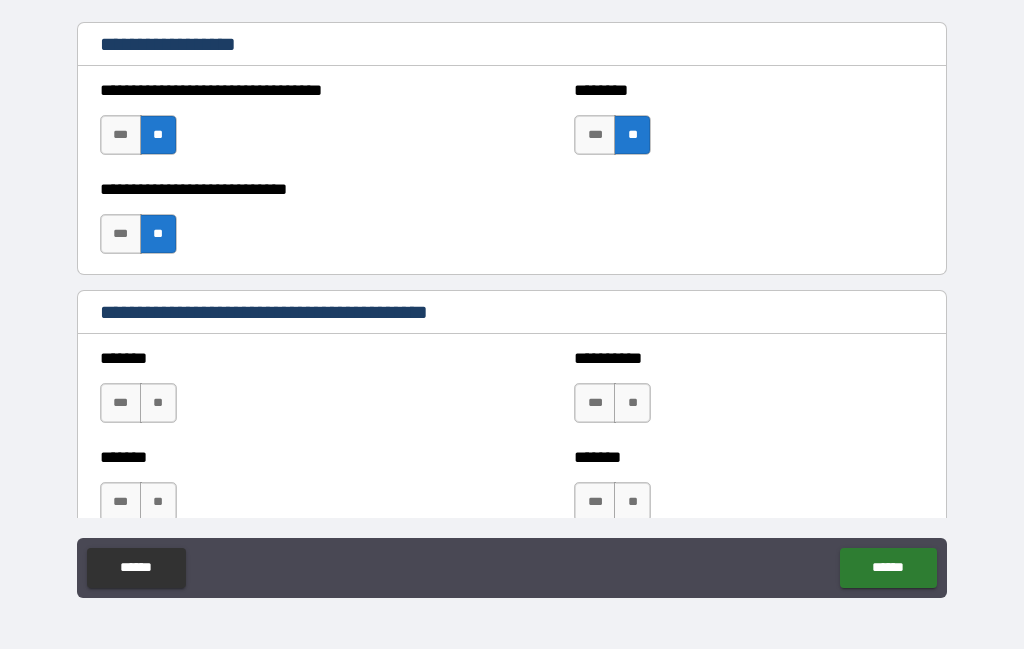 scroll, scrollTop: 1423, scrollLeft: 0, axis: vertical 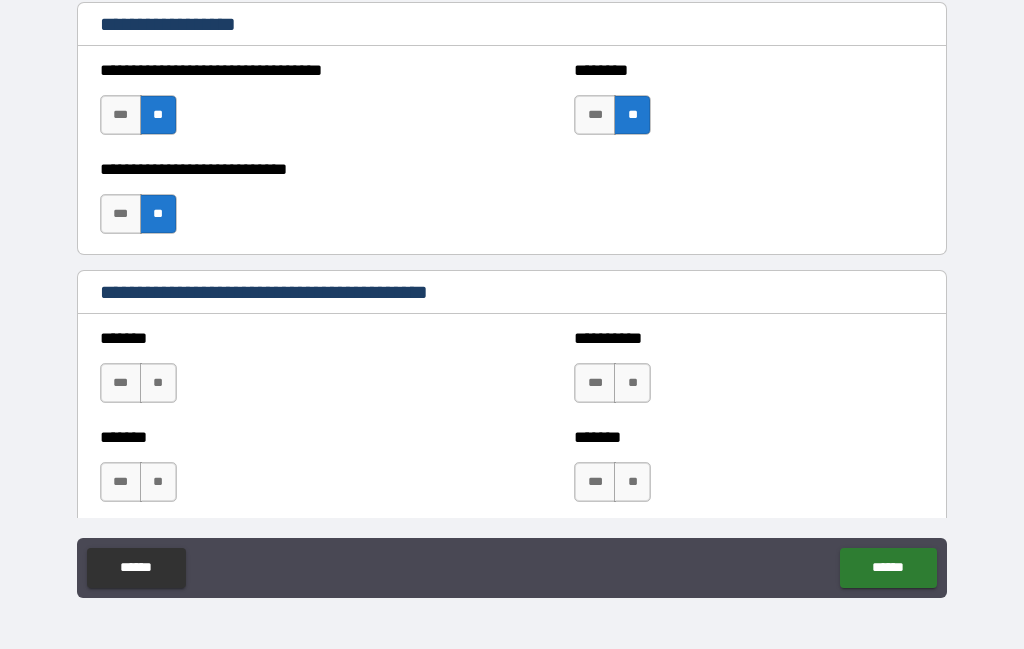 click on "**" at bounding box center [158, 115] 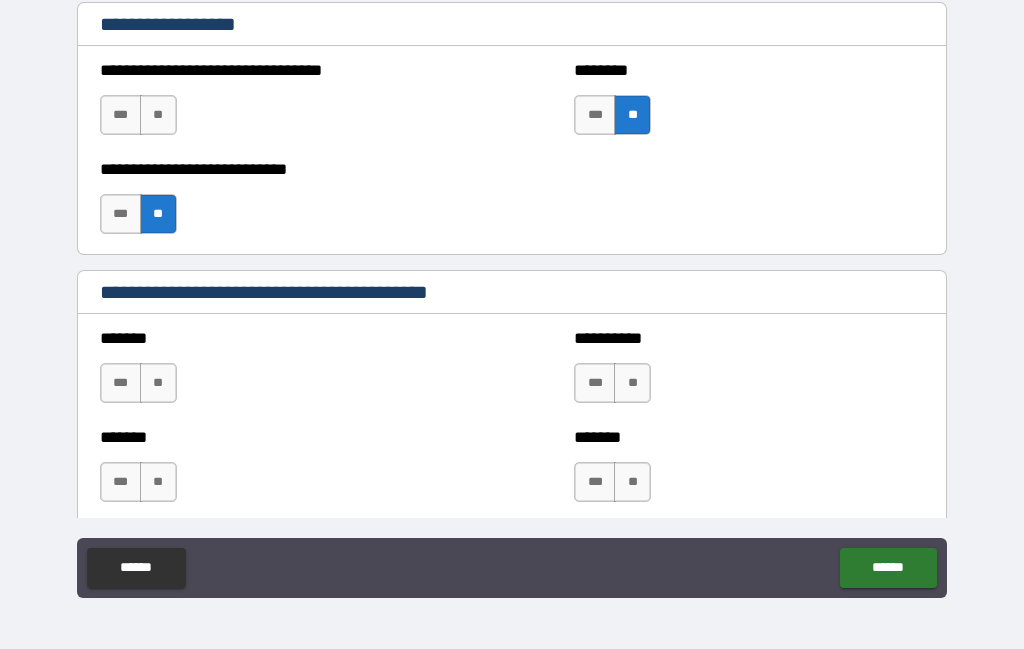 click on "**" at bounding box center [158, 214] 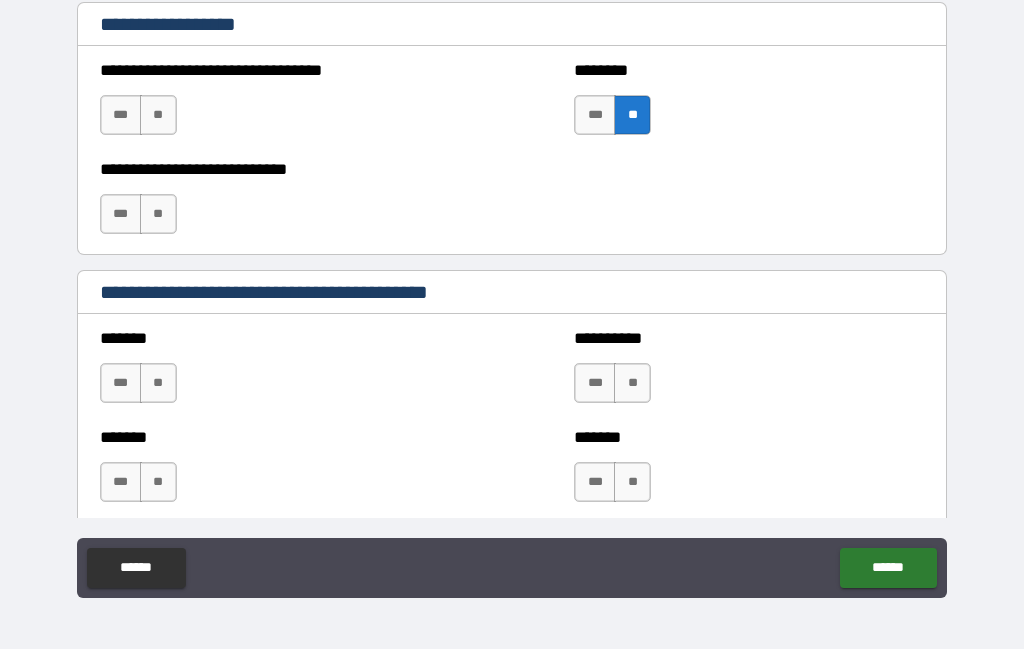 click on "**" at bounding box center [632, 115] 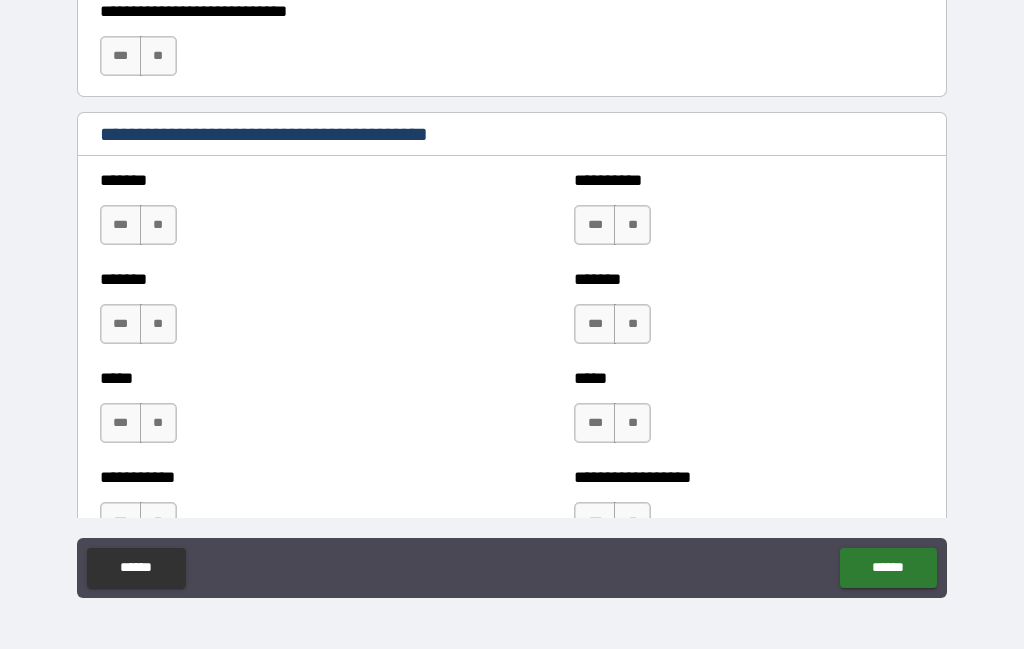 scroll, scrollTop: 1586, scrollLeft: 0, axis: vertical 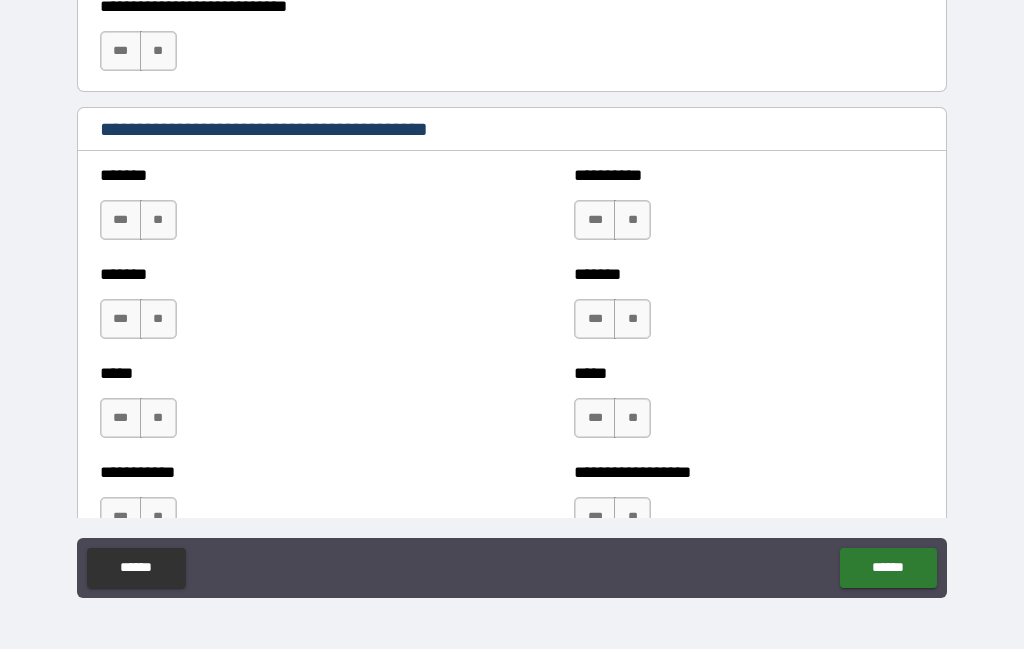 click on "**" at bounding box center [158, 220] 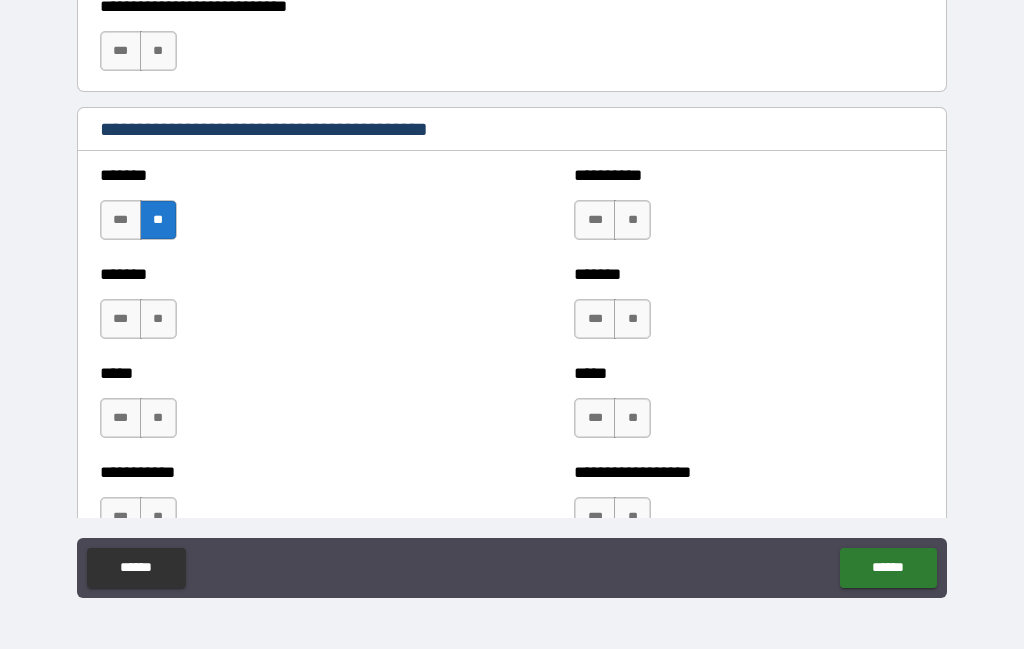click on "**" at bounding box center [632, 220] 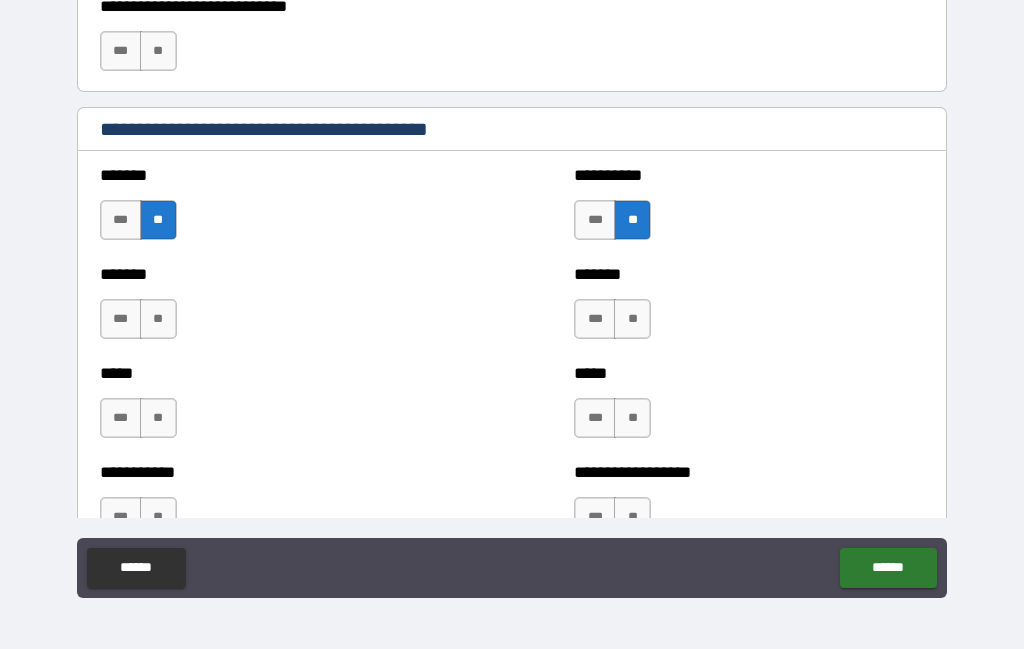 click on "**" at bounding box center (632, 319) 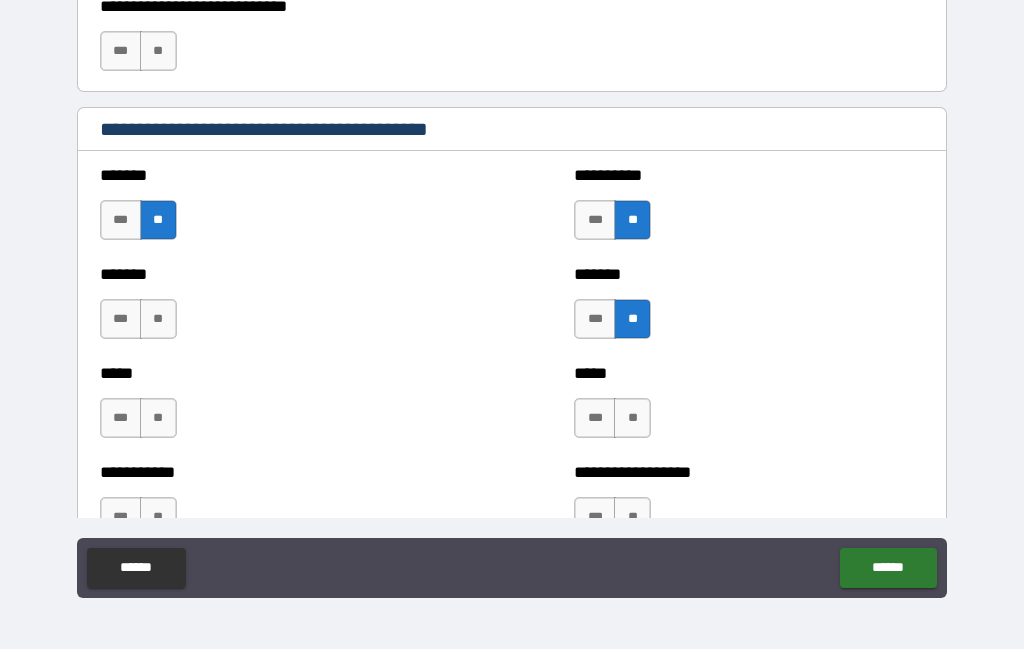 click on "**" at bounding box center (158, 319) 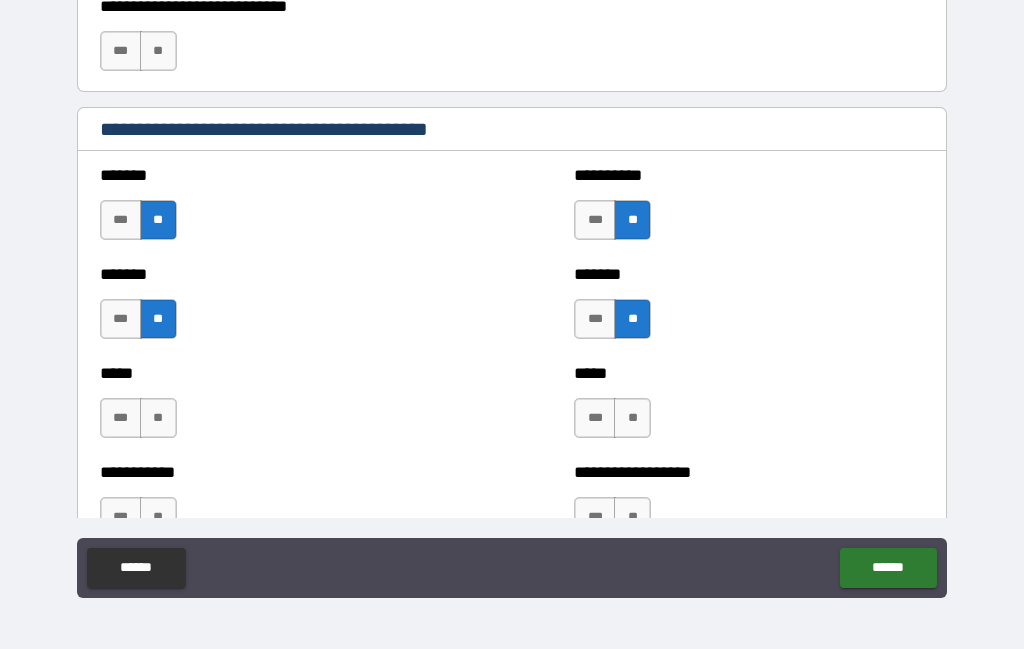 click on "**" at bounding box center [158, 418] 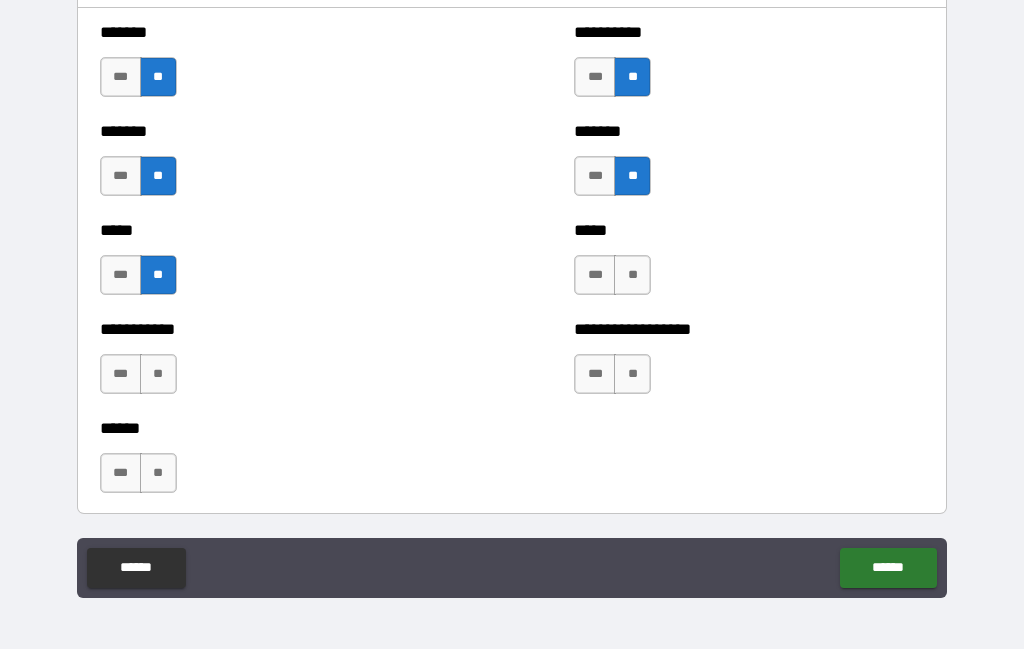 scroll, scrollTop: 1730, scrollLeft: 0, axis: vertical 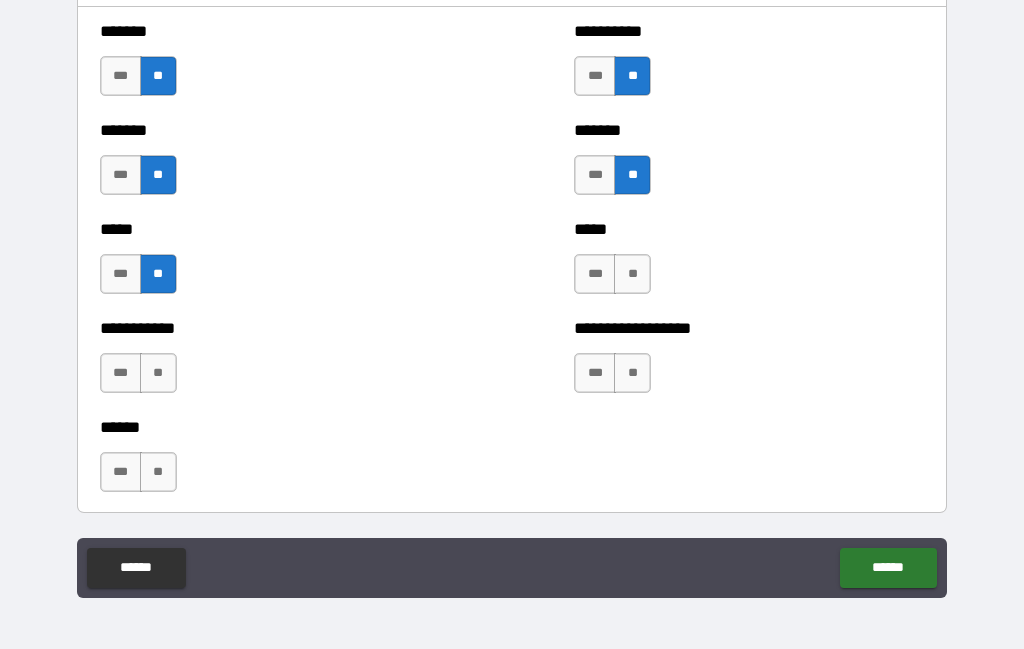 click on "**" at bounding box center [632, 274] 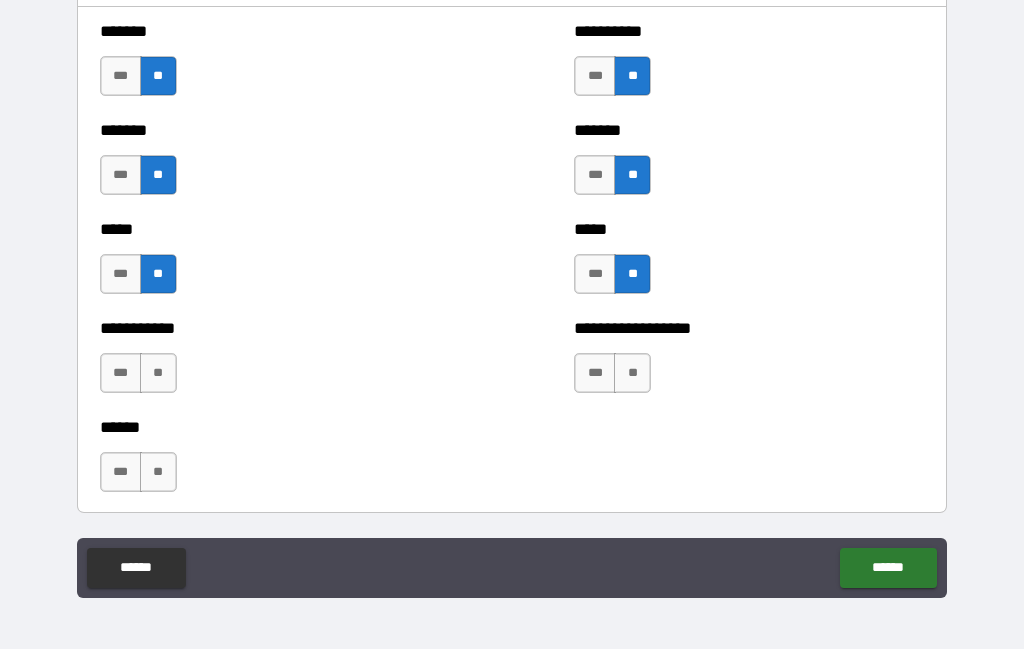 click on "**" at bounding box center [632, 373] 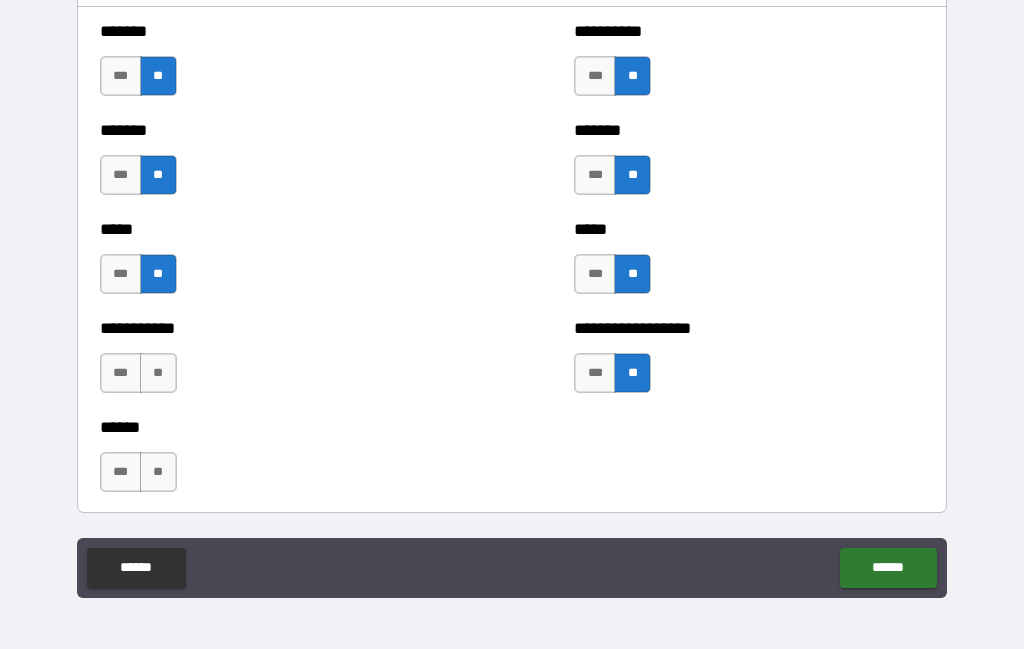 click on "**" at bounding box center [158, 373] 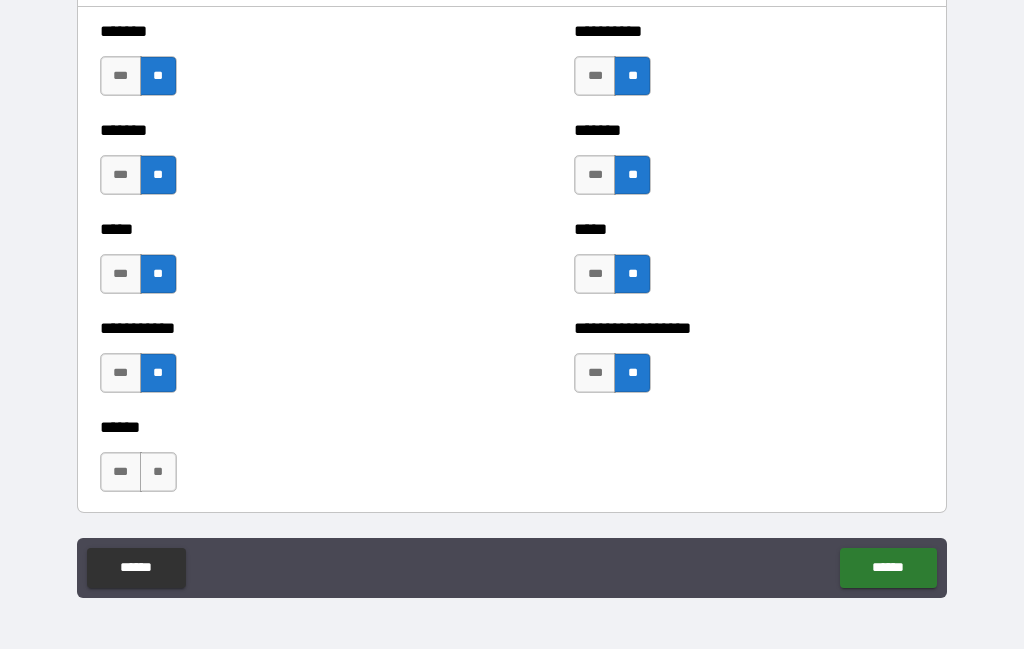 click on "**" at bounding box center (158, 472) 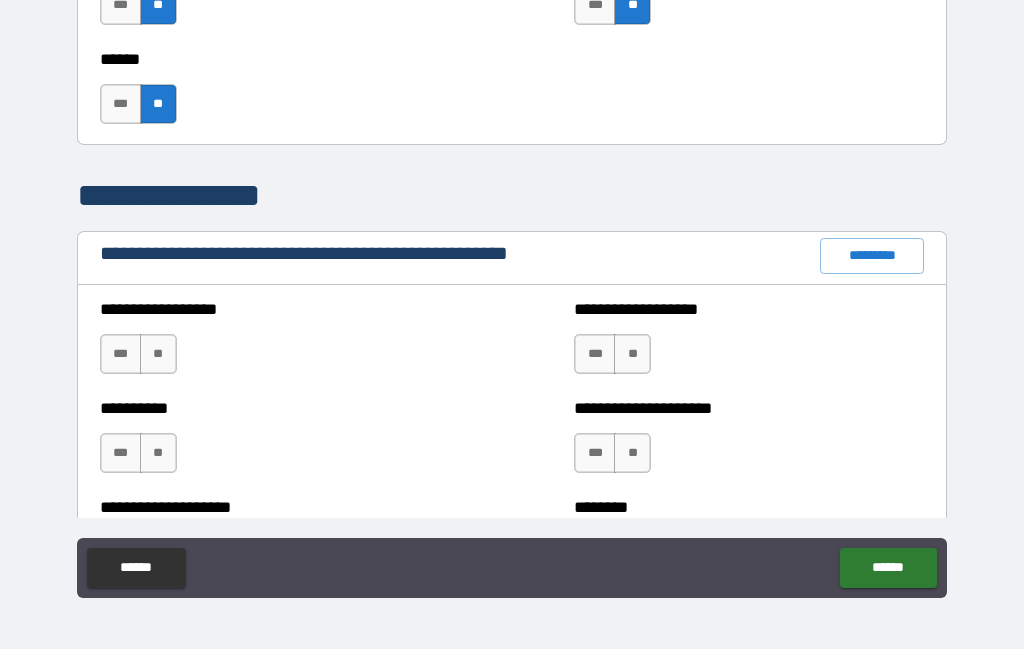 scroll, scrollTop: 2099, scrollLeft: 0, axis: vertical 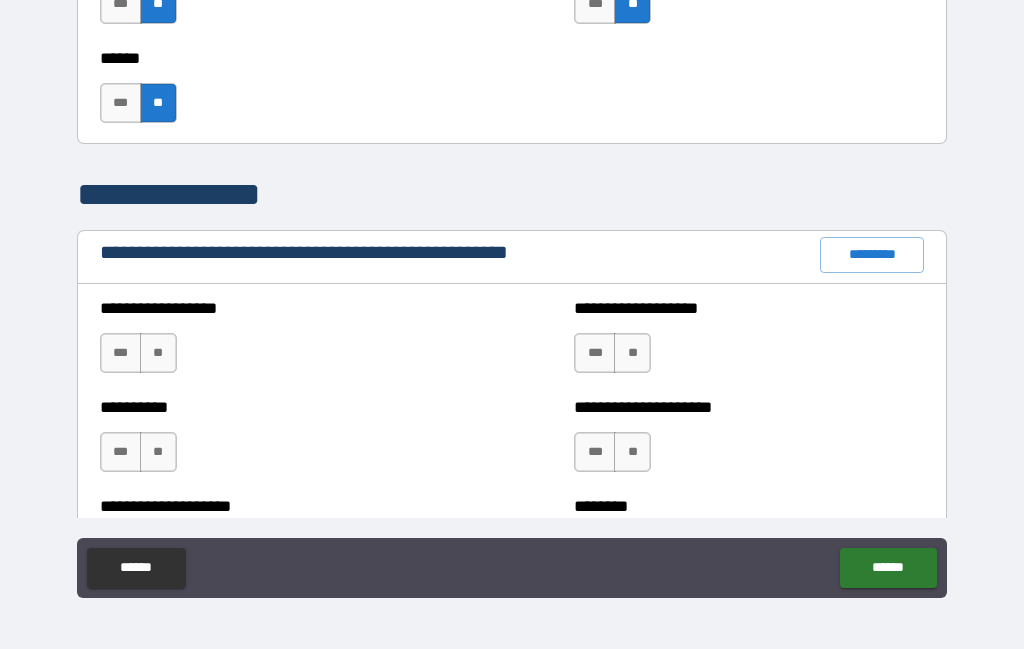 click on "**" at bounding box center [158, 353] 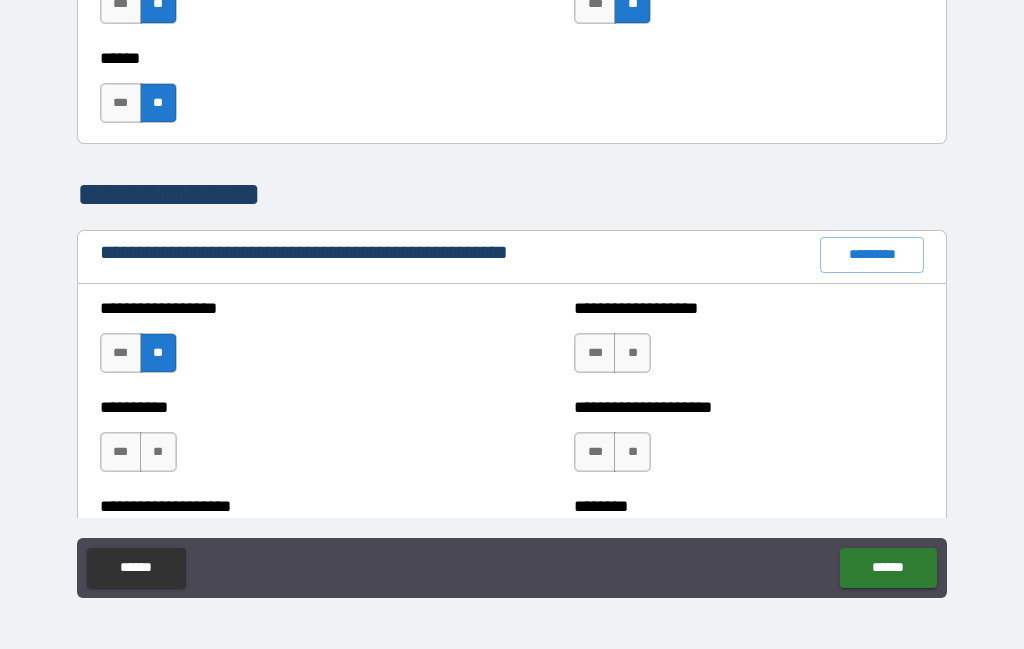 click on "**" at bounding box center (158, 452) 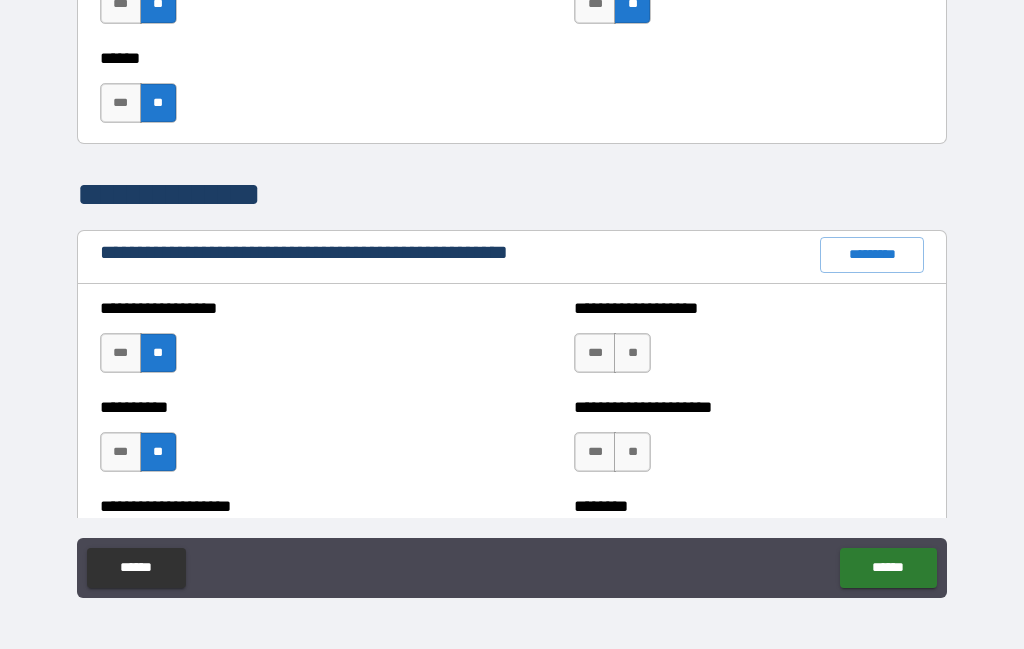 click on "**" at bounding box center (632, 353) 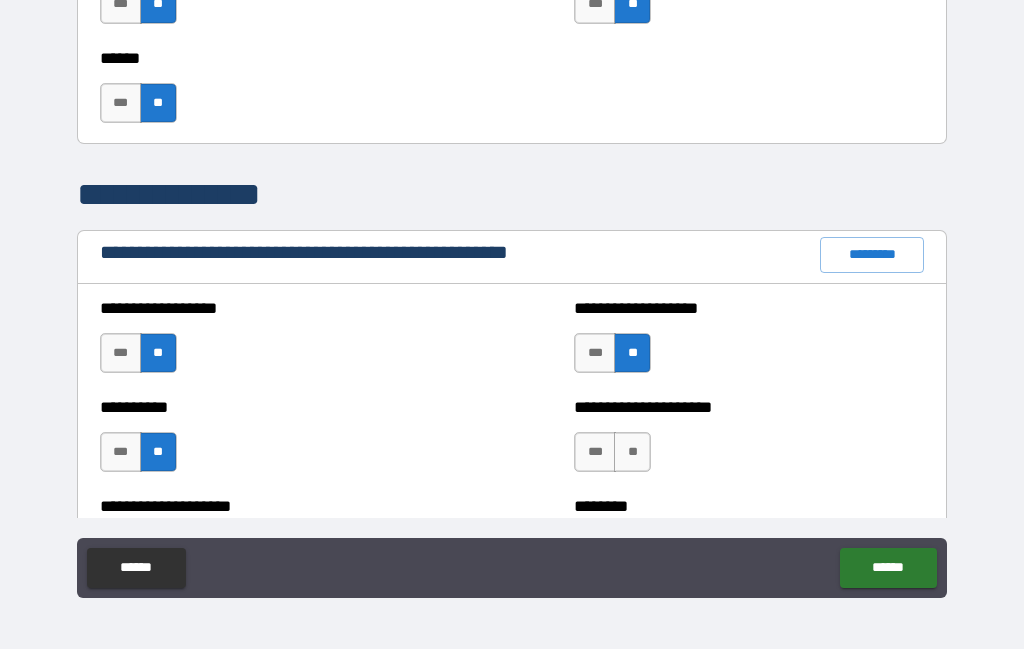 click on "**" at bounding box center [632, 452] 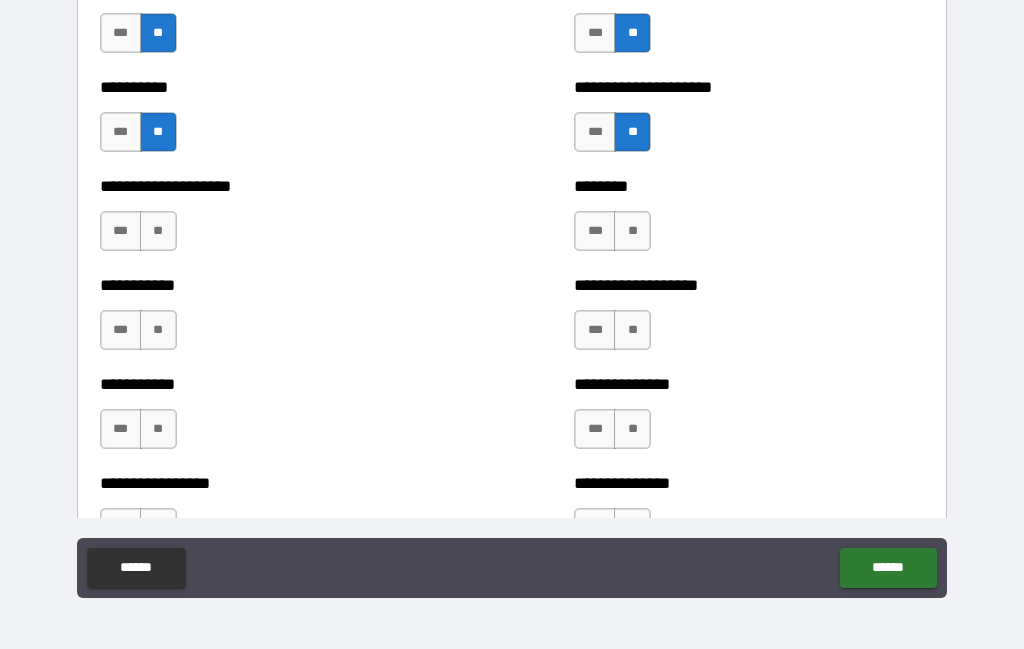 scroll, scrollTop: 2418, scrollLeft: 0, axis: vertical 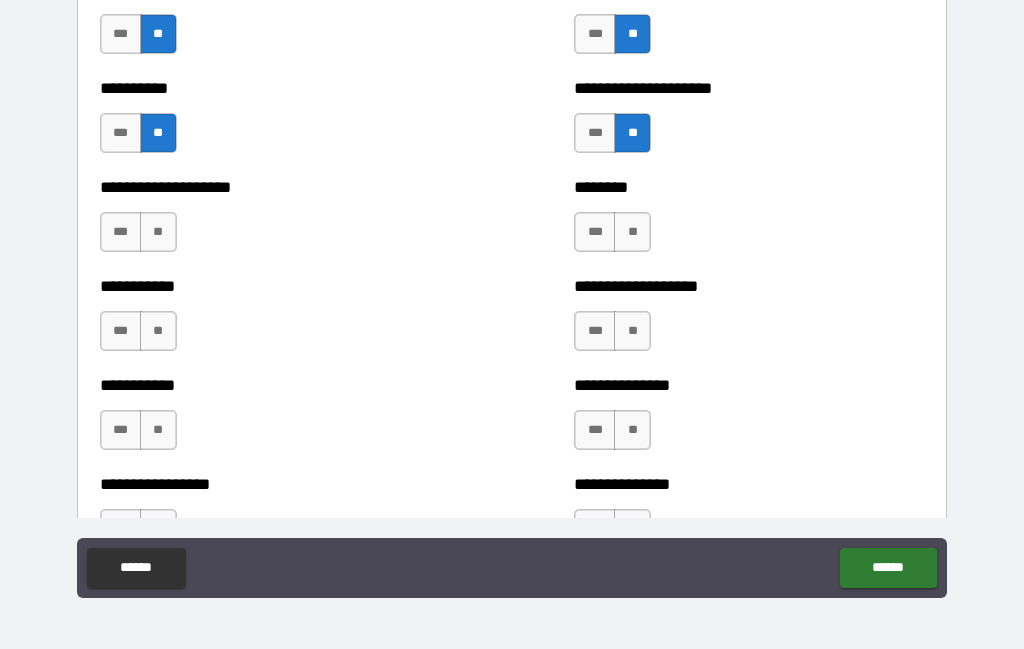 click on "**" at bounding box center [158, 232] 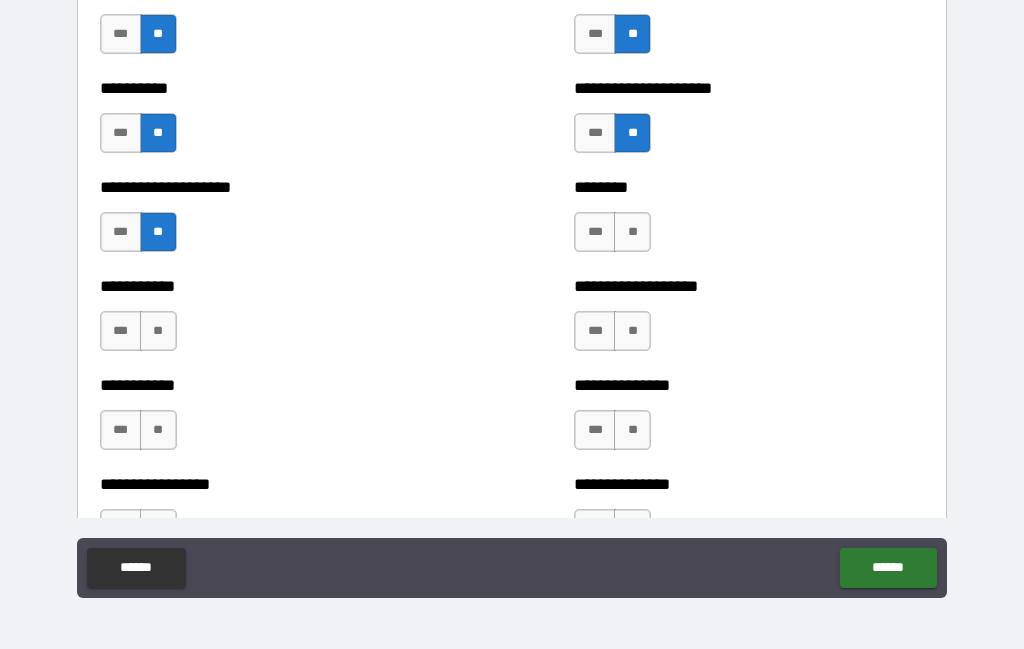 click on "**" at bounding box center [632, 232] 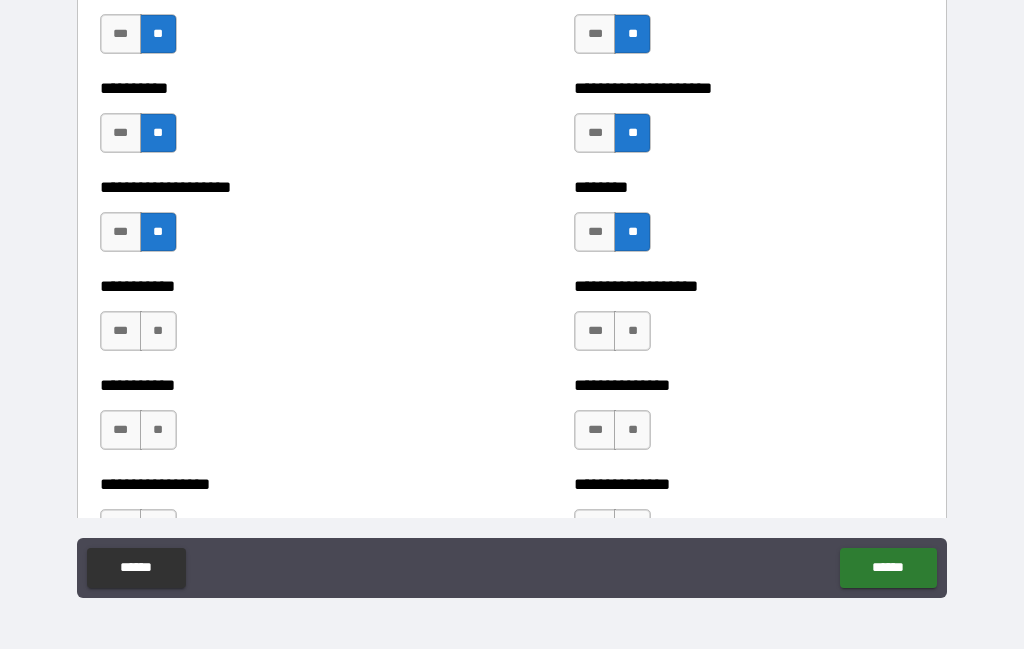click on "**" at bounding box center [632, 331] 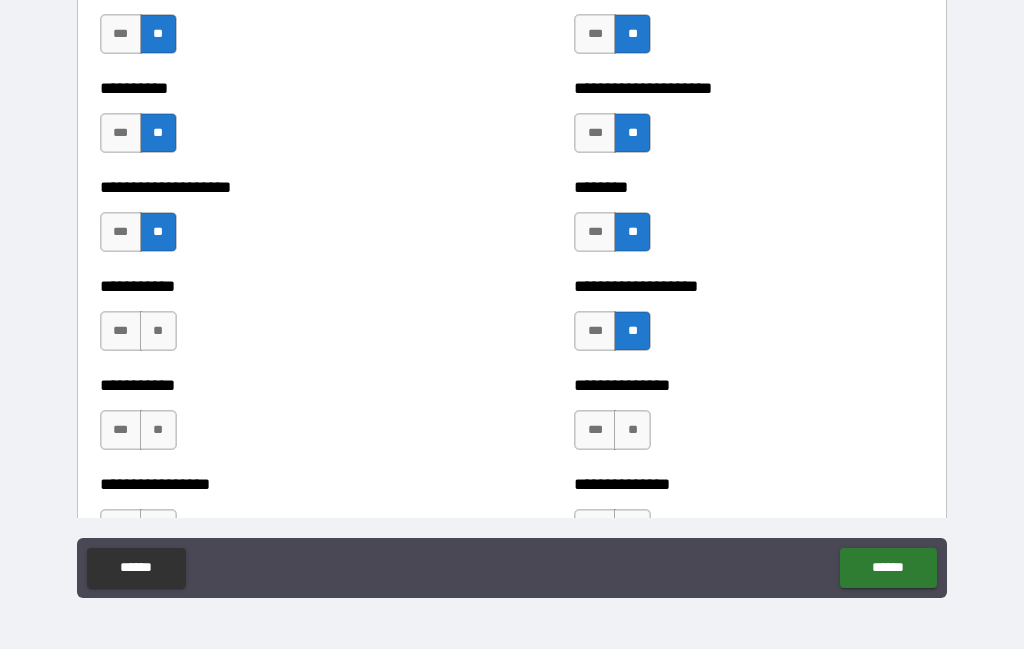 click on "**" at bounding box center [158, 331] 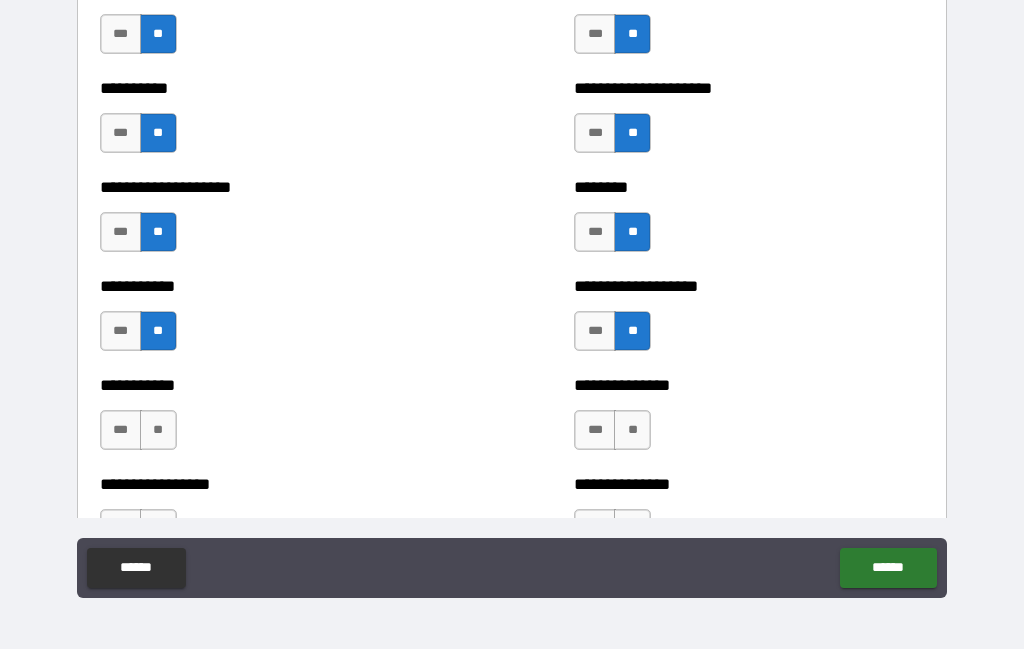 click on "**" at bounding box center (158, 430) 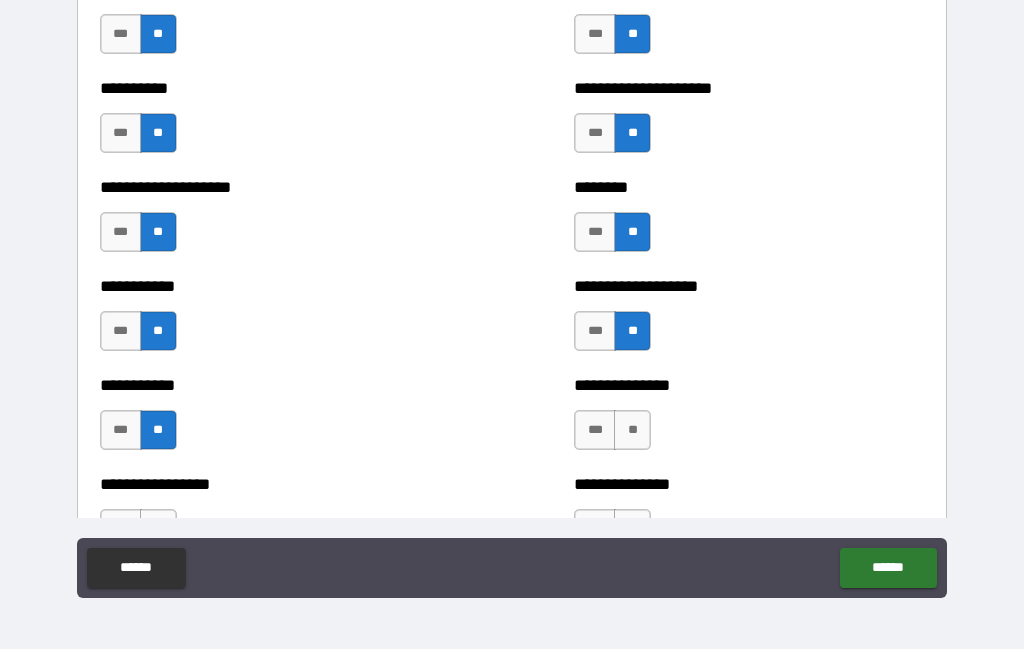 click on "**" at bounding box center (632, 430) 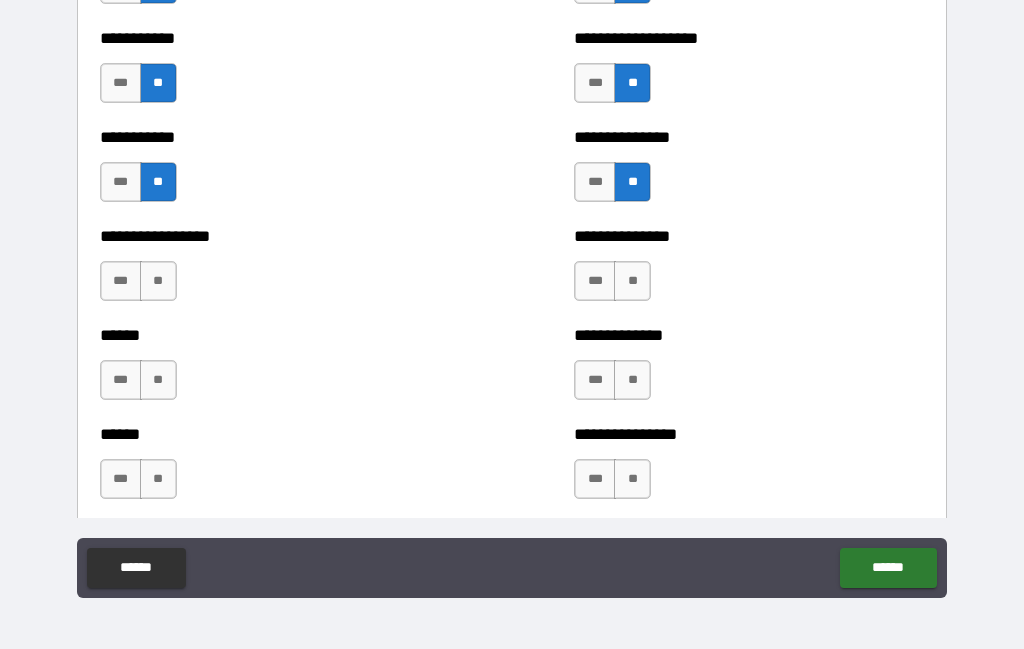 scroll, scrollTop: 2665, scrollLeft: 0, axis: vertical 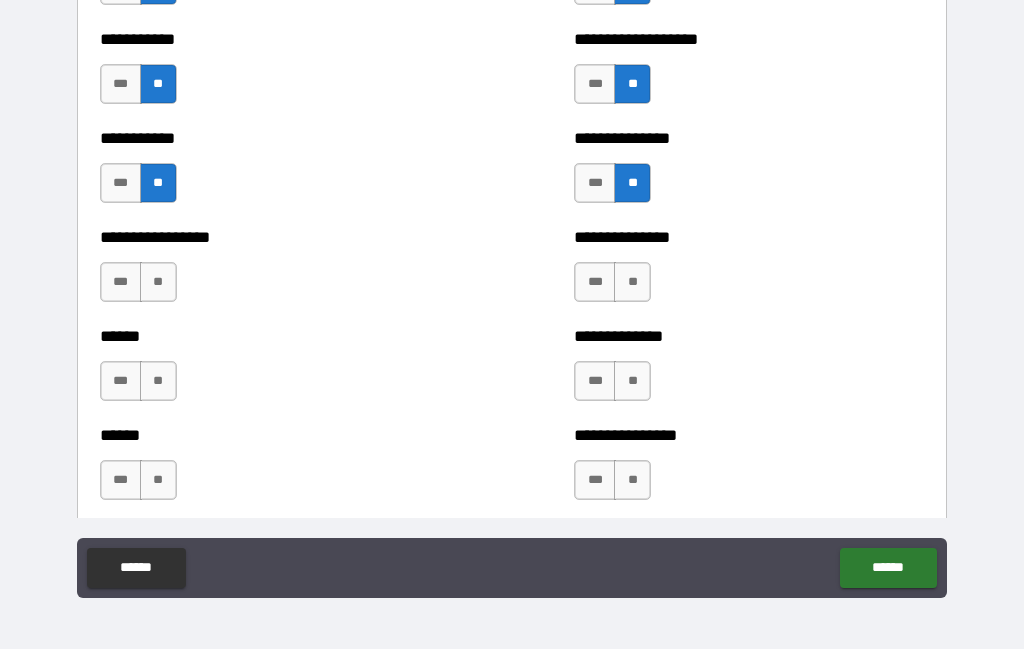 click on "**" at bounding box center (632, 282) 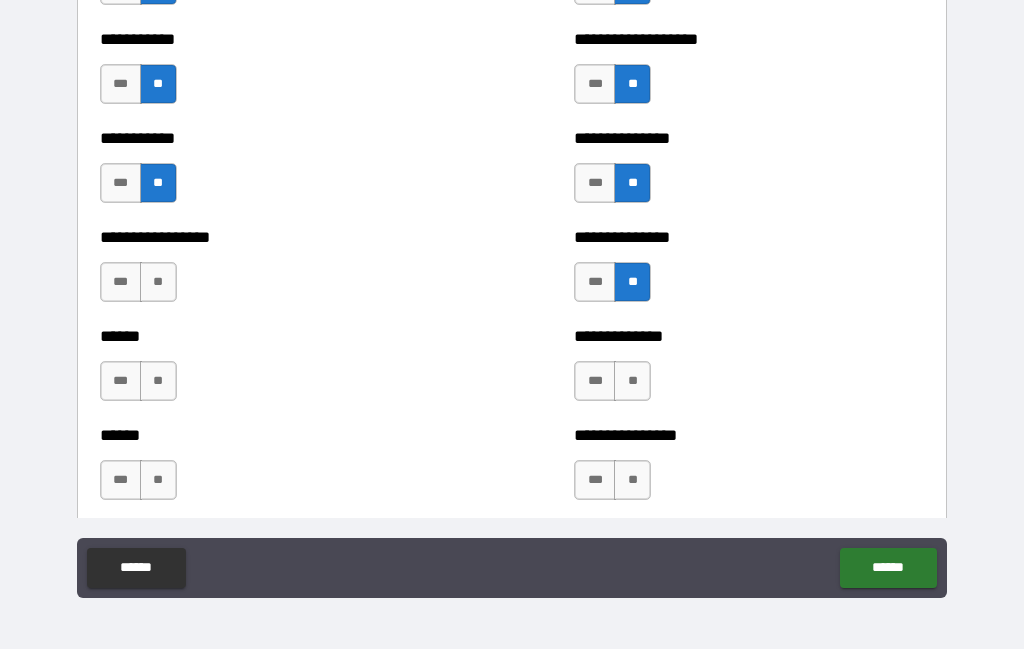 click on "**" at bounding box center [158, 282] 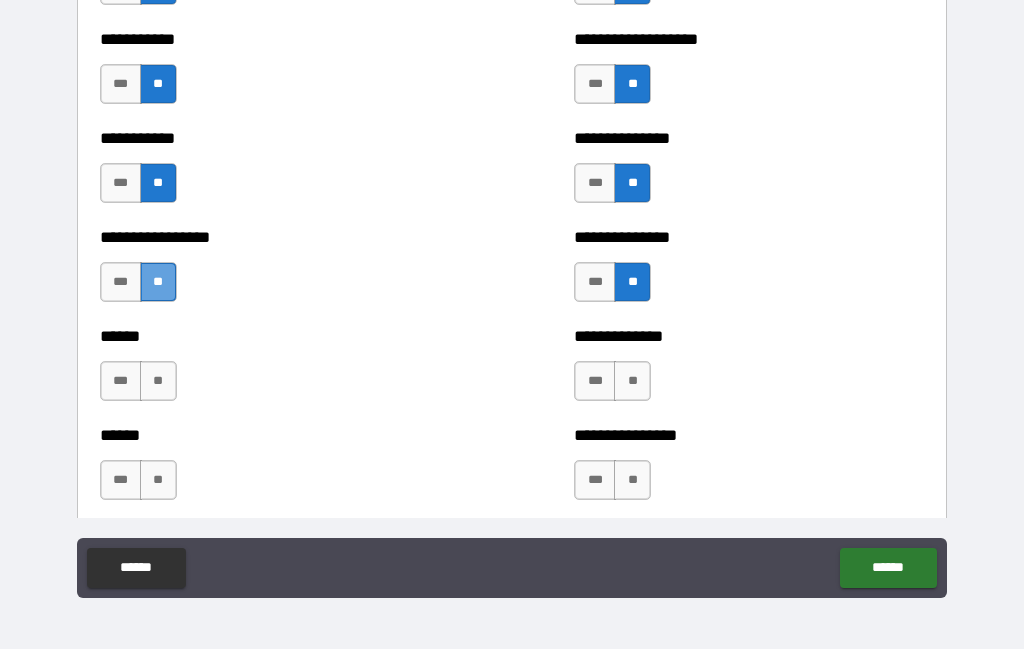 click on "**********" at bounding box center [275, 272] 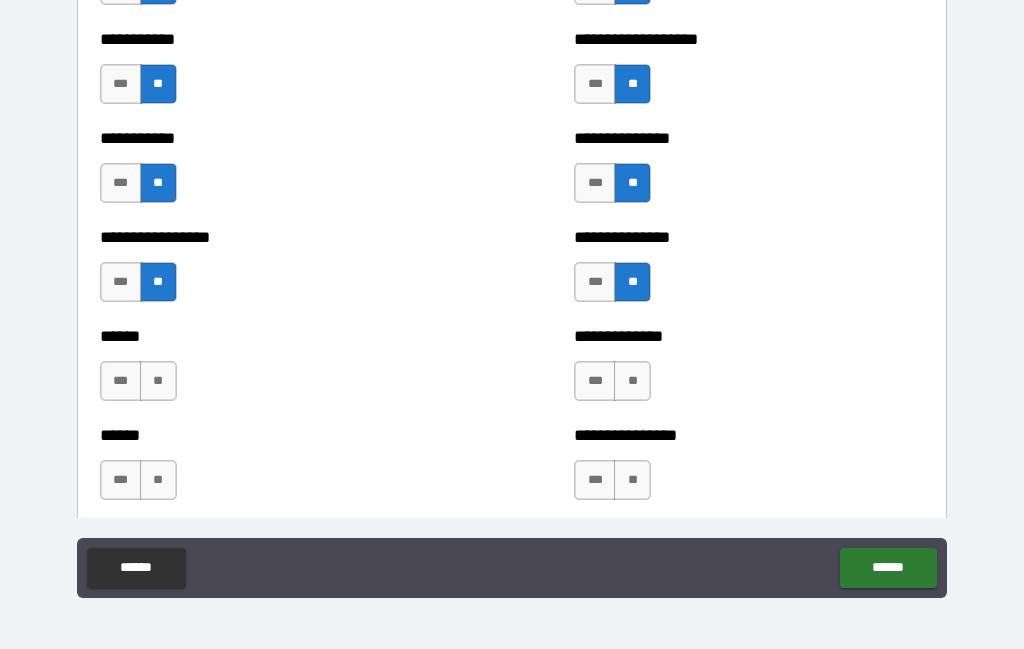click on "**" at bounding box center [158, 381] 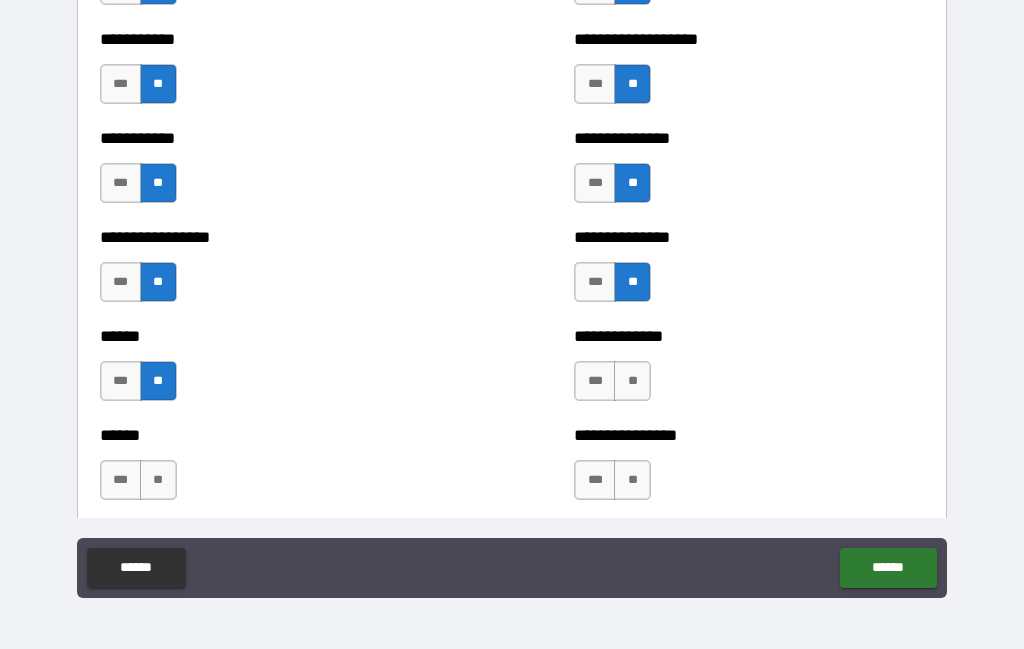 click on "**" at bounding box center (632, 381) 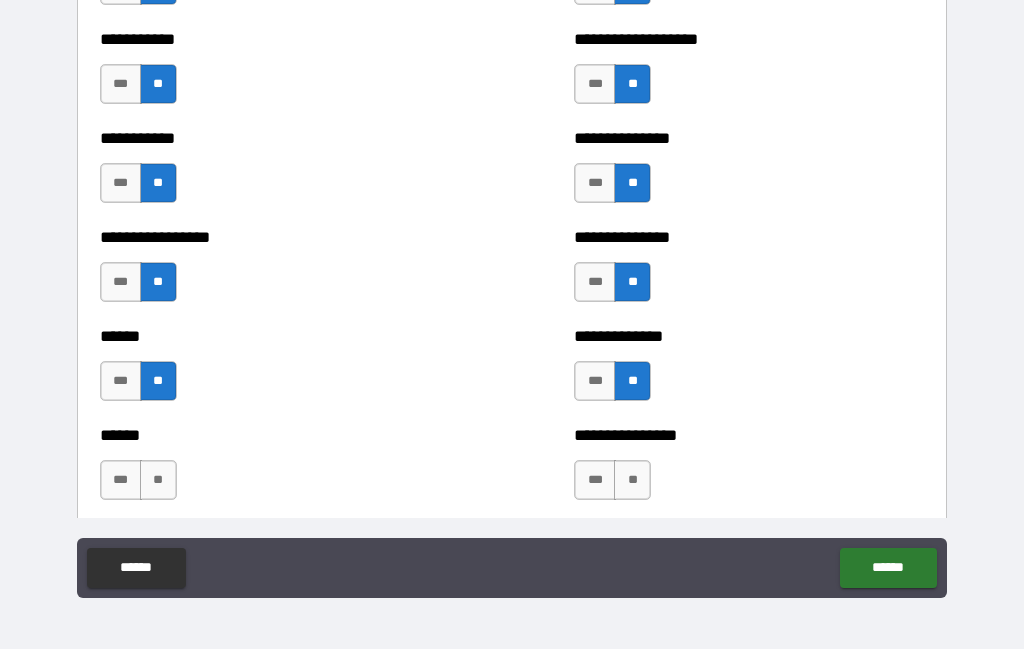 click on "**" at bounding box center [632, 480] 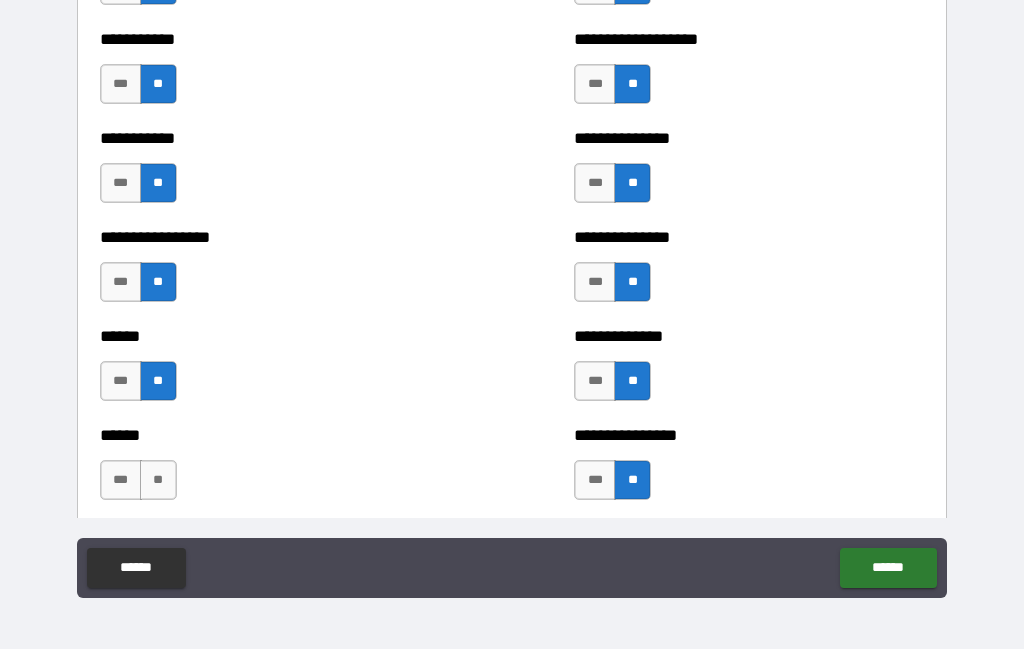 click on "**" at bounding box center (158, 480) 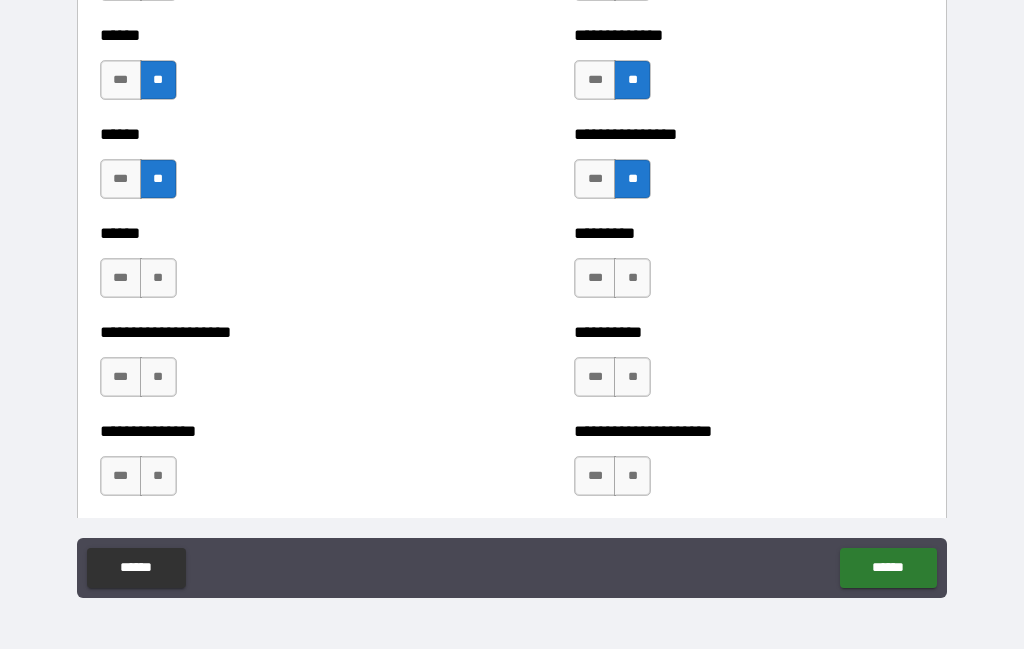 scroll, scrollTop: 2969, scrollLeft: 0, axis: vertical 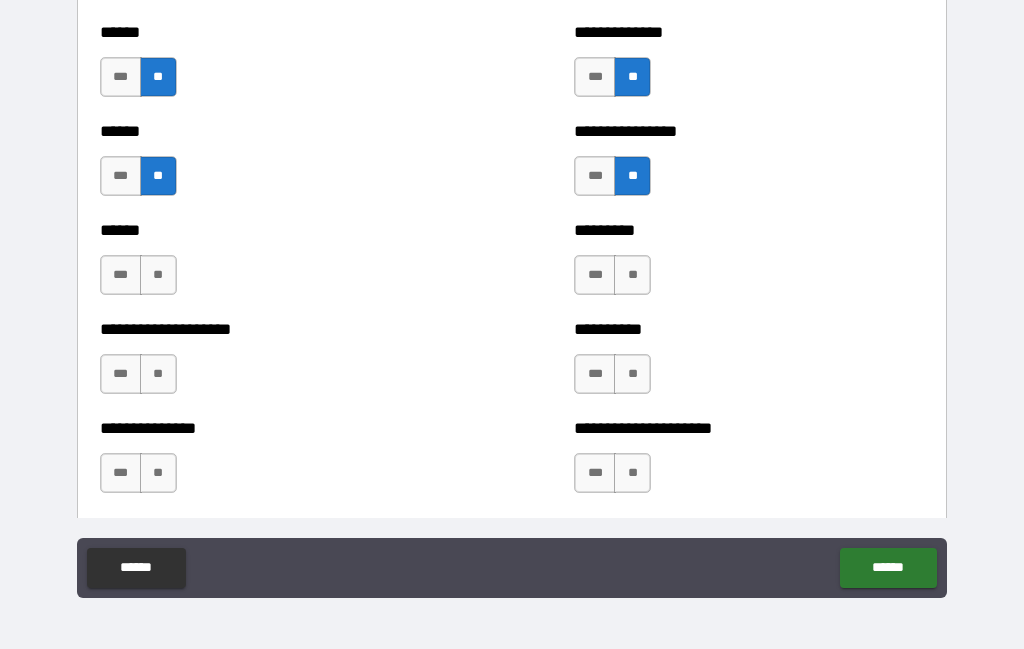 click on "**" at bounding box center (632, 275) 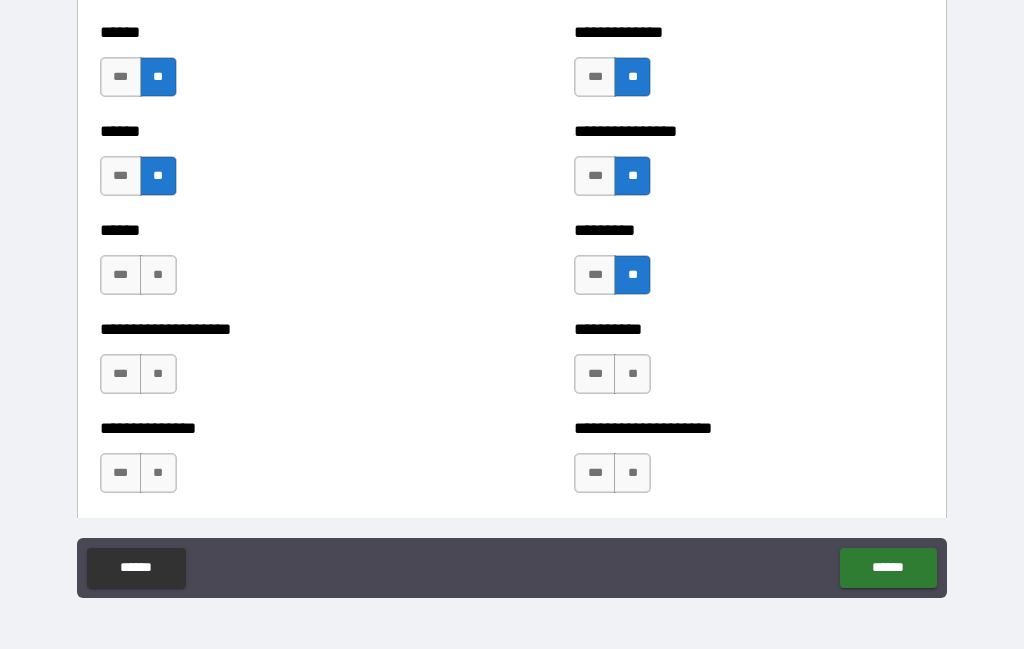 click on "**" at bounding box center [158, 275] 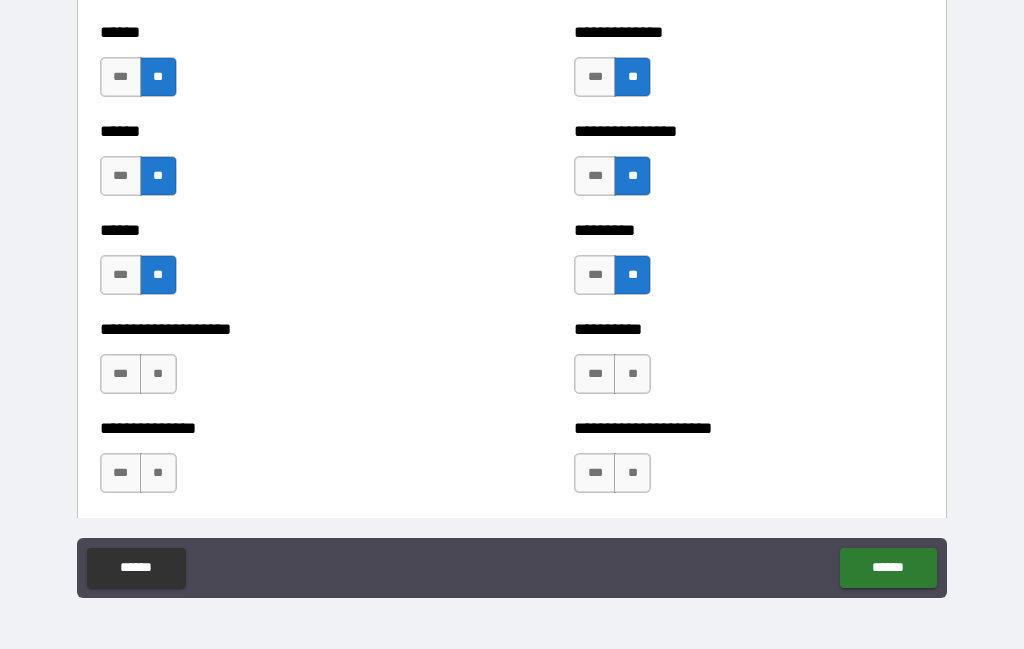 click on "**" at bounding box center [158, 374] 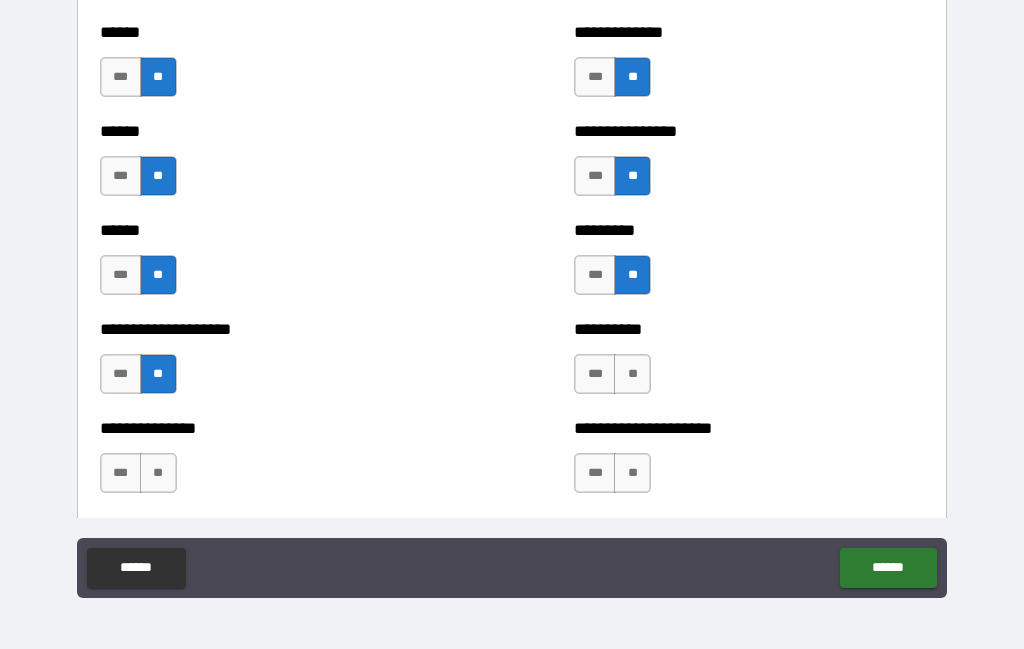 click on "**" at bounding box center (632, 374) 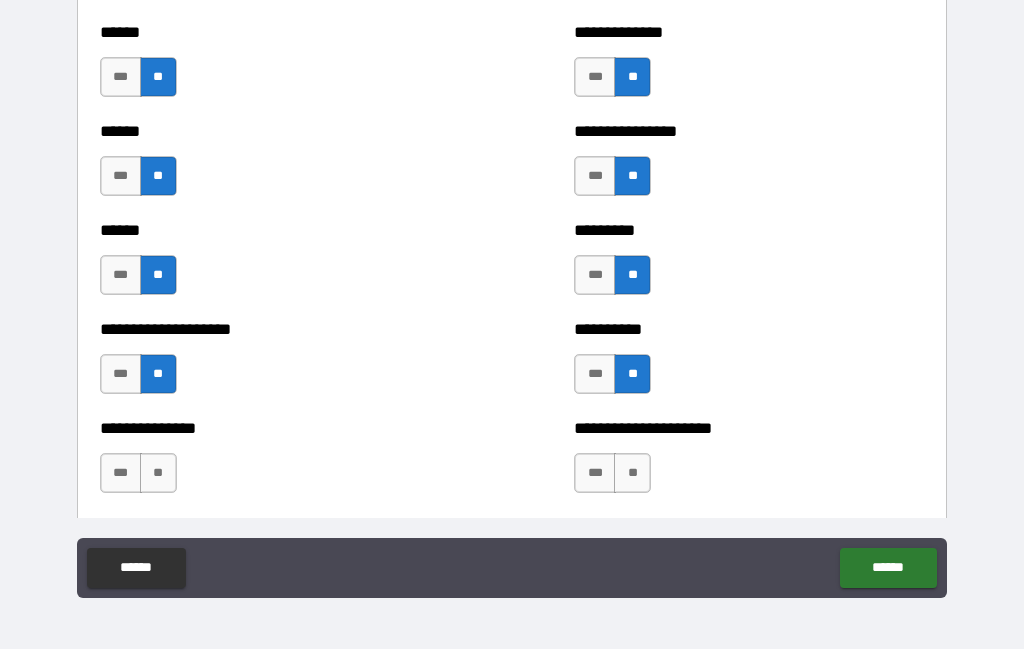 click on "**" at bounding box center [158, 473] 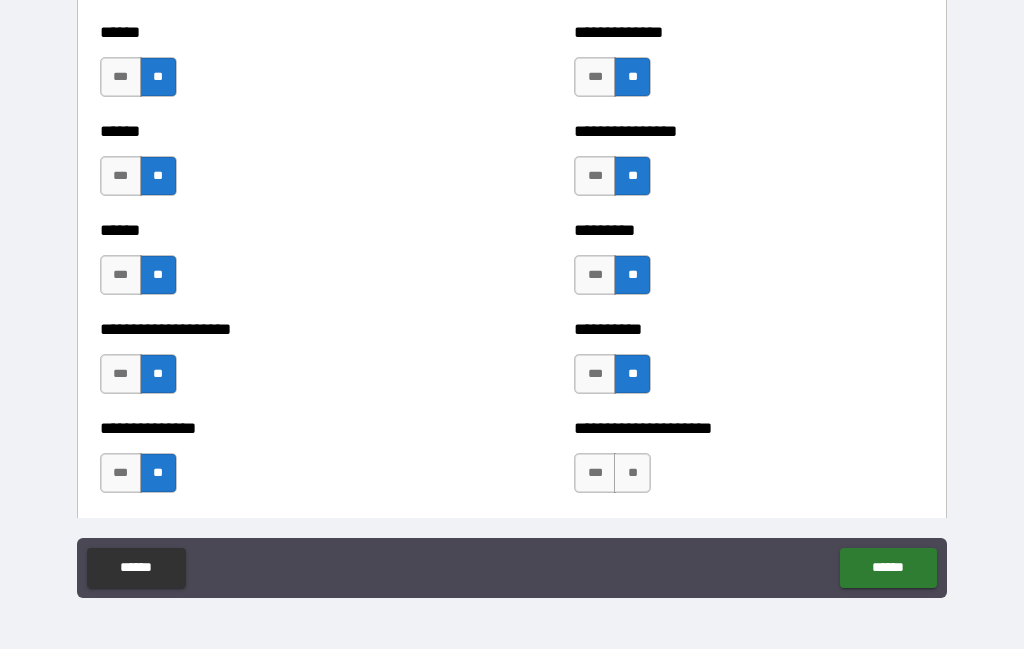 click on "**" at bounding box center (632, 473) 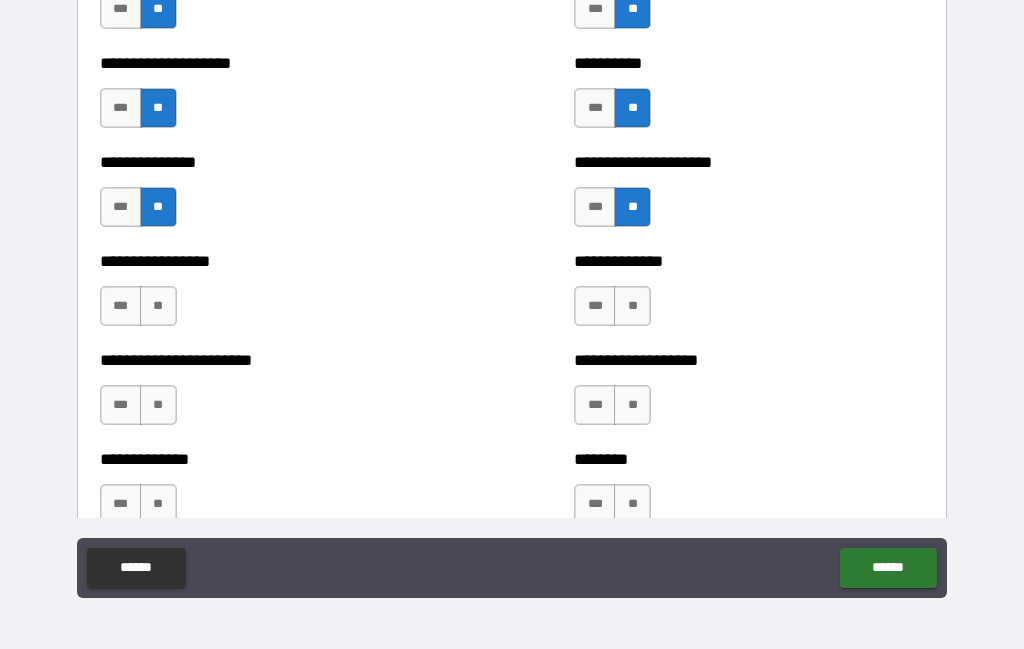 scroll, scrollTop: 3273, scrollLeft: 0, axis: vertical 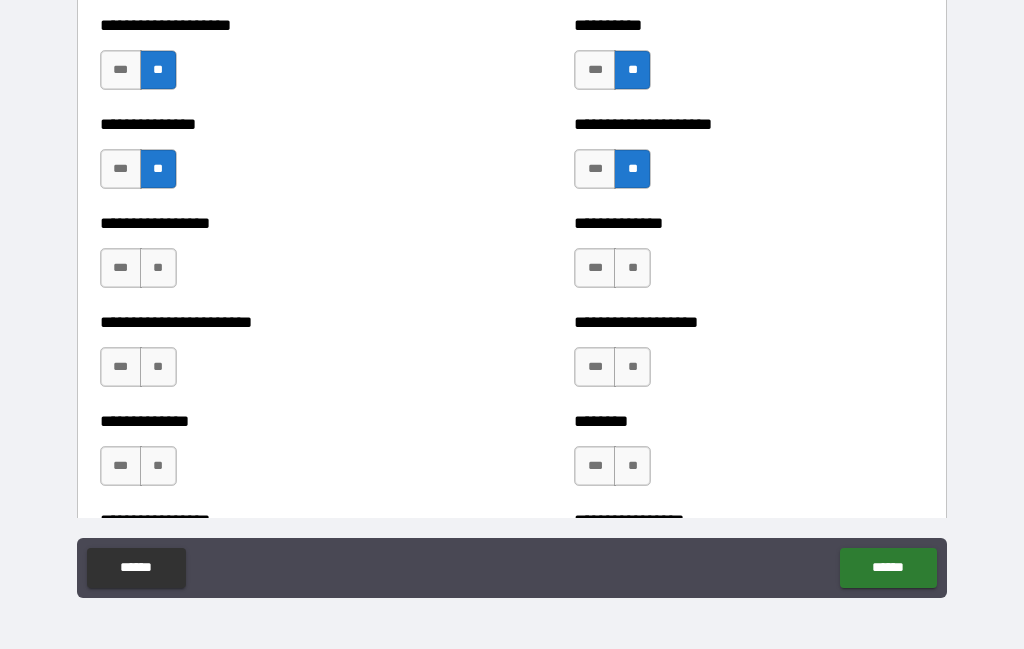 click on "**" at bounding box center (158, 268) 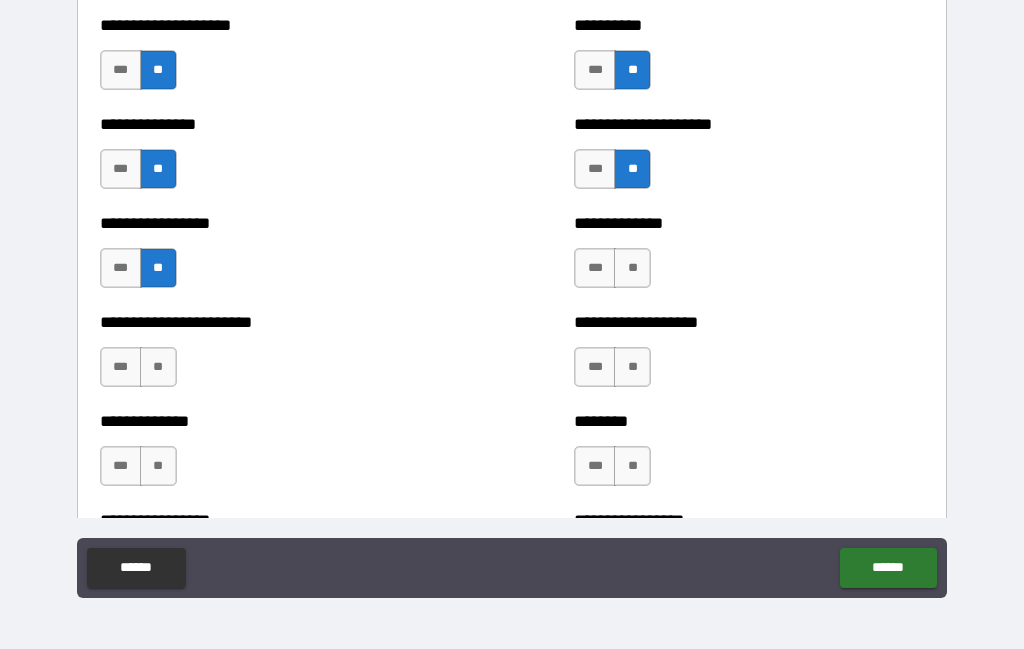 click on "**" at bounding box center [632, 268] 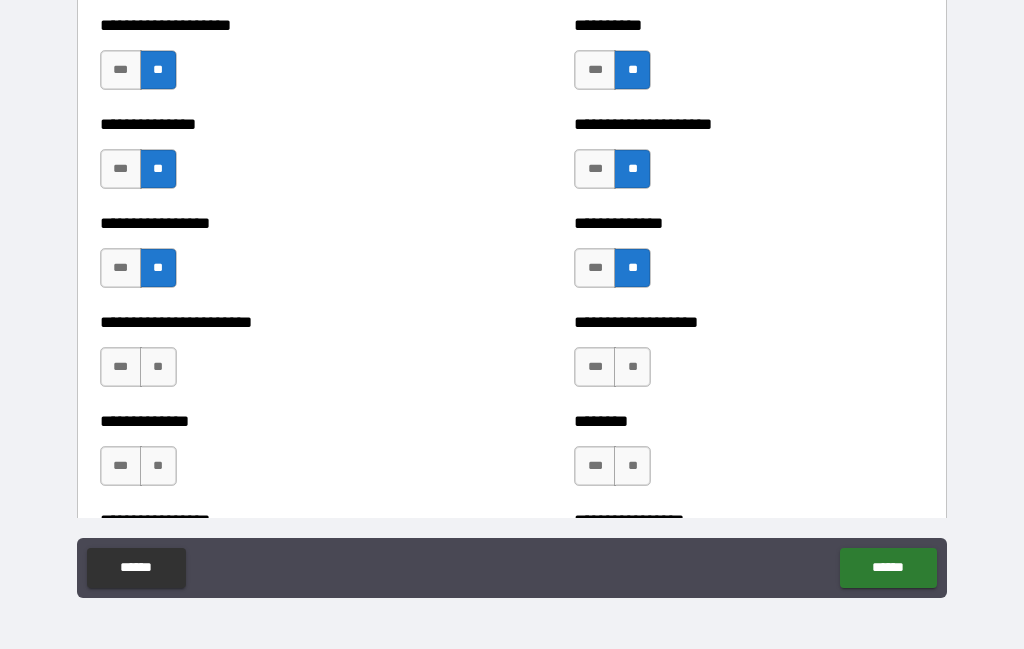 click on "**" at bounding box center (158, 367) 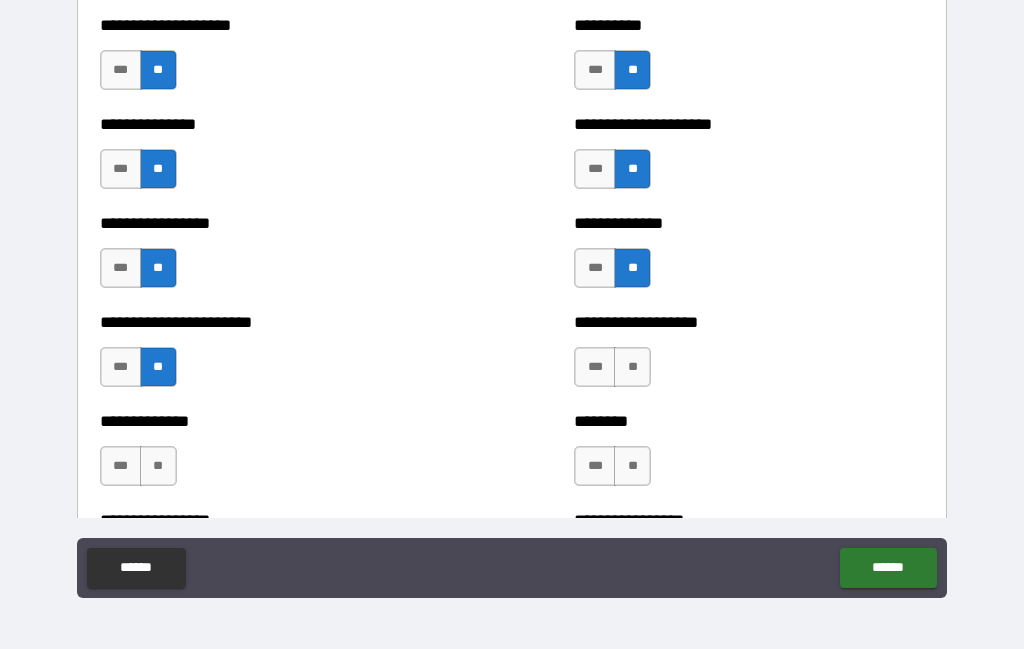 click on "**" at bounding box center (632, 367) 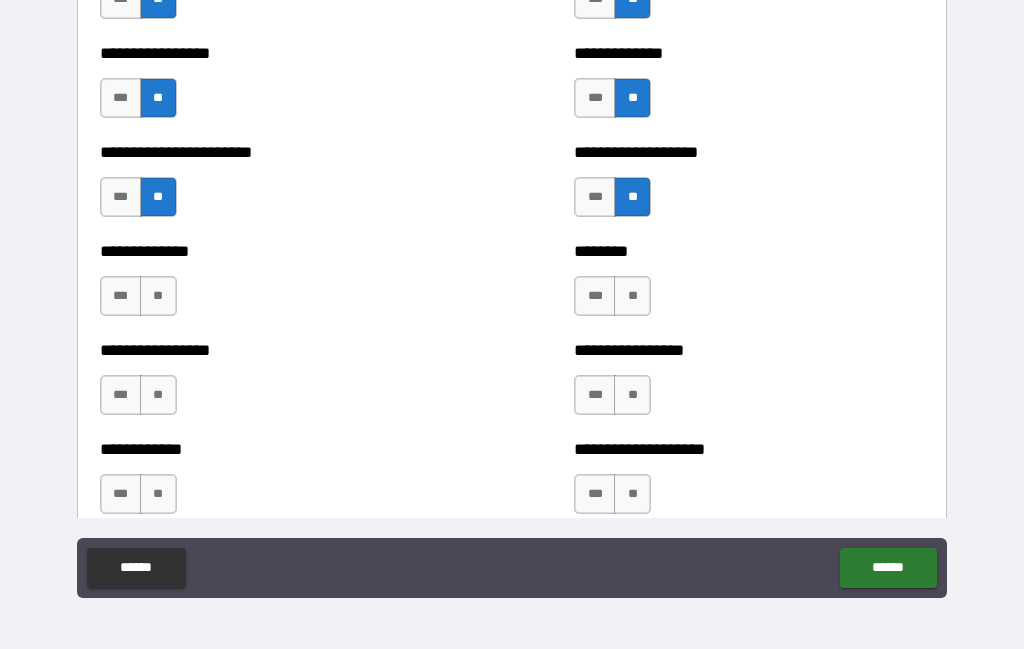 scroll, scrollTop: 3446, scrollLeft: 0, axis: vertical 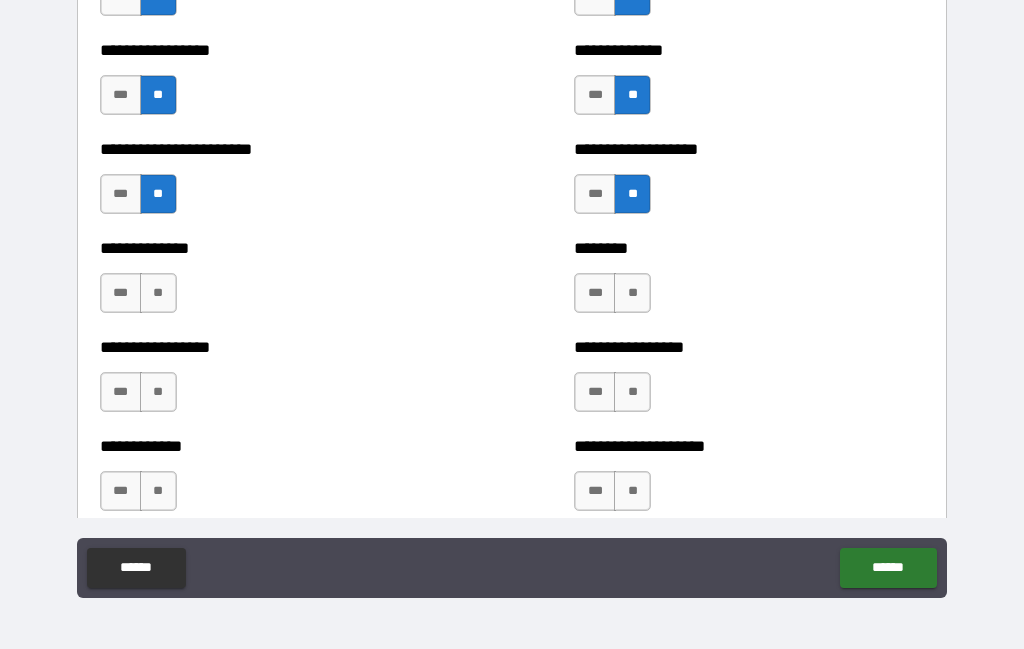 click on "**" at bounding box center (158, 293) 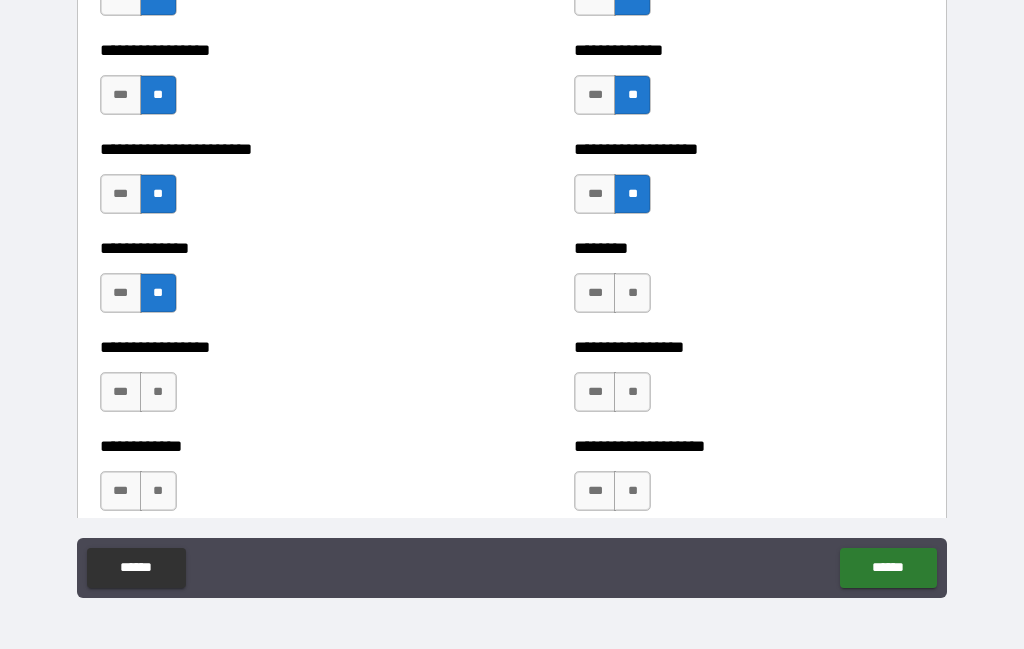 click on "**" at bounding box center (632, 293) 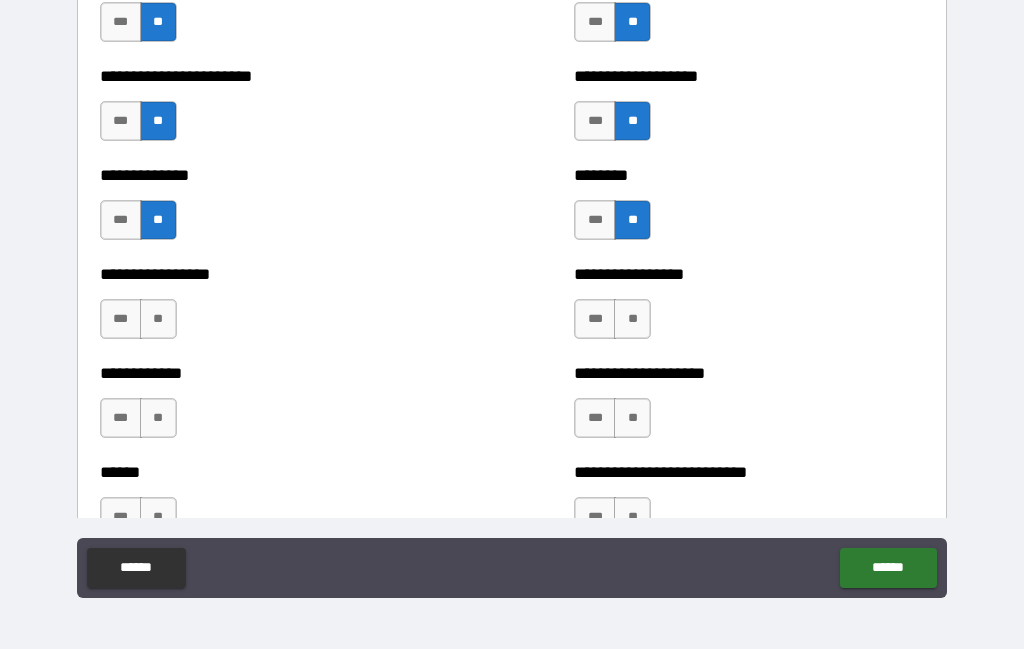 scroll, scrollTop: 3529, scrollLeft: 0, axis: vertical 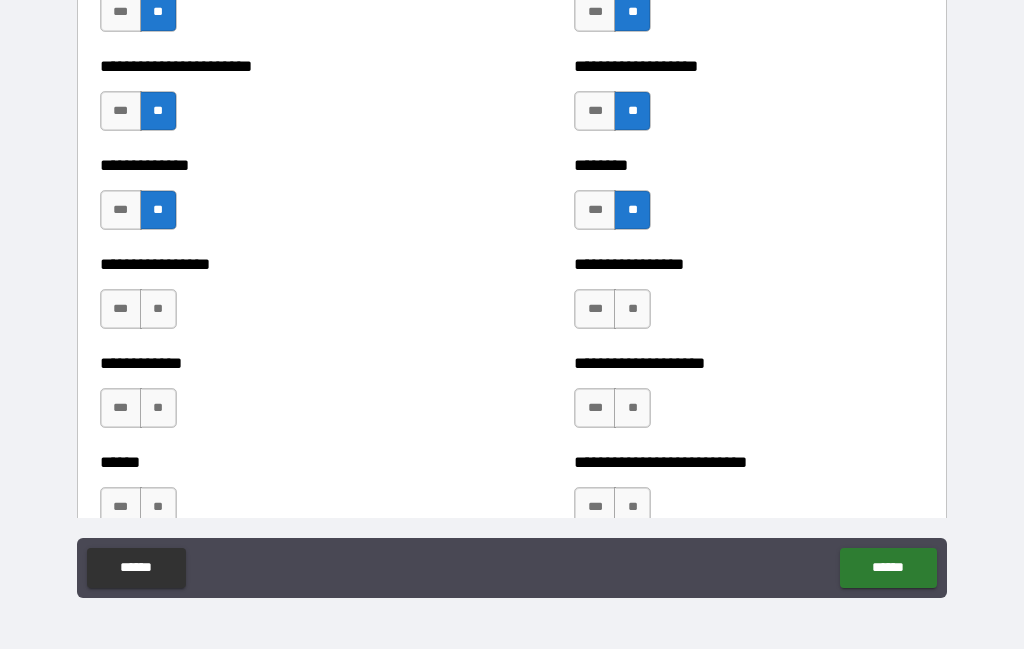 click on "**" at bounding box center [158, 309] 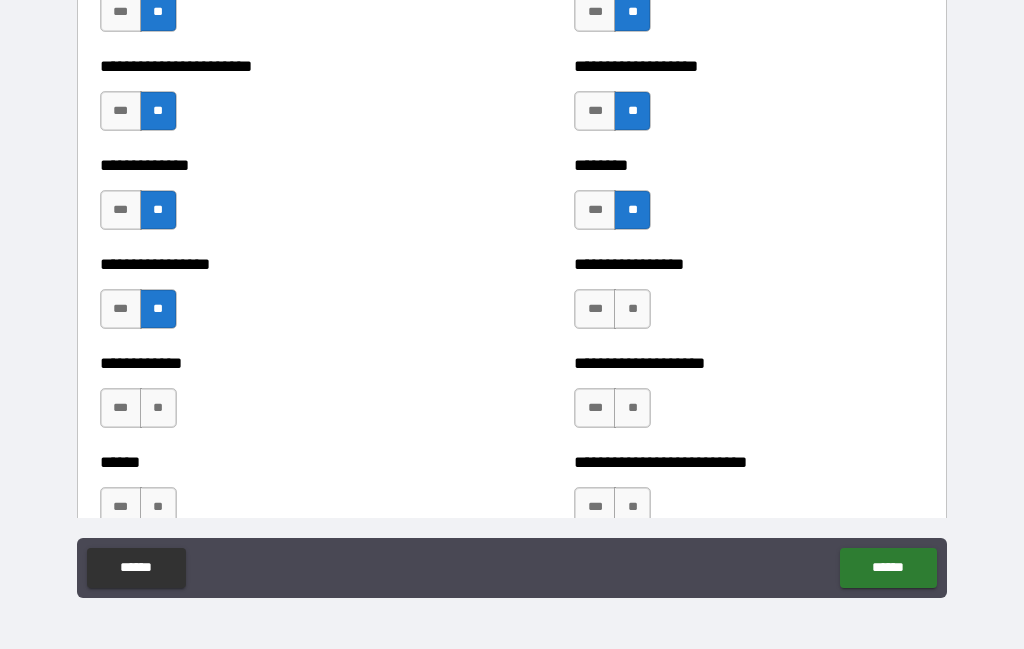 click on "**" at bounding box center [632, 309] 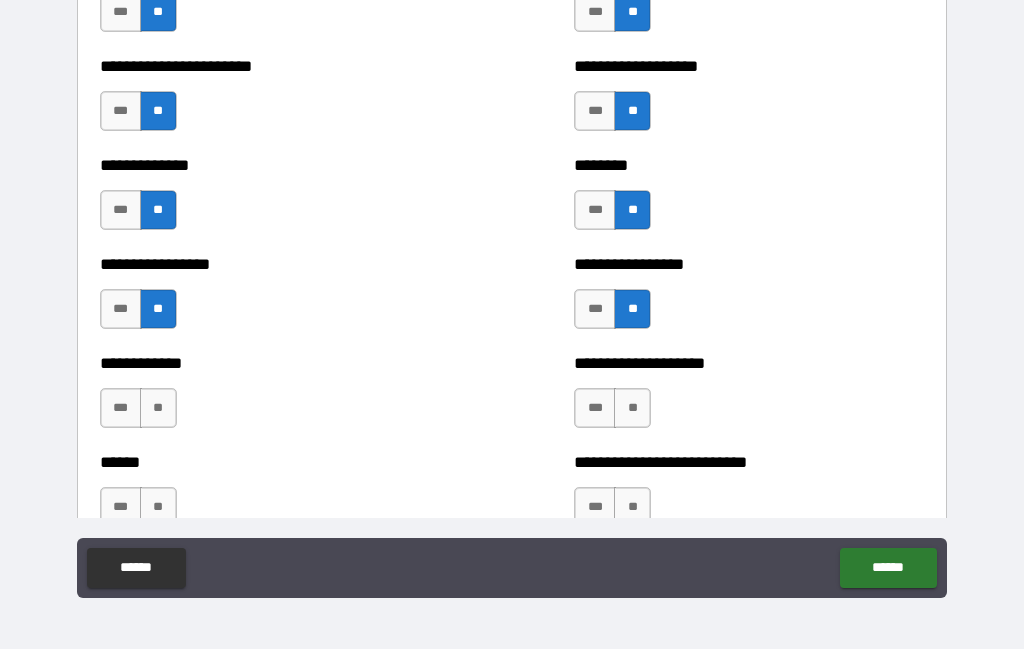 scroll, scrollTop: 3614, scrollLeft: 0, axis: vertical 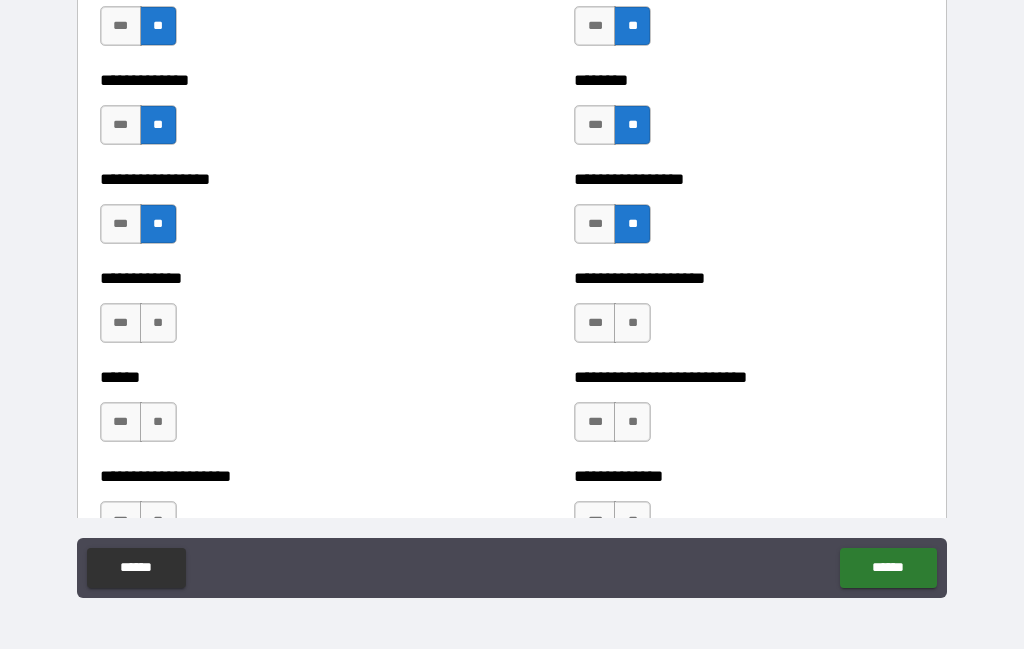 click on "**" at bounding box center [158, 323] 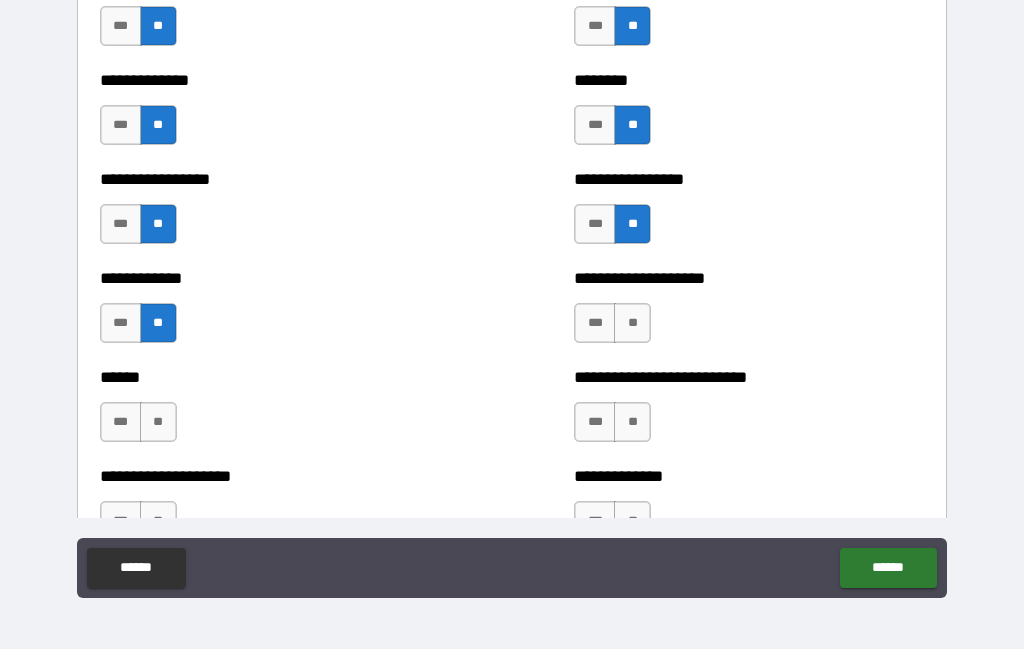 click on "**" at bounding box center (632, 323) 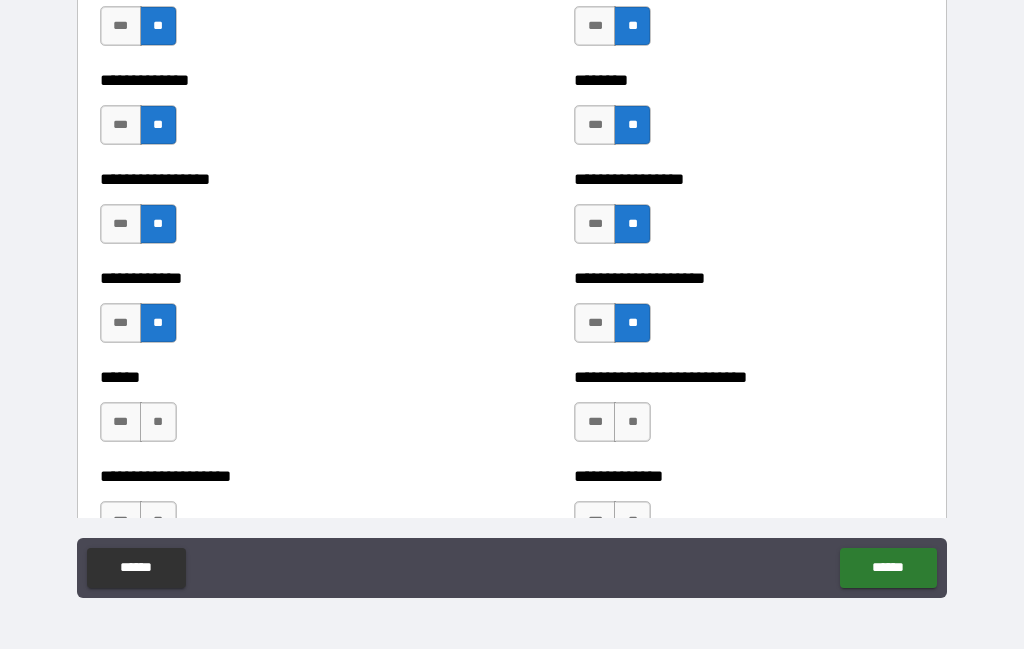 click on "**" at bounding box center [158, 422] 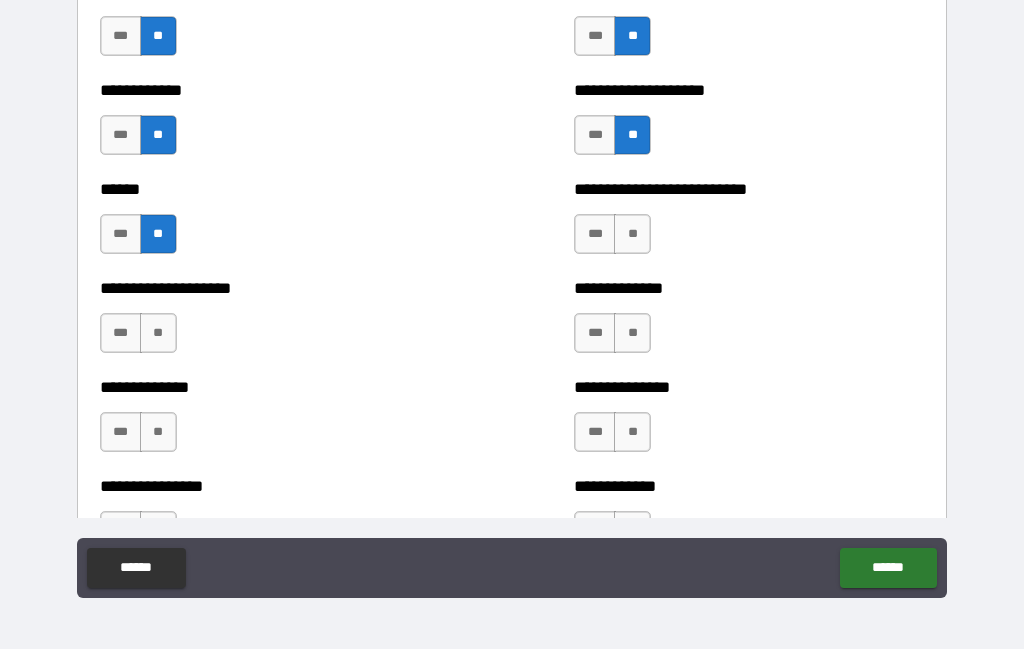 scroll, scrollTop: 3803, scrollLeft: 0, axis: vertical 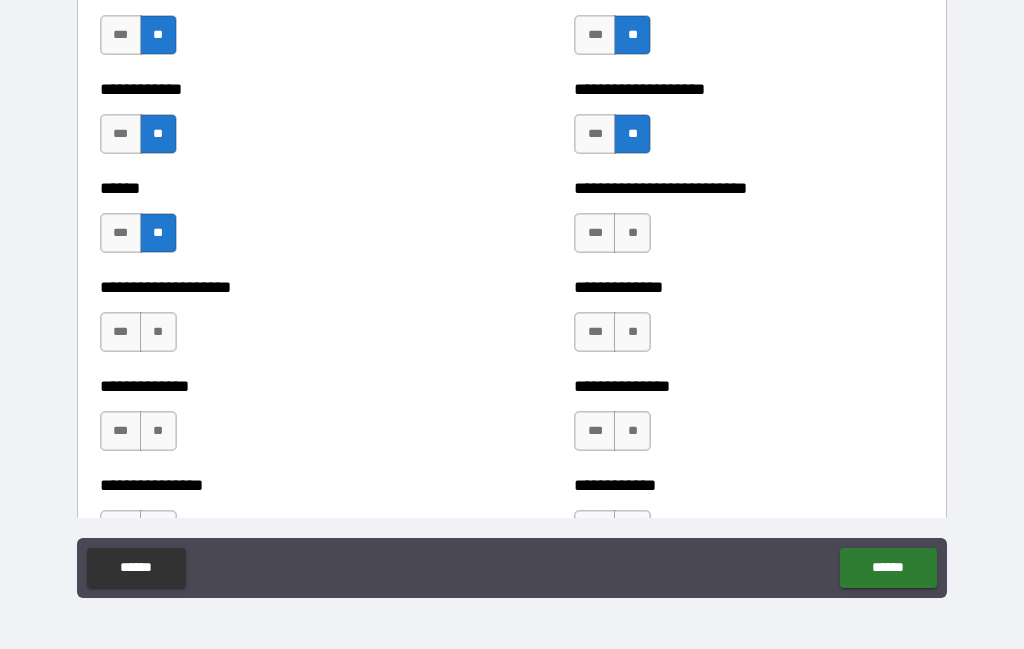 click on "**" at bounding box center [632, 233] 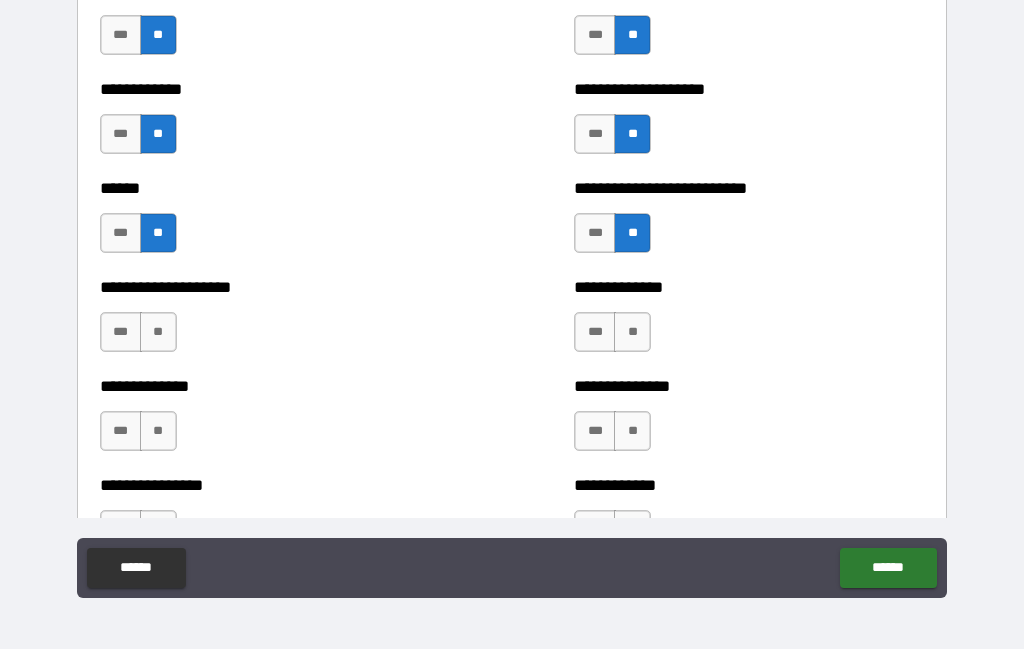 click on "**" at bounding box center [158, 332] 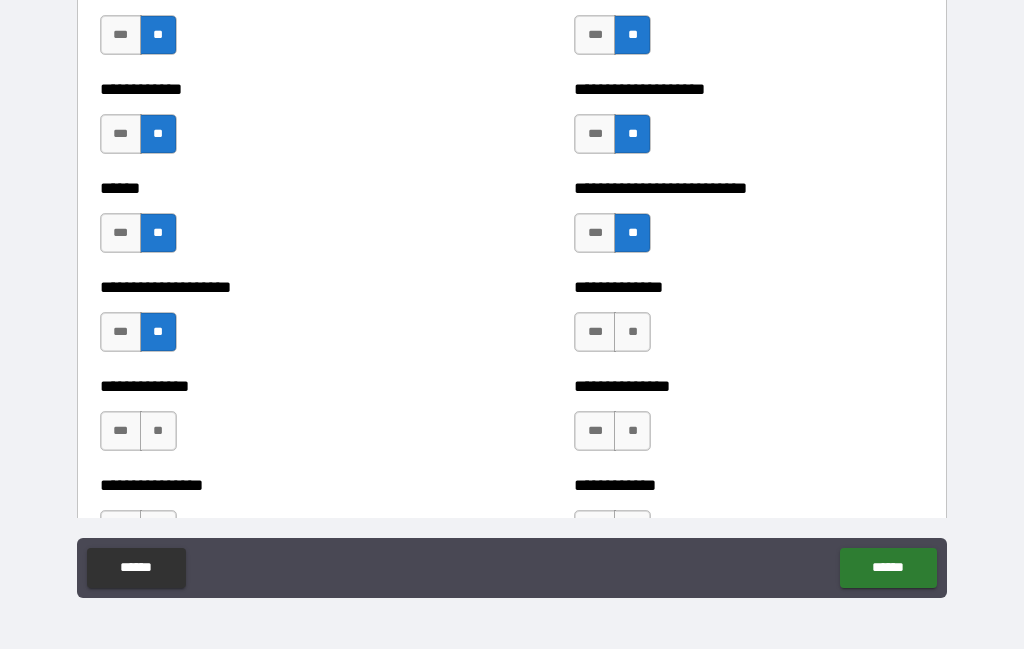 click on "**" at bounding box center [632, 332] 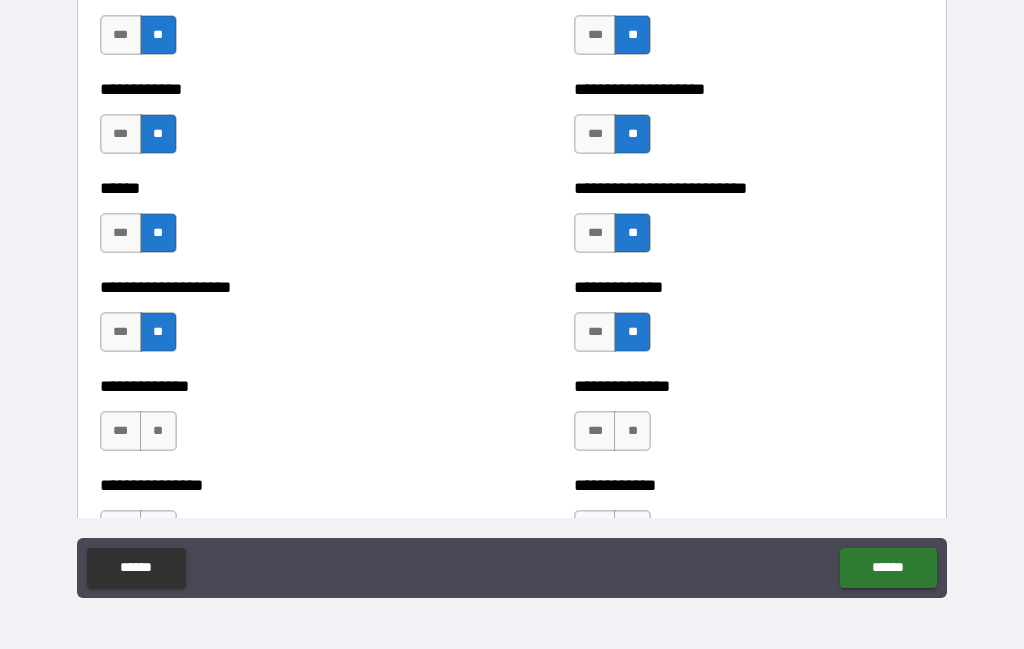 click on "**" at bounding box center [158, 431] 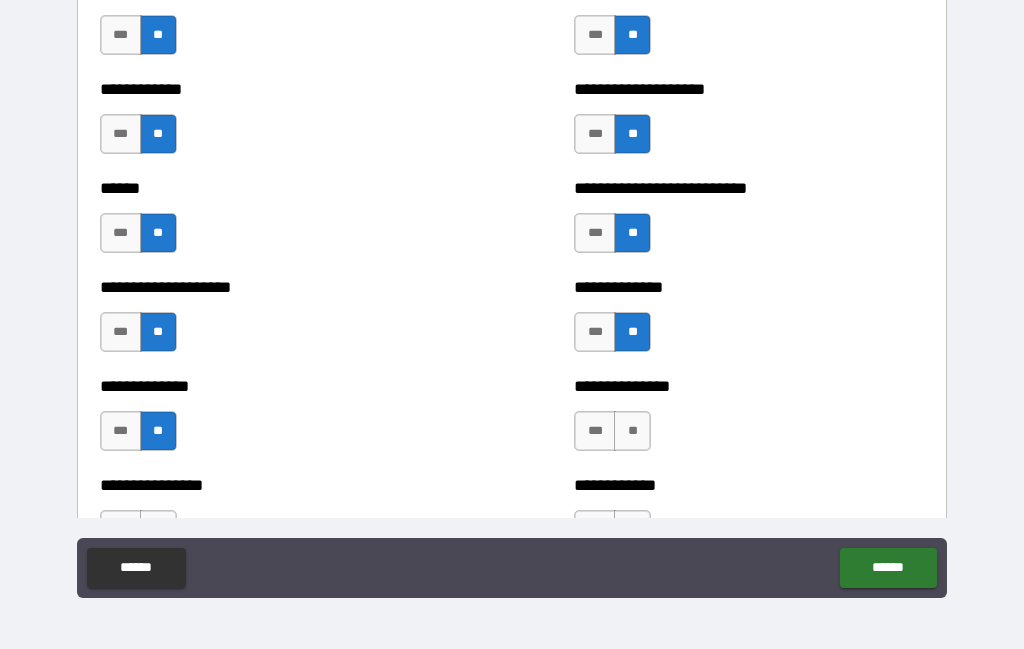 click on "**" at bounding box center (632, 431) 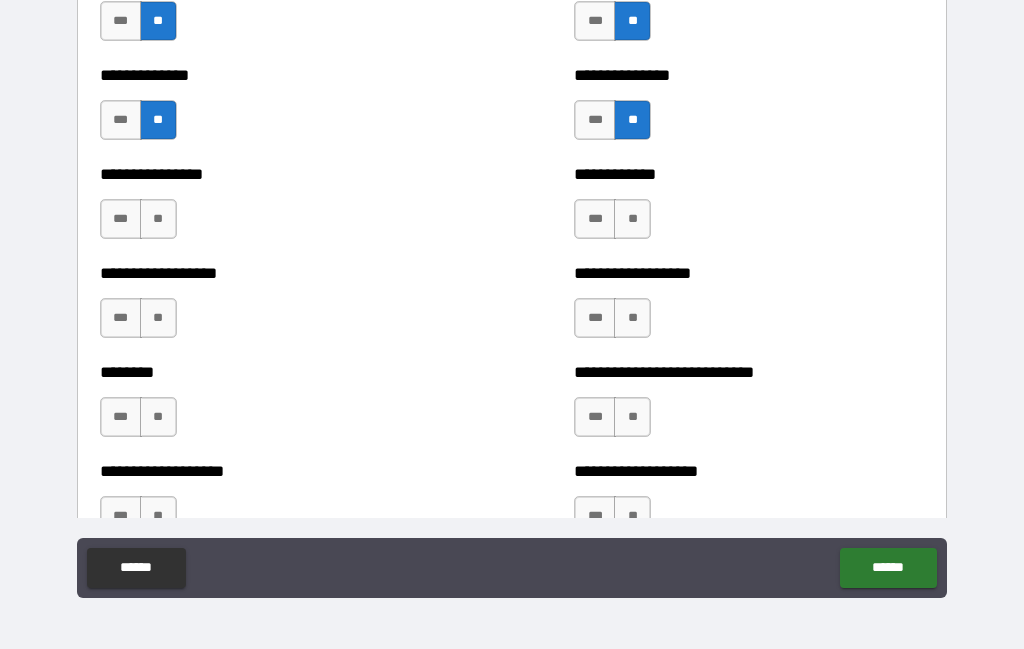 scroll, scrollTop: 4110, scrollLeft: 0, axis: vertical 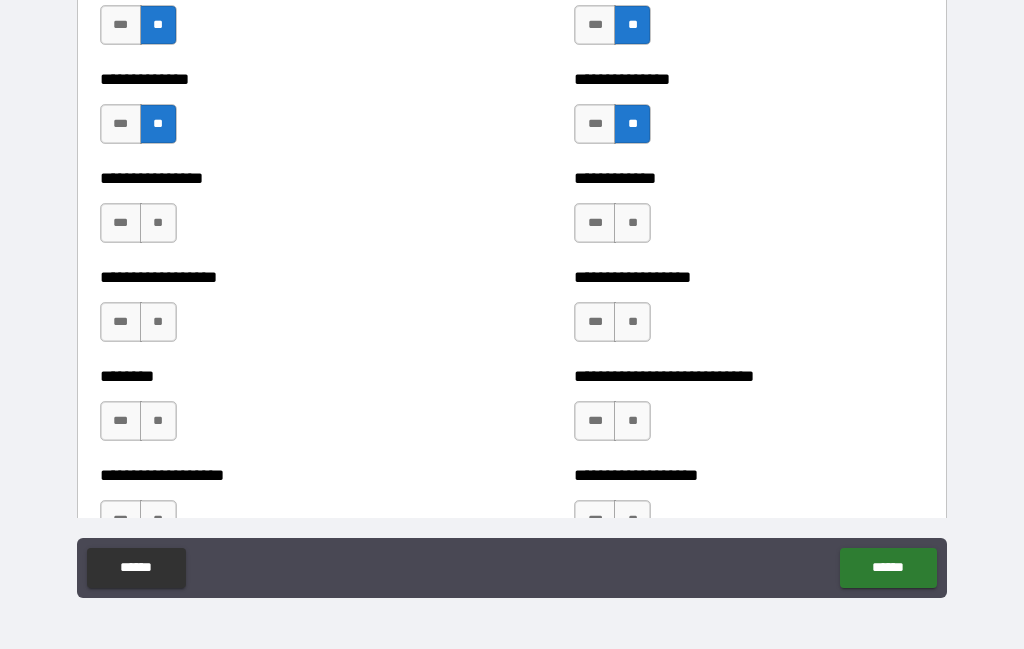 click on "**" at bounding box center [632, 223] 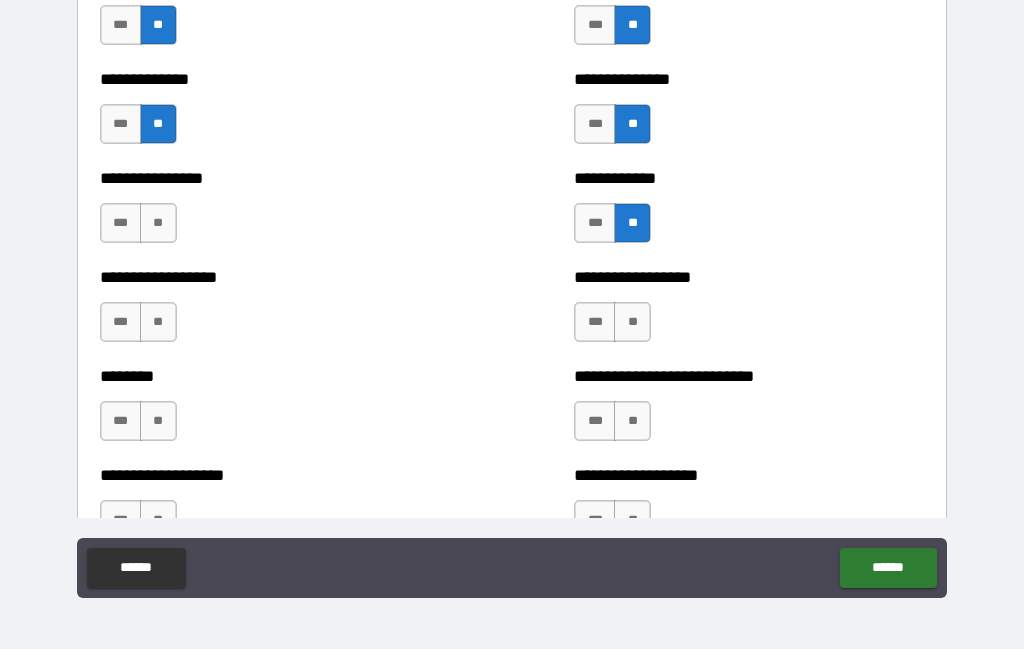 click on "***" at bounding box center [121, 223] 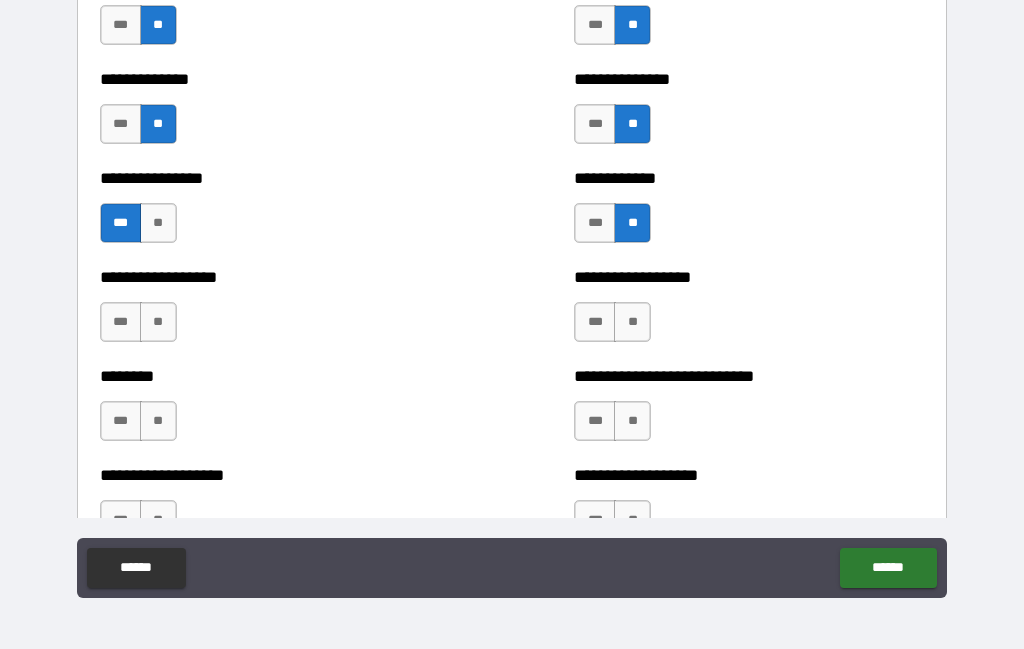 click on "**" at bounding box center [158, 322] 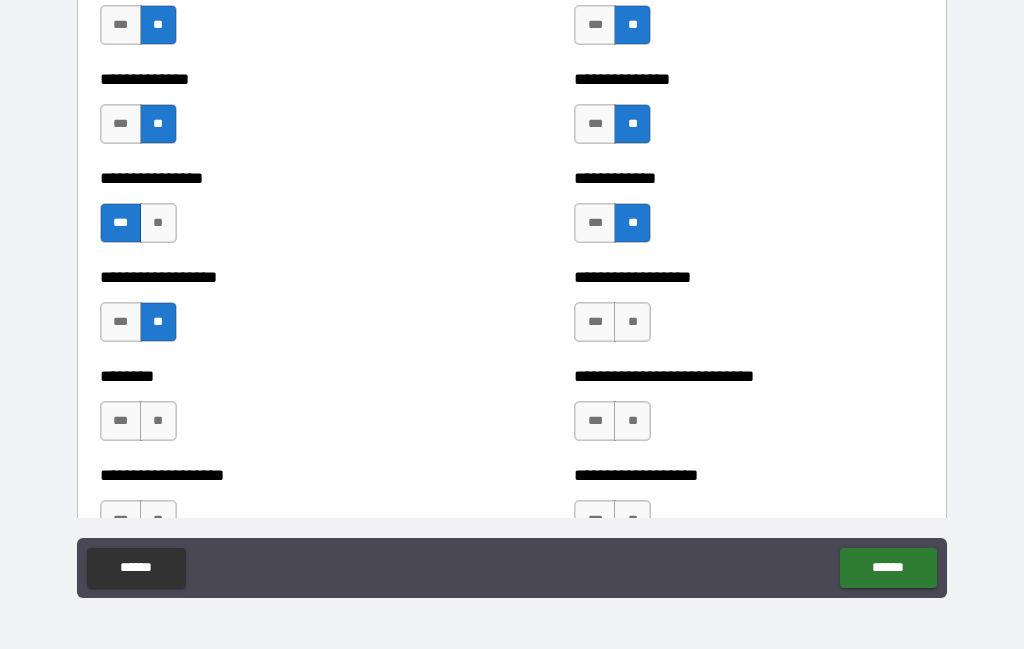 click on "**" at bounding box center [158, 322] 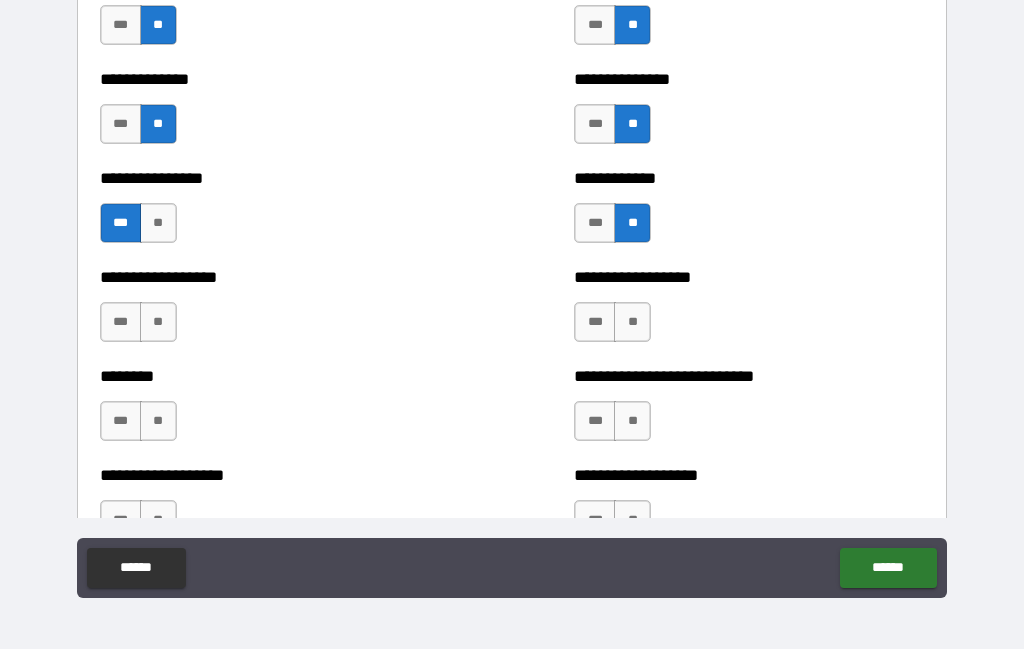 click on "***" at bounding box center [121, 322] 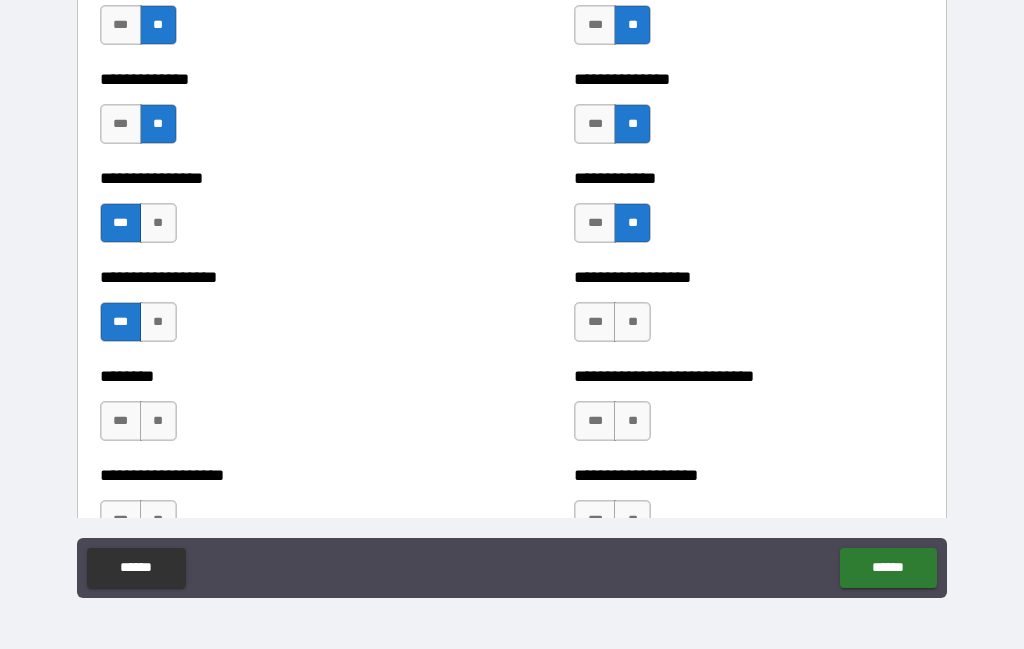 click on "**" at bounding box center [632, 322] 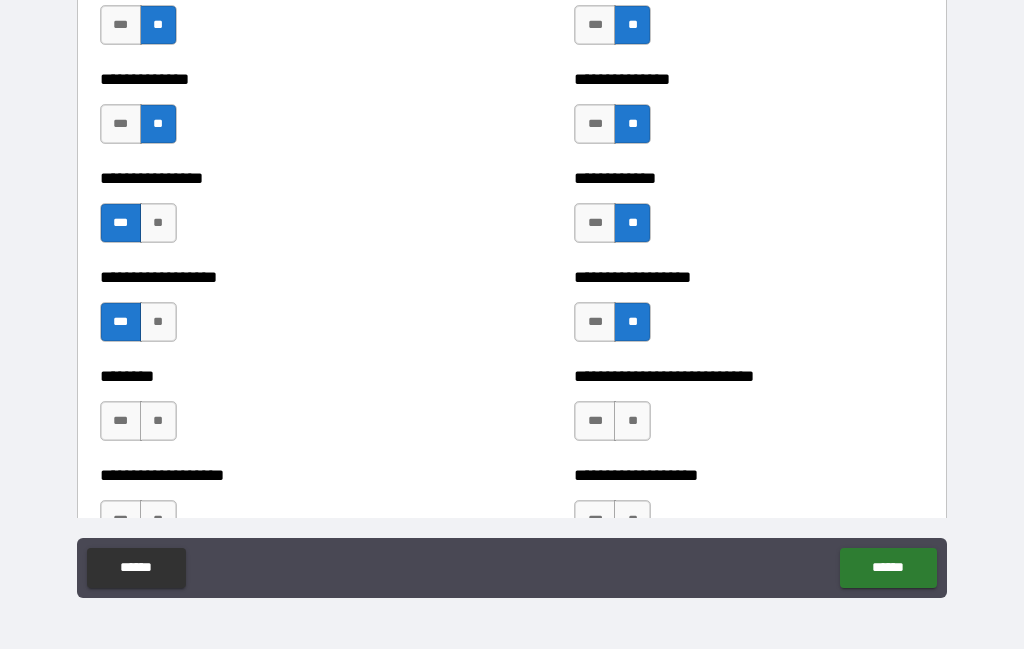 click on "***" at bounding box center (121, 421) 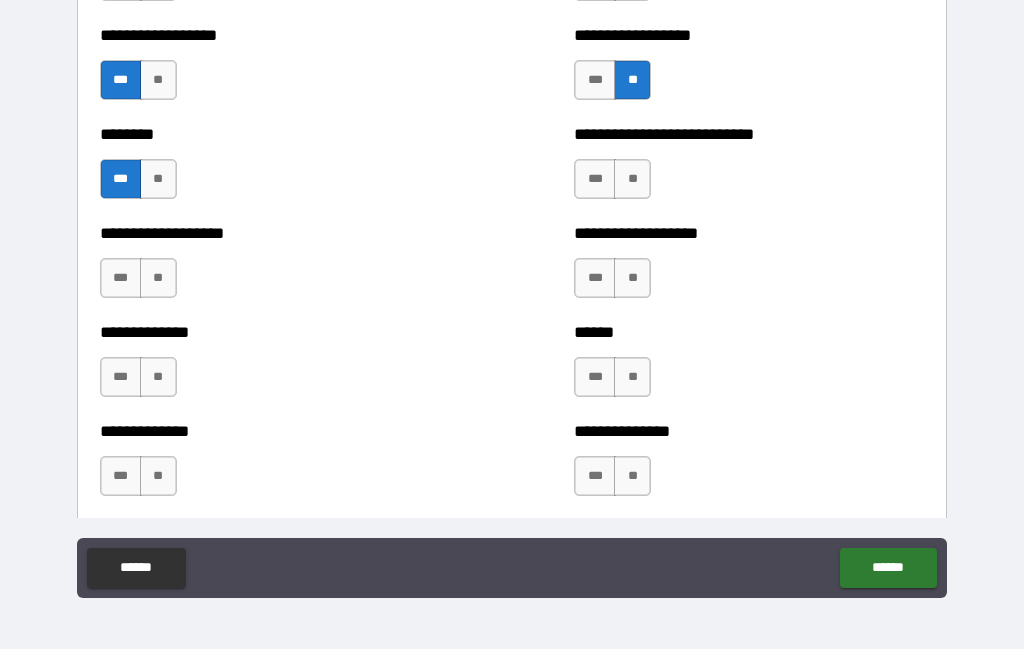 scroll, scrollTop: 4350, scrollLeft: 0, axis: vertical 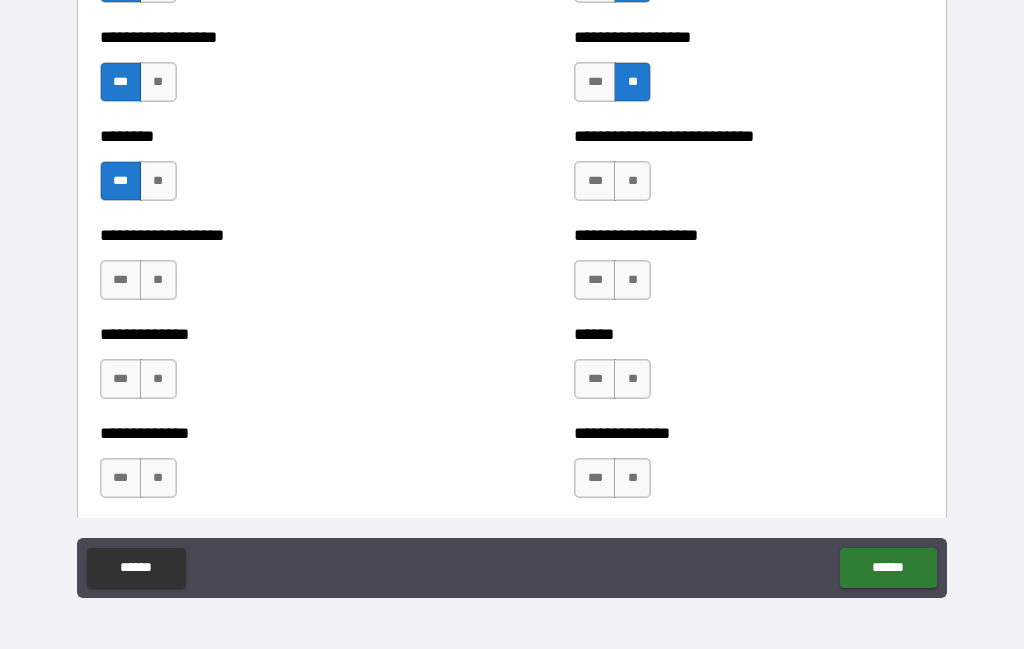 click on "**" at bounding box center (632, 181) 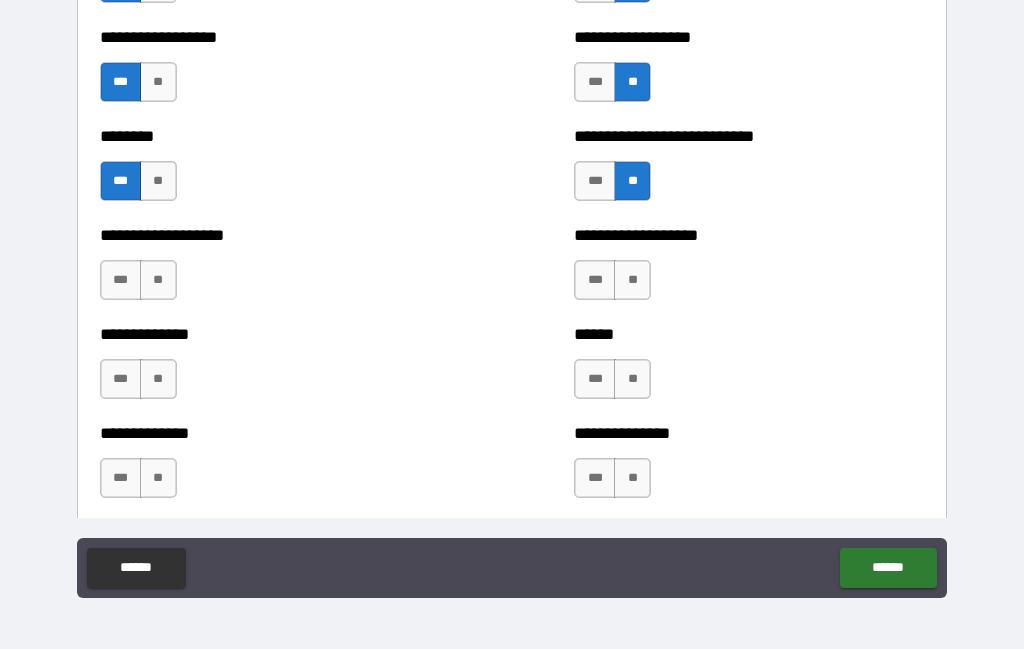 click on "**" at bounding box center [158, 280] 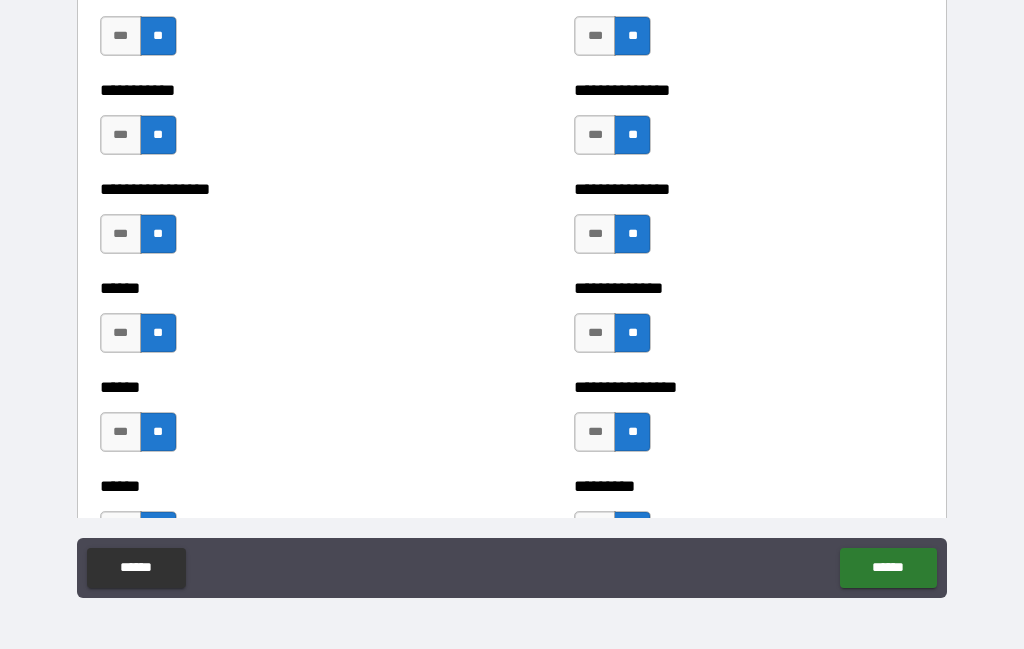 scroll, scrollTop: 2714, scrollLeft: 0, axis: vertical 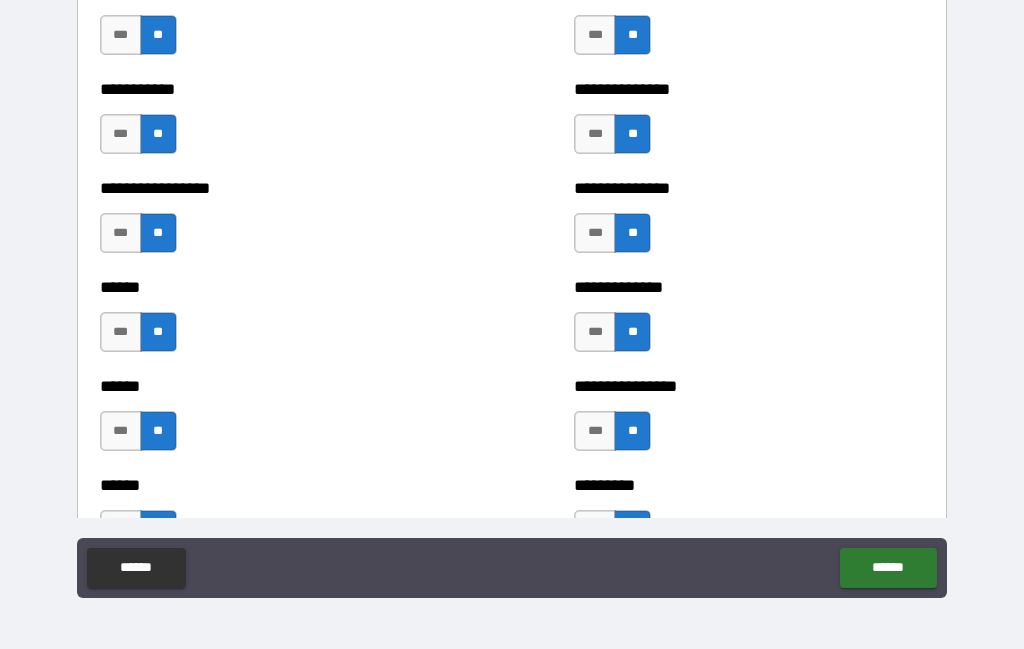 click on "***" at bounding box center (121, 332) 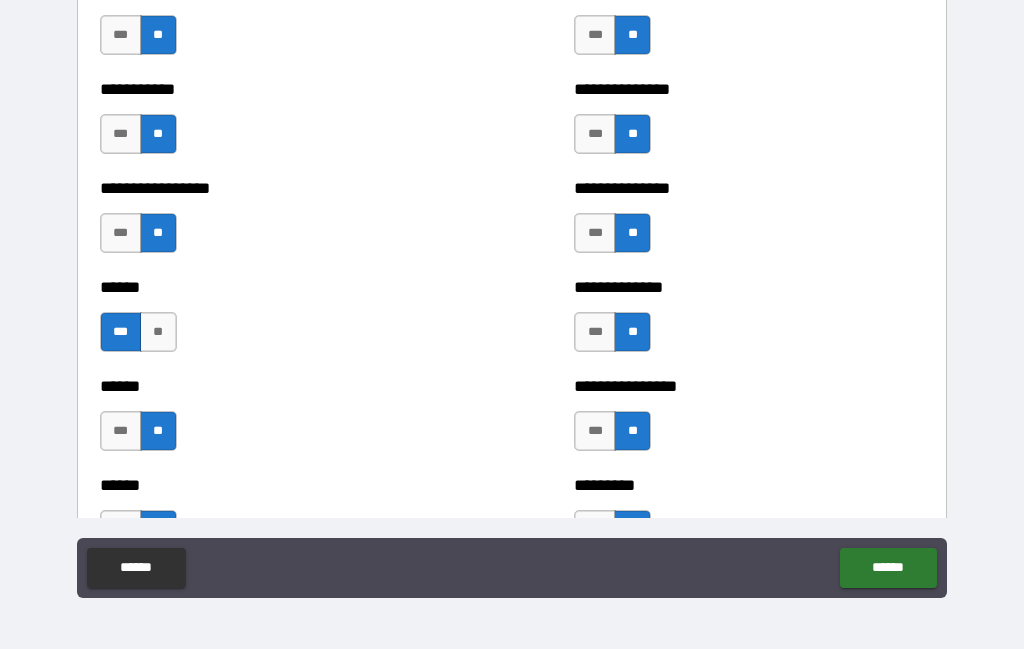 click on "***" at bounding box center [595, 332] 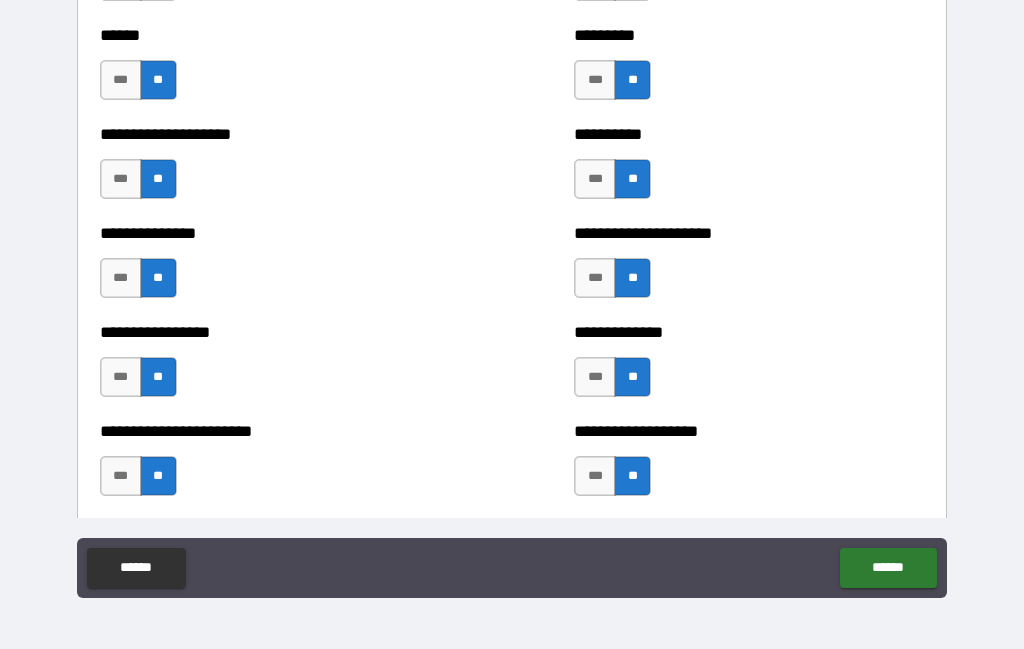scroll, scrollTop: 3166, scrollLeft: 0, axis: vertical 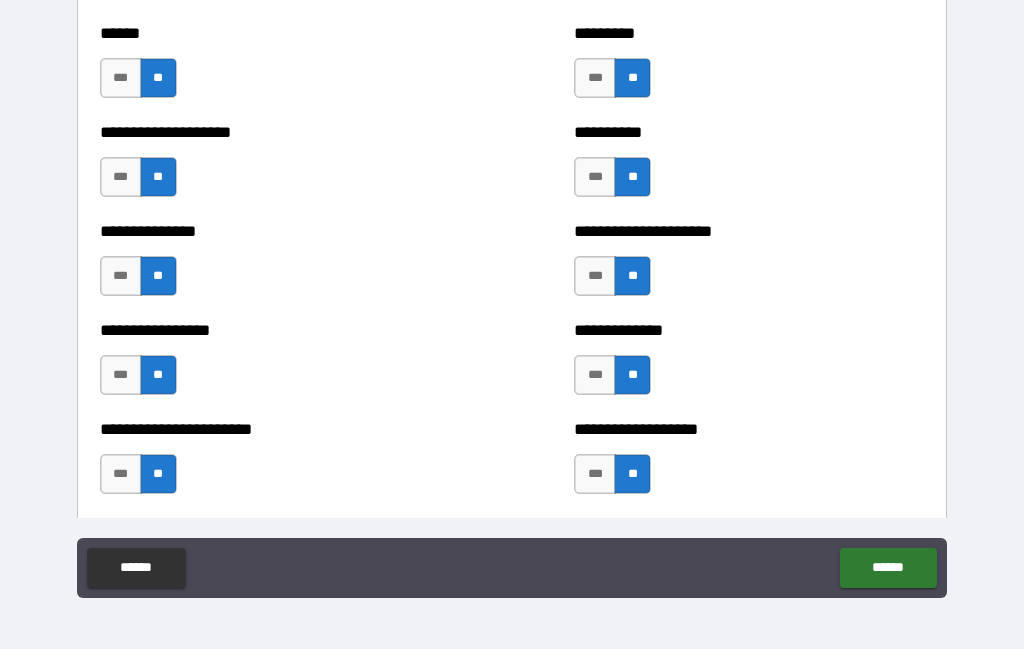 click on "***" at bounding box center [121, 276] 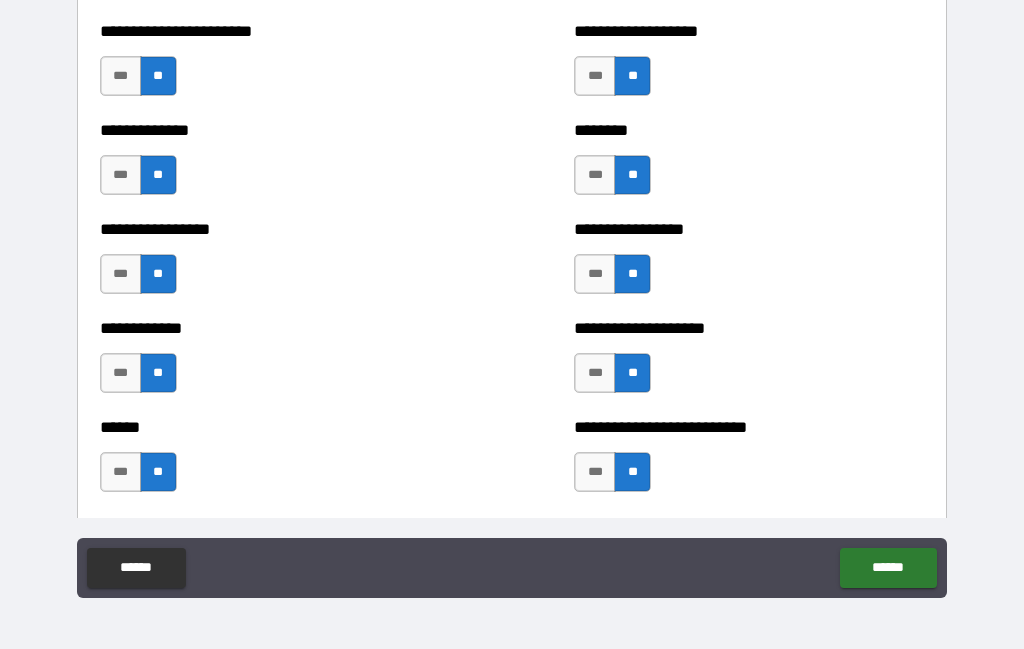 scroll, scrollTop: 3567, scrollLeft: 0, axis: vertical 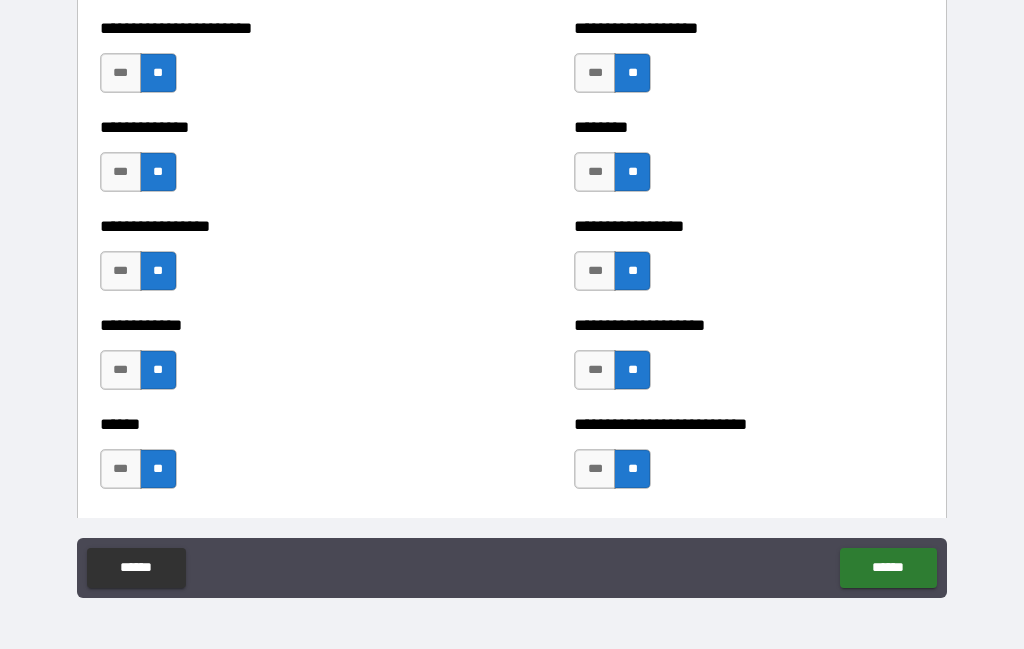 click on "***" at bounding box center (595, 172) 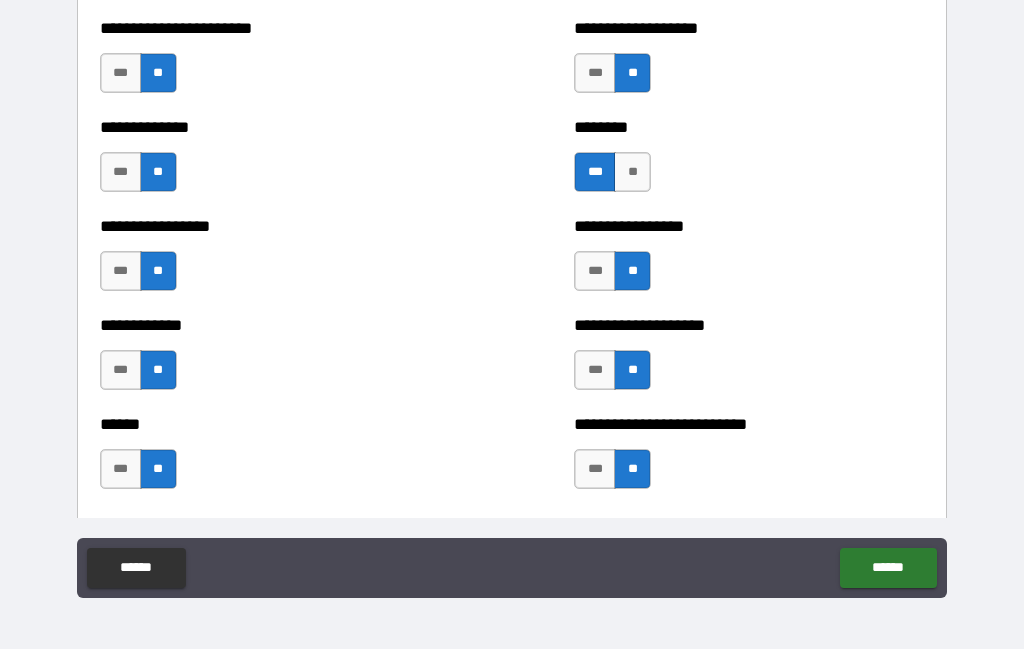 click on "***" at bounding box center [595, 172] 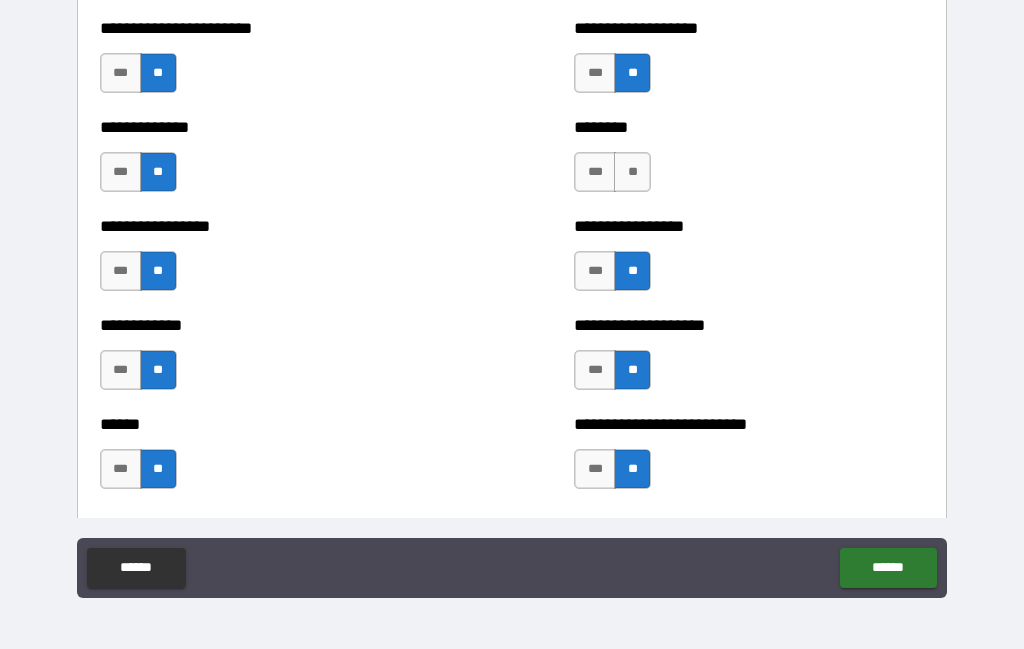 click on "***" at bounding box center (595, 172) 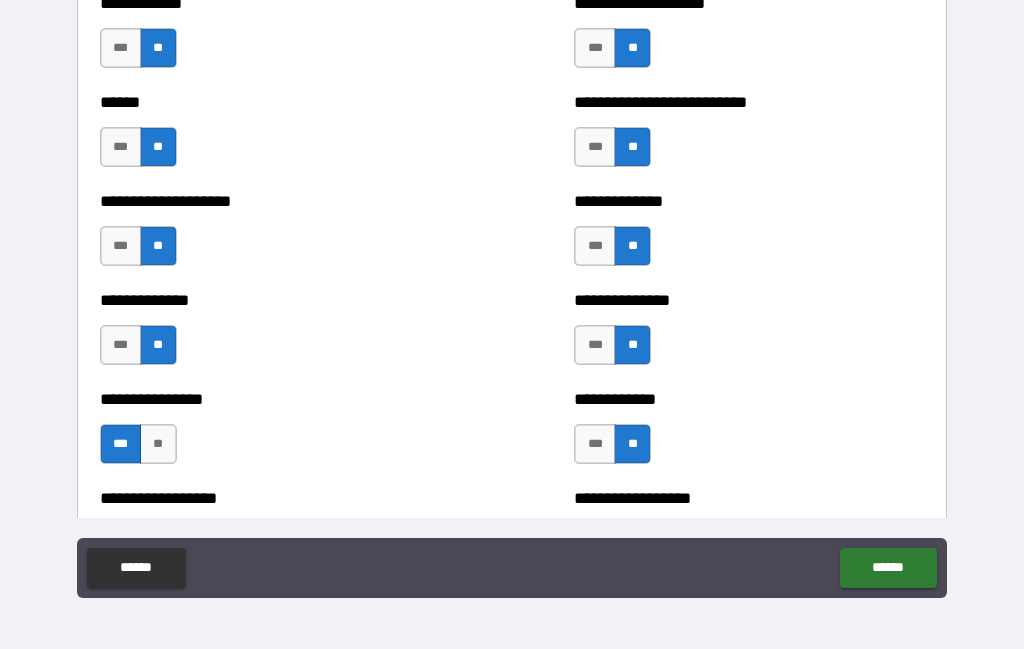 scroll, scrollTop: 3889, scrollLeft: 0, axis: vertical 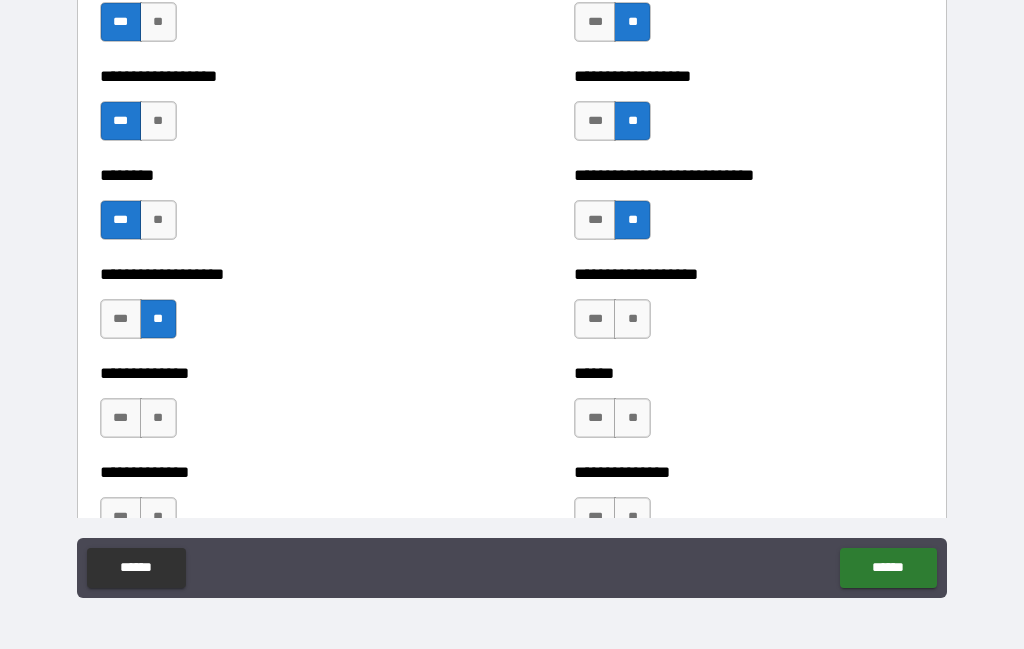 click on "**" at bounding box center (632, 319) 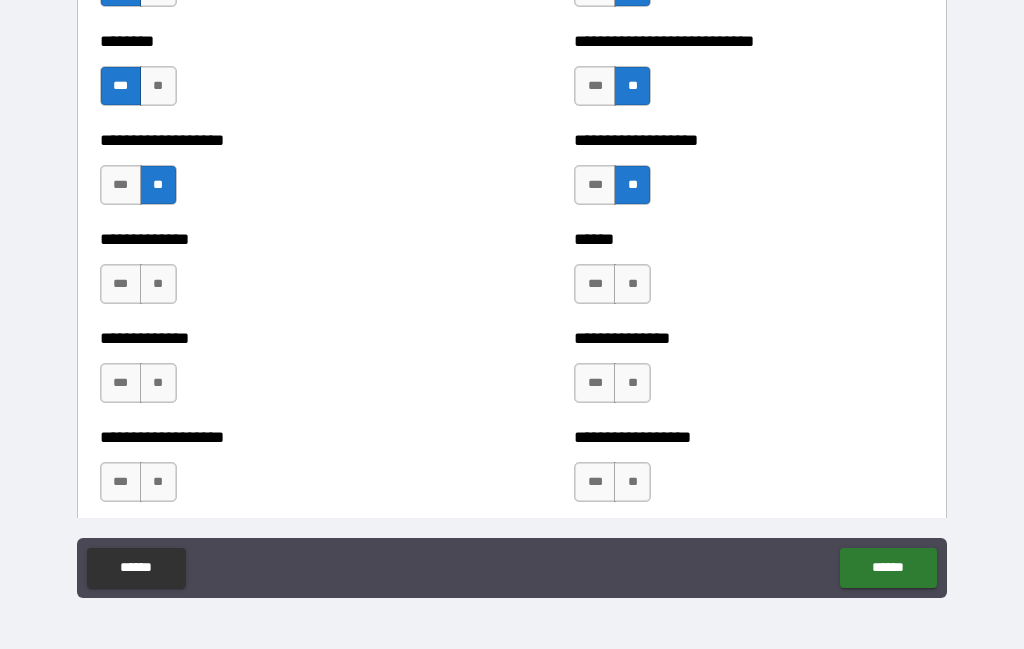 scroll, scrollTop: 4446, scrollLeft: 0, axis: vertical 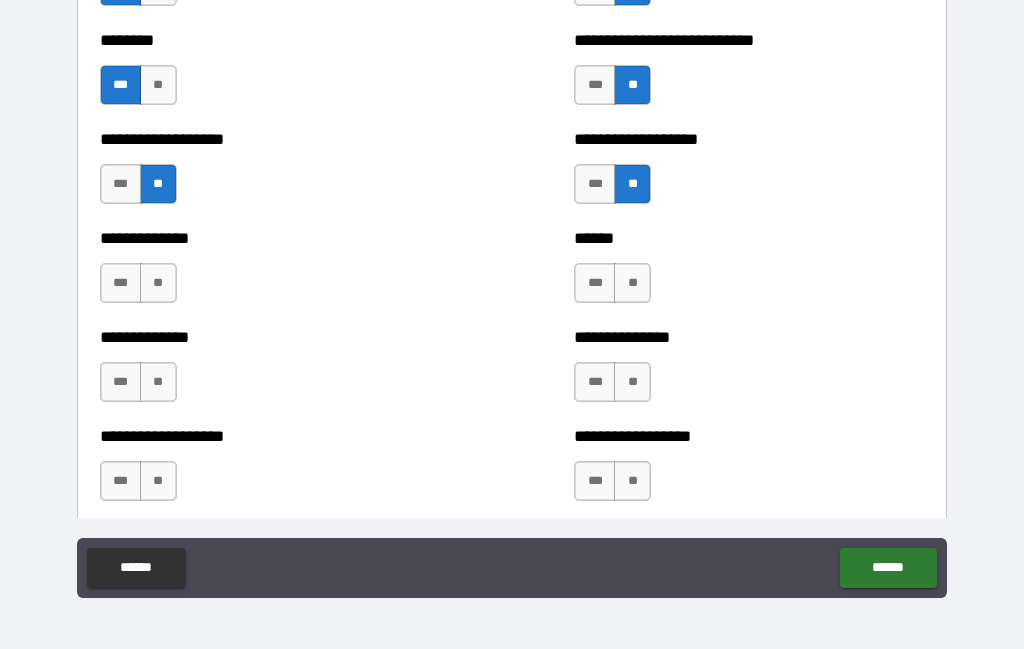 click on "**" at bounding box center (158, 283) 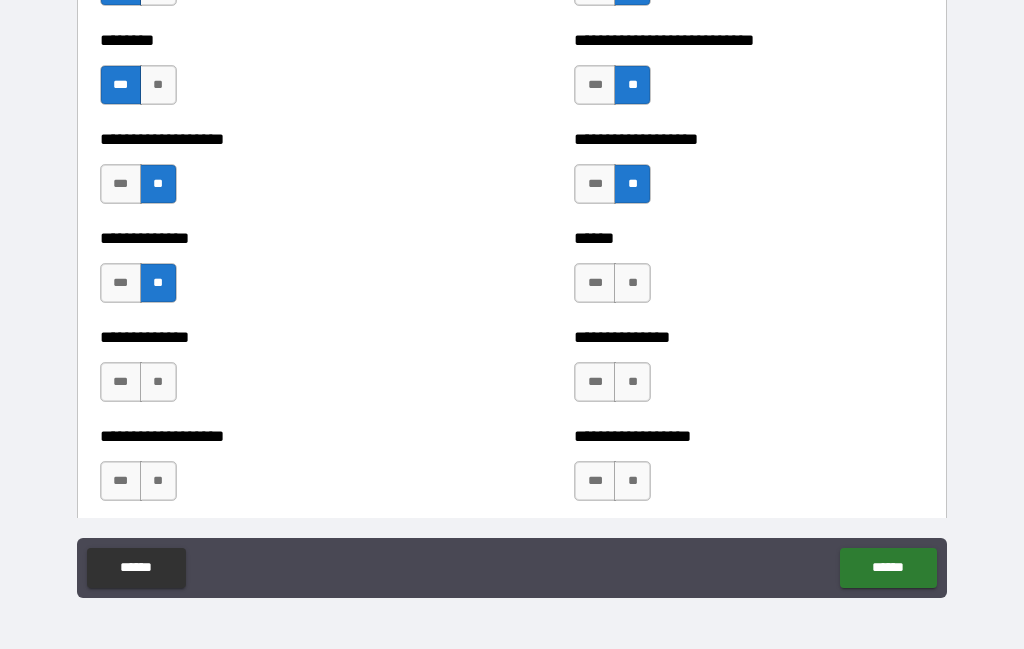 click on "**" at bounding box center (632, 283) 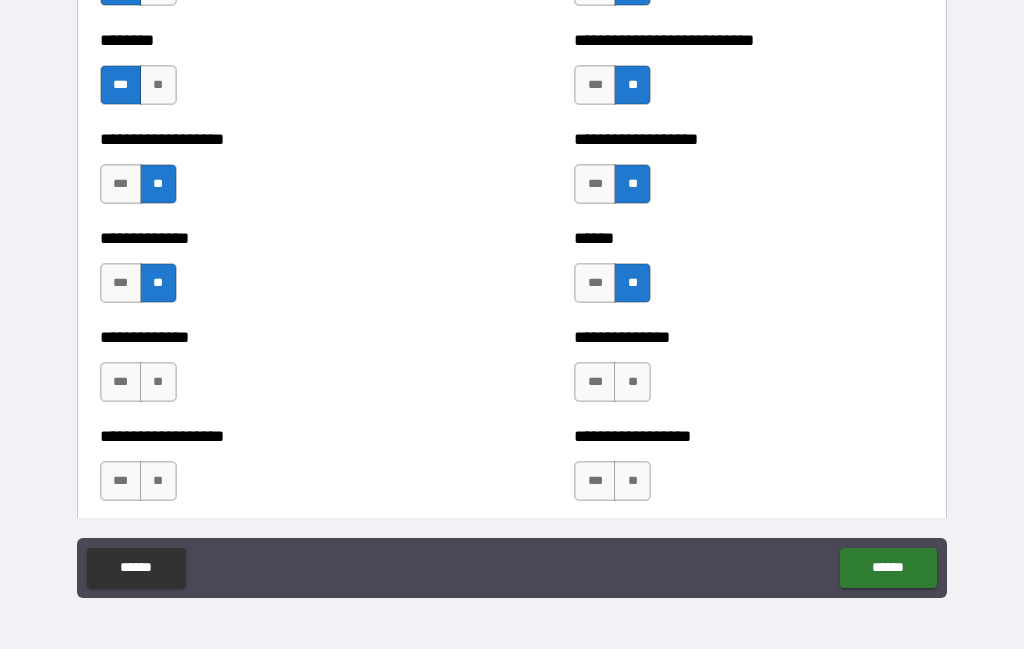 click on "*** **" at bounding box center (615, 387) 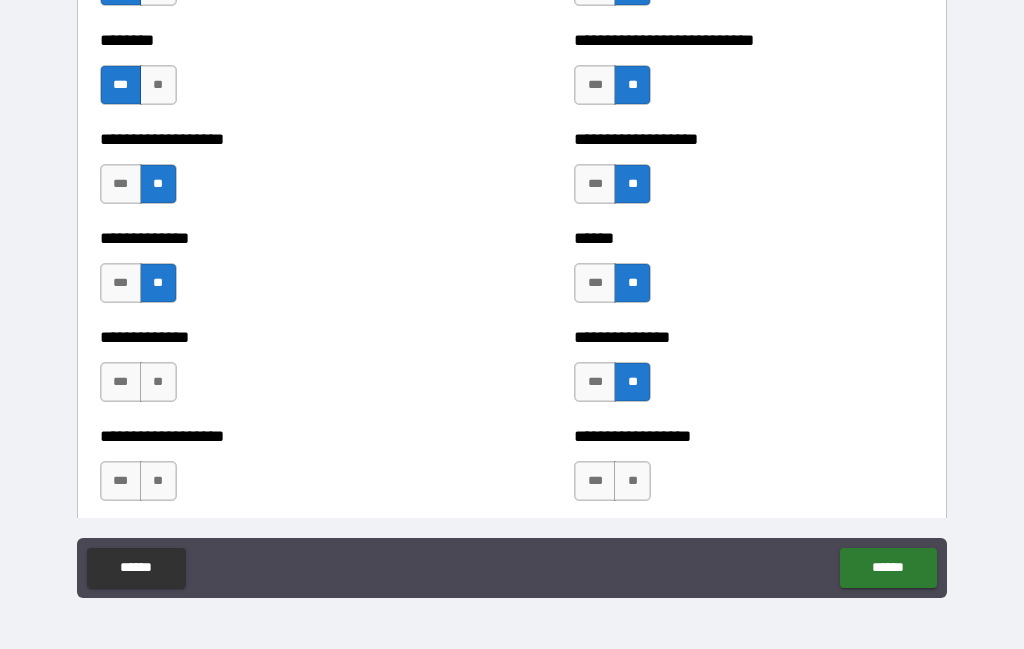click on "**" at bounding box center (158, 382) 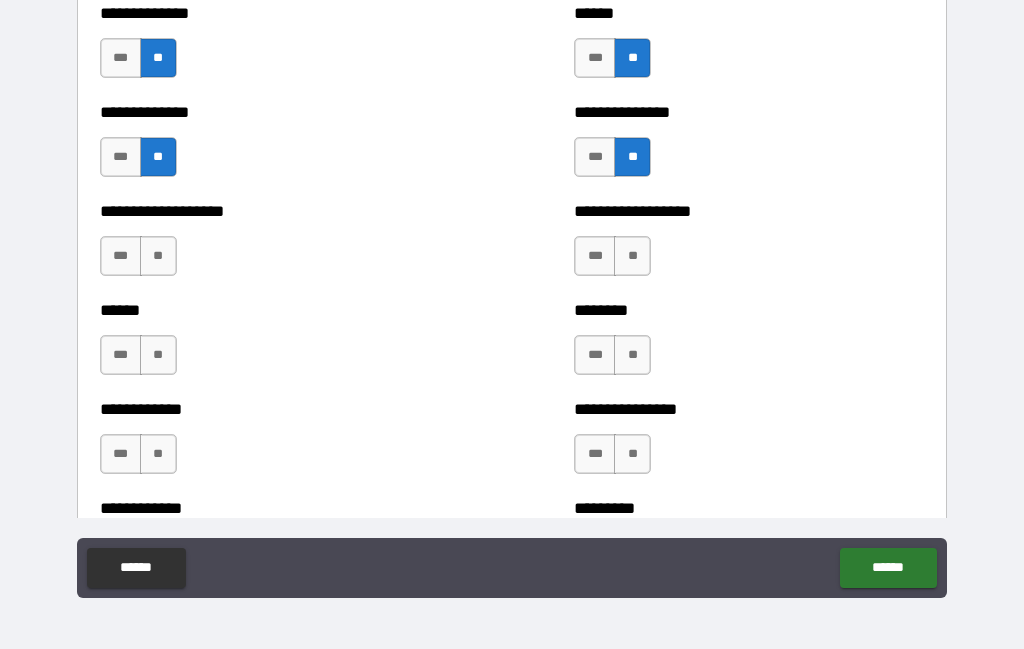 scroll, scrollTop: 4684, scrollLeft: 0, axis: vertical 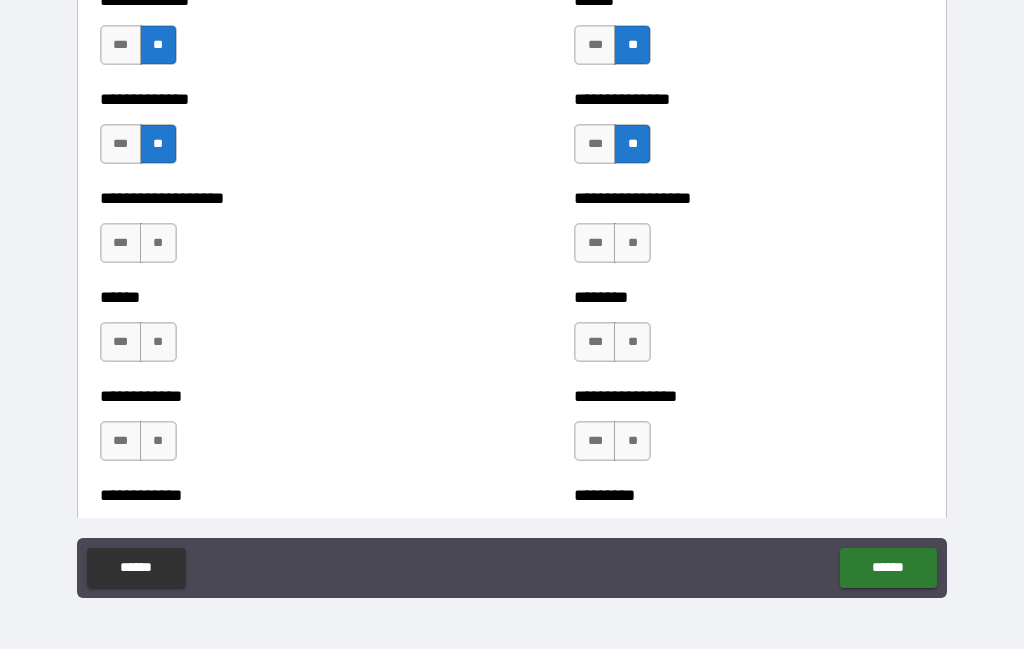 click on "**" at bounding box center [158, 243] 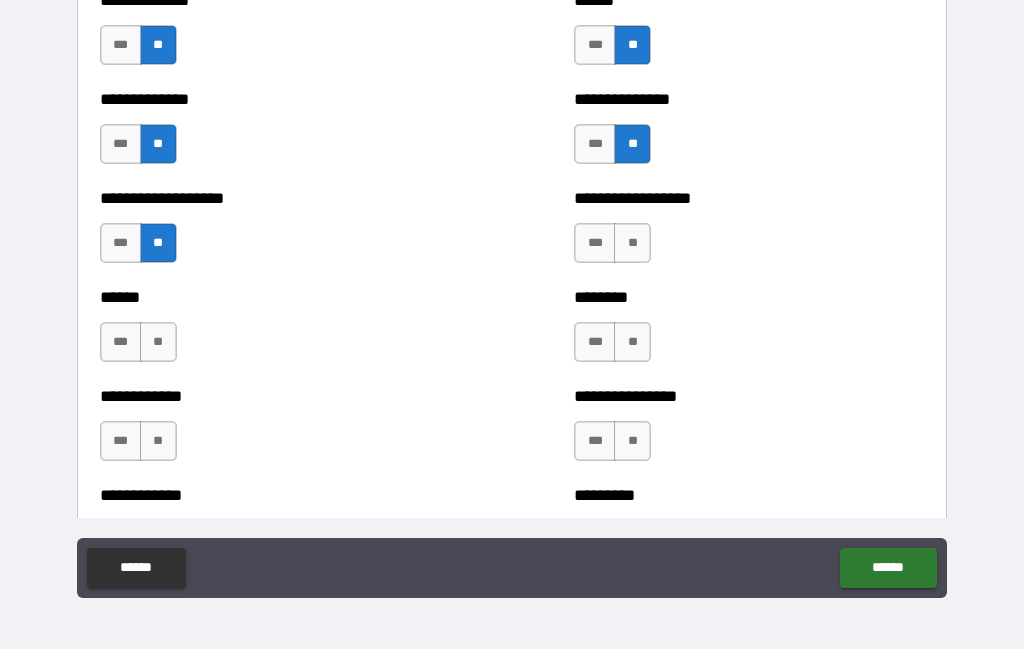 click on "**" at bounding box center [632, 243] 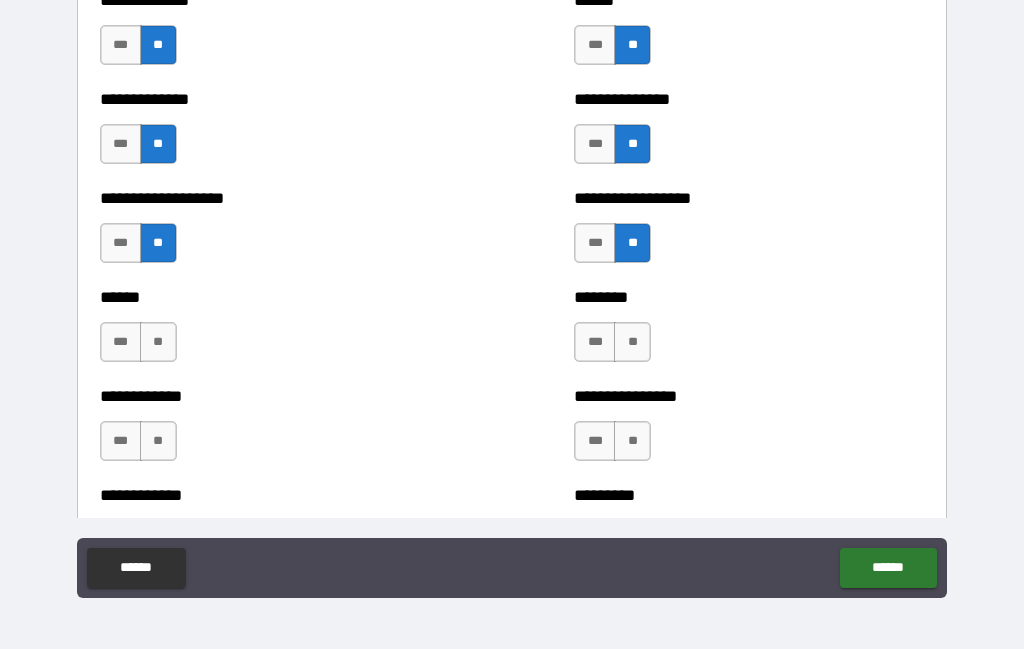 click on "***" at bounding box center [121, 342] 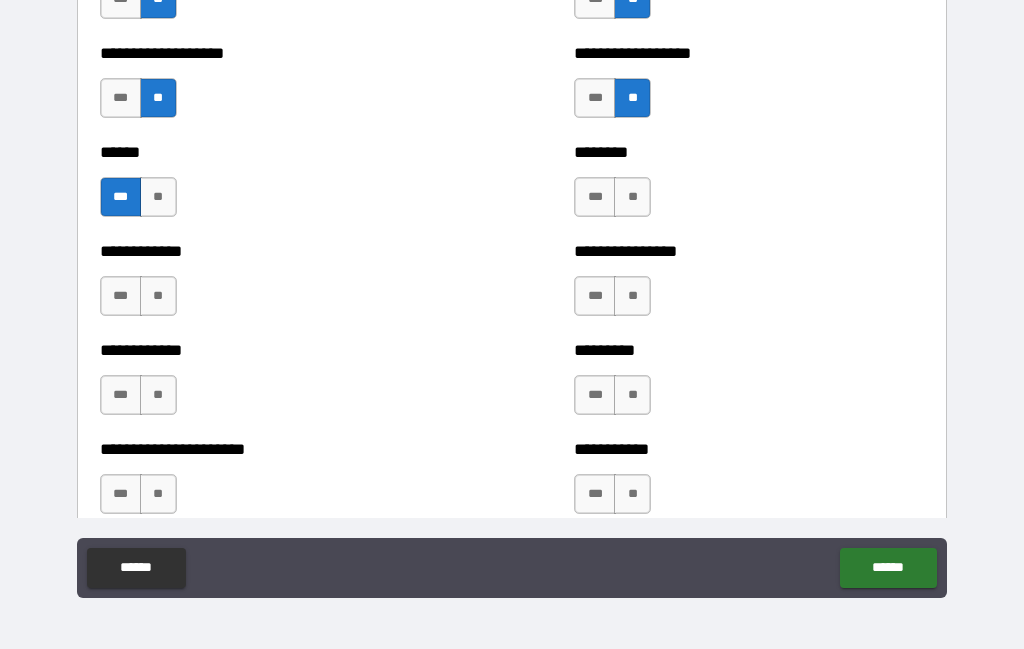 scroll, scrollTop: 4831, scrollLeft: 0, axis: vertical 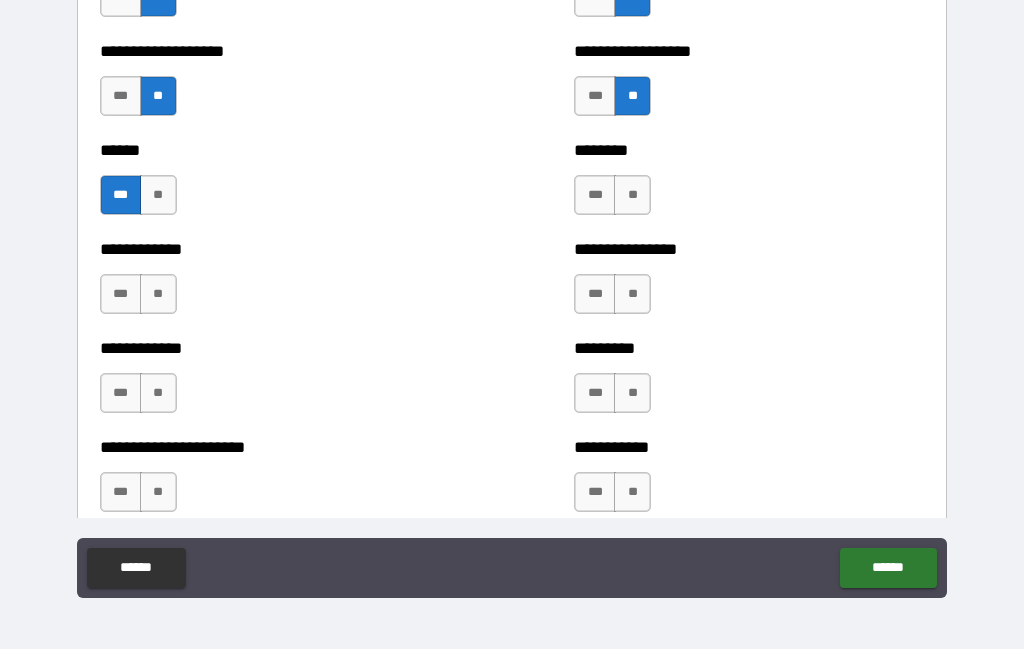 click on "**" at bounding box center (632, 195) 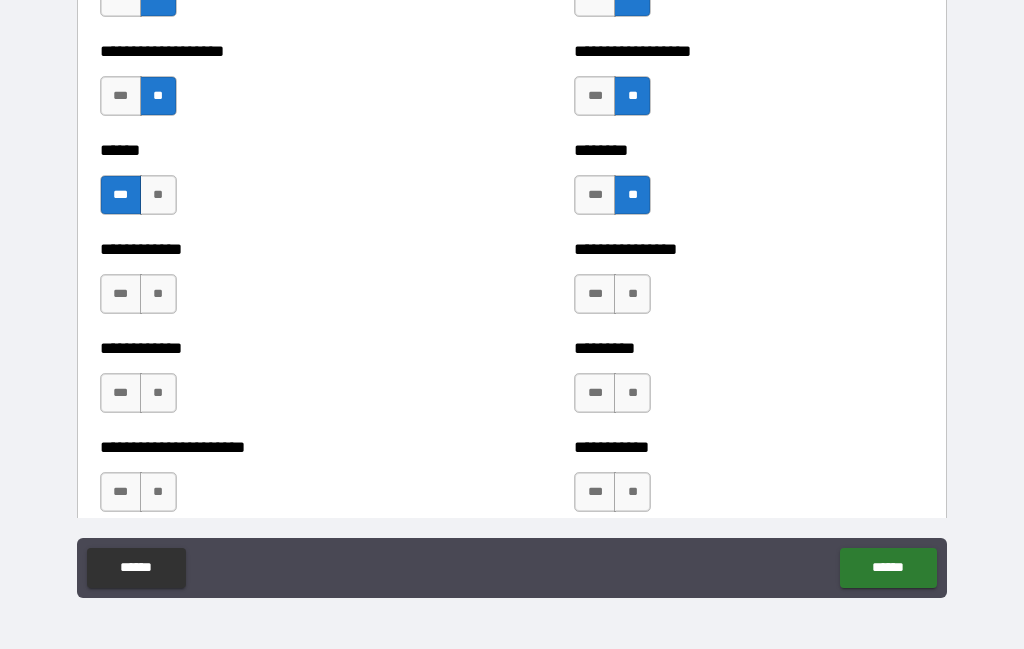 click on "**" at bounding box center [158, 294] 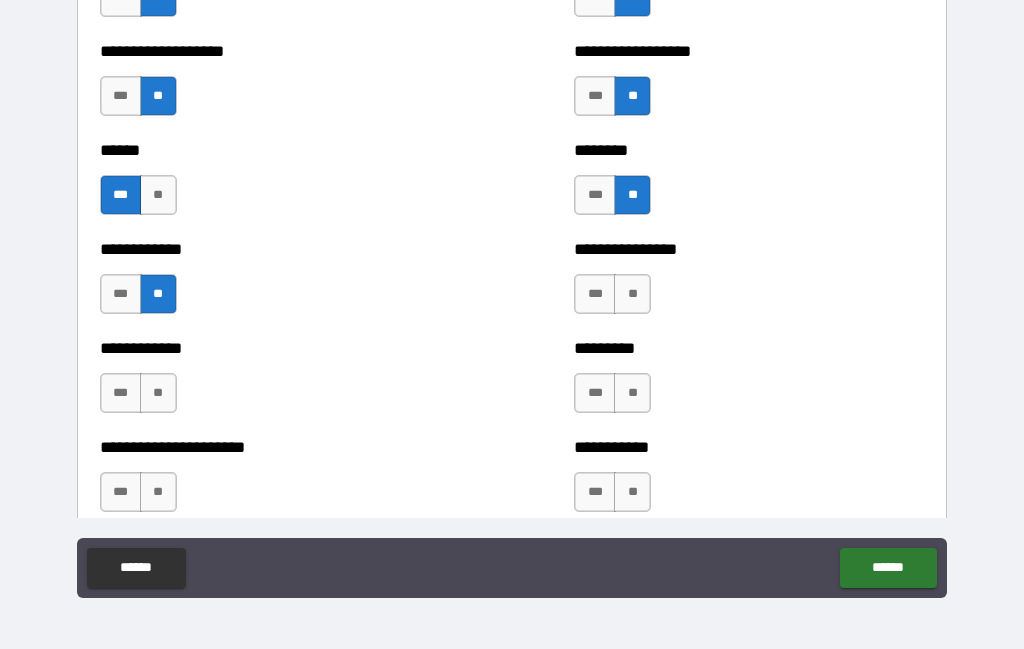 click on "**" at bounding box center [632, 294] 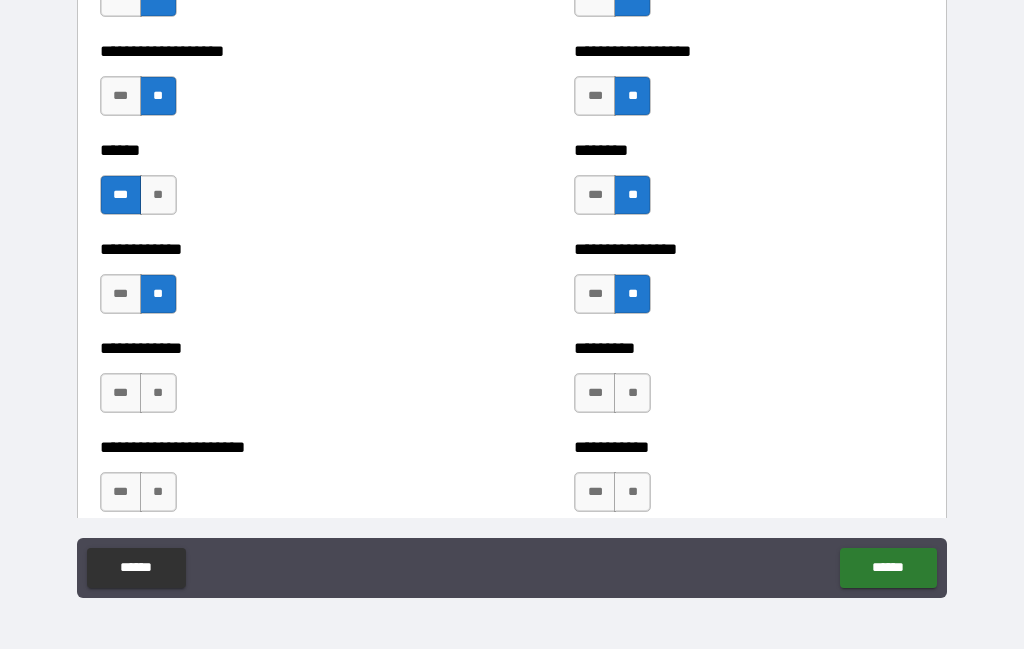 click on "***" at bounding box center [121, 393] 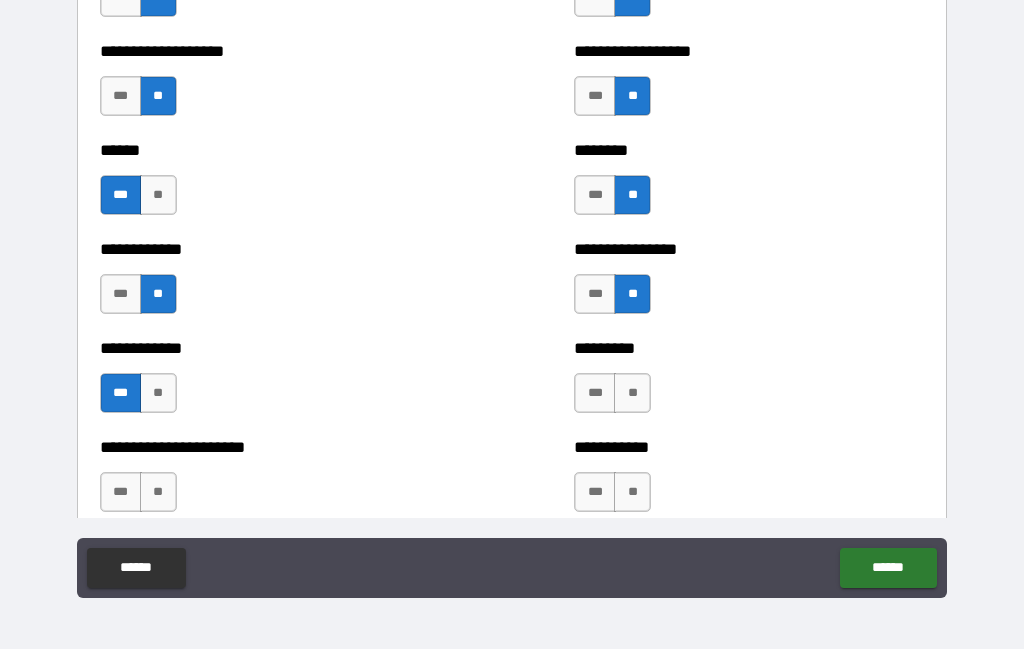 click on "**" at bounding box center (632, 393) 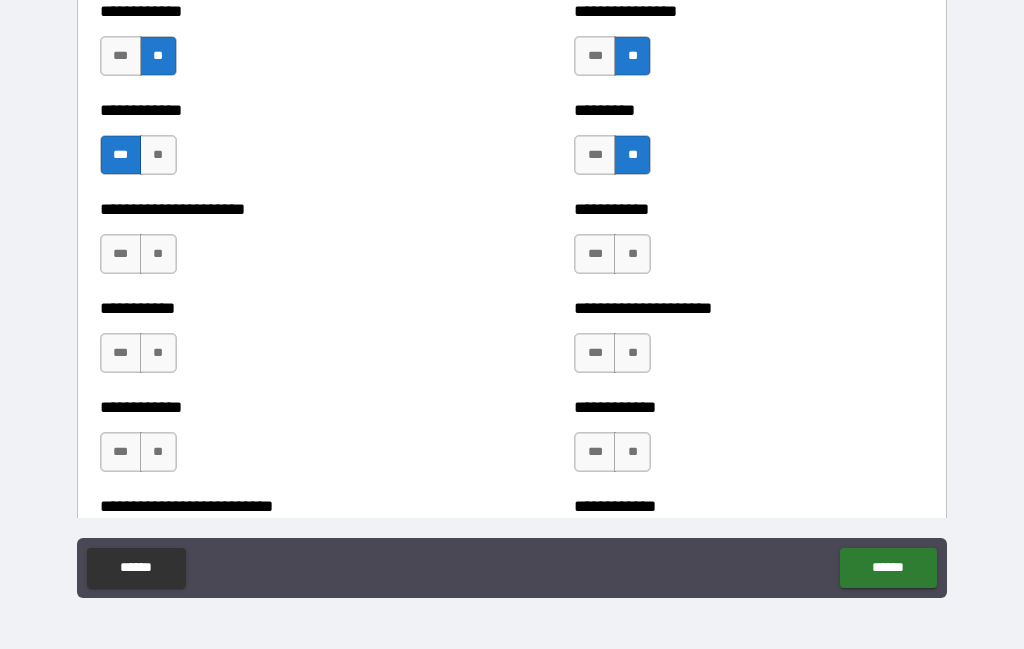 scroll, scrollTop: 5068, scrollLeft: 0, axis: vertical 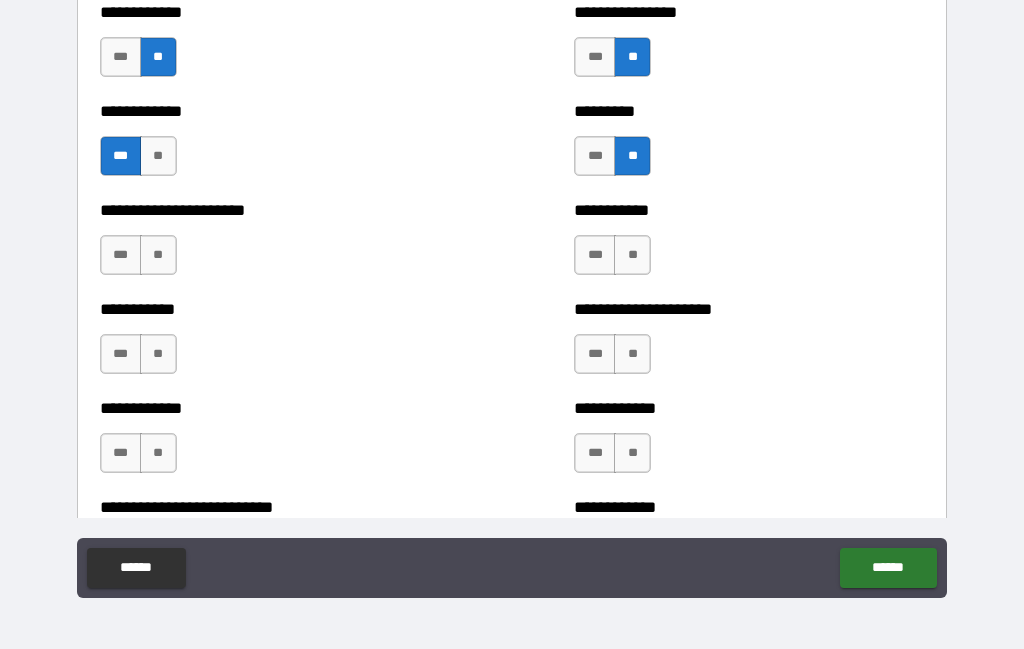 click on "**" at bounding box center (158, 255) 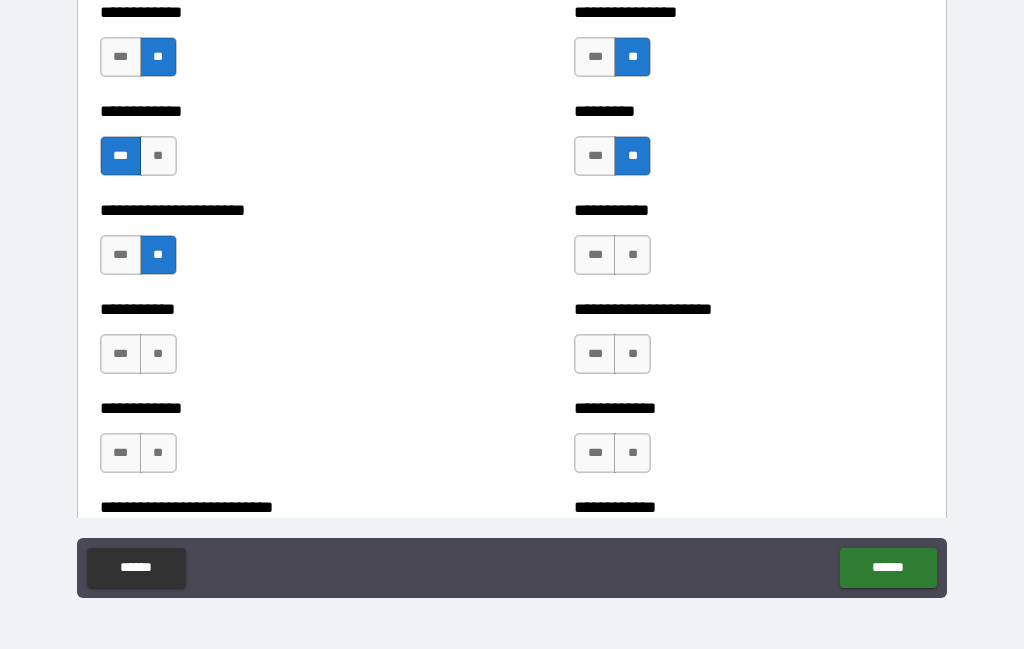 click on "***" at bounding box center (595, 255) 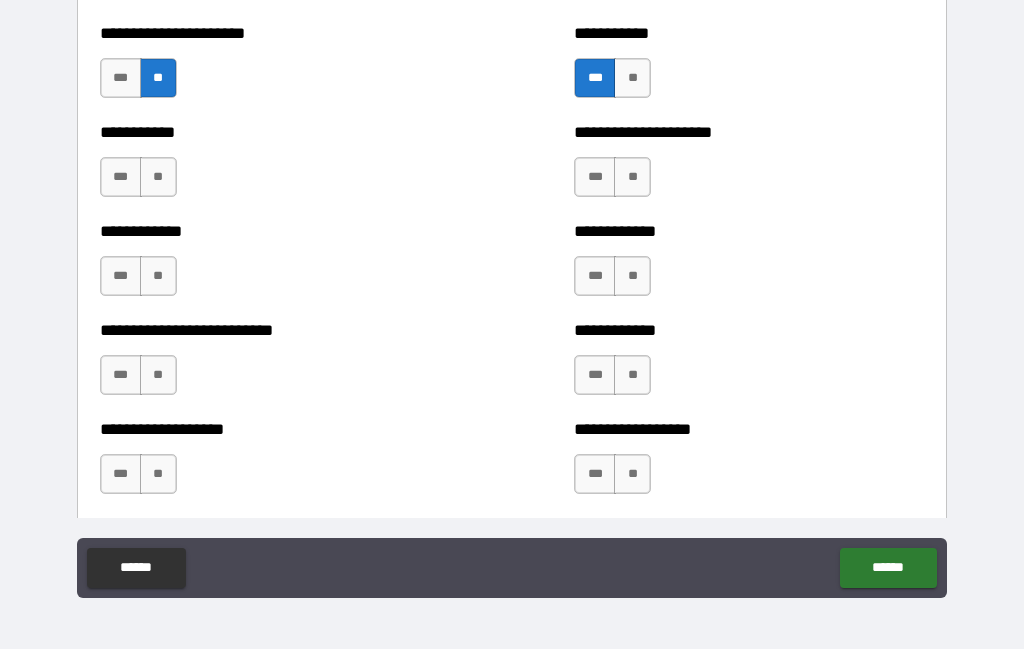scroll, scrollTop: 5250, scrollLeft: 0, axis: vertical 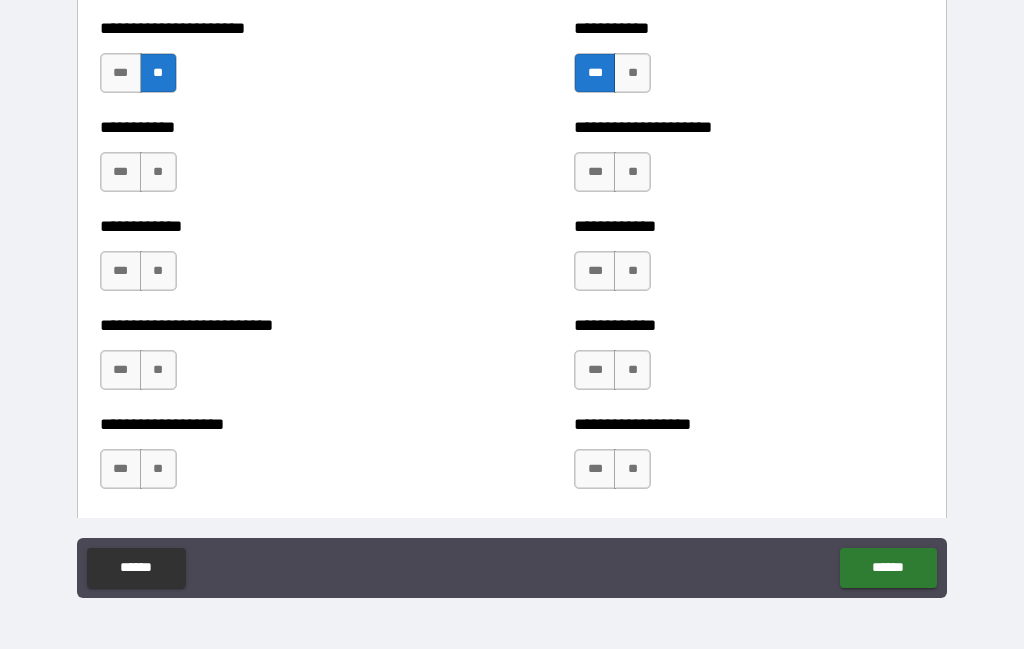 click on "***" at bounding box center (121, 172) 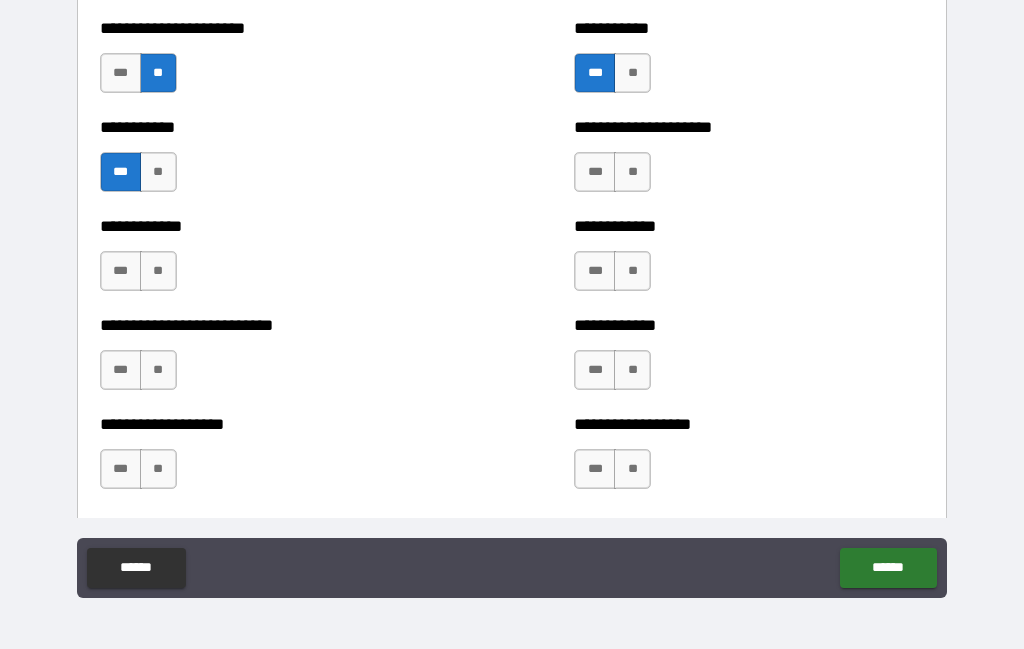 click on "**" at bounding box center [632, 172] 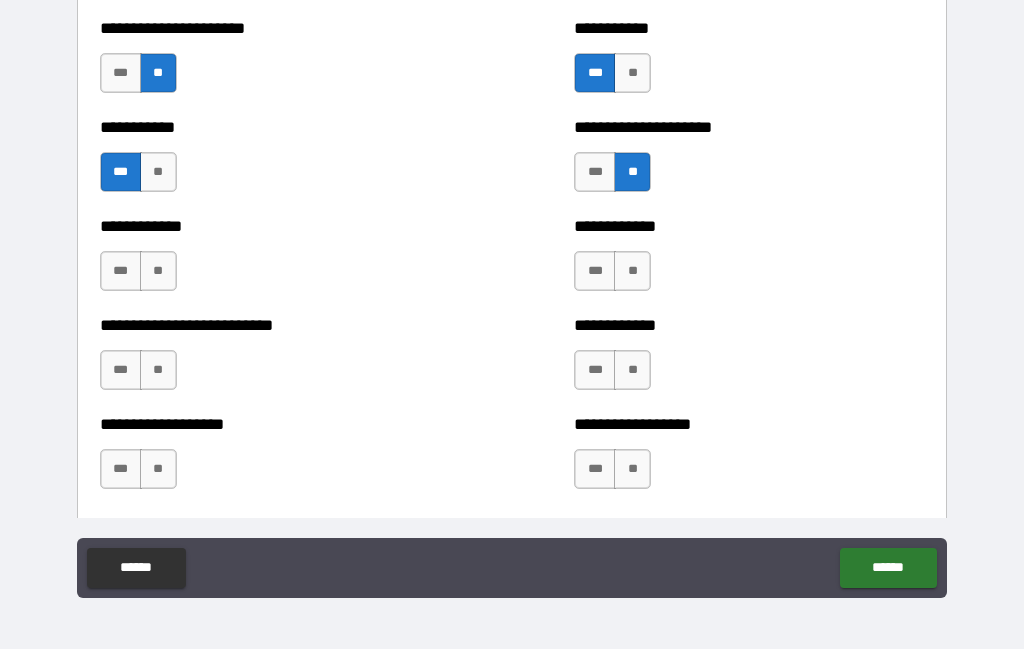 click on "**" at bounding box center (158, 271) 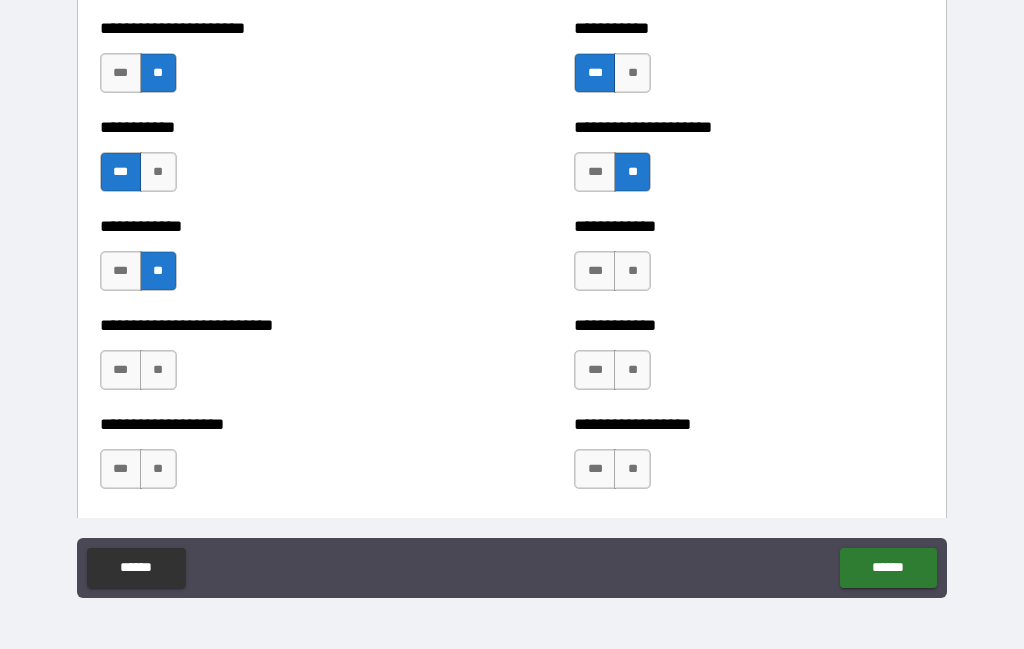click on "**" at bounding box center [632, 271] 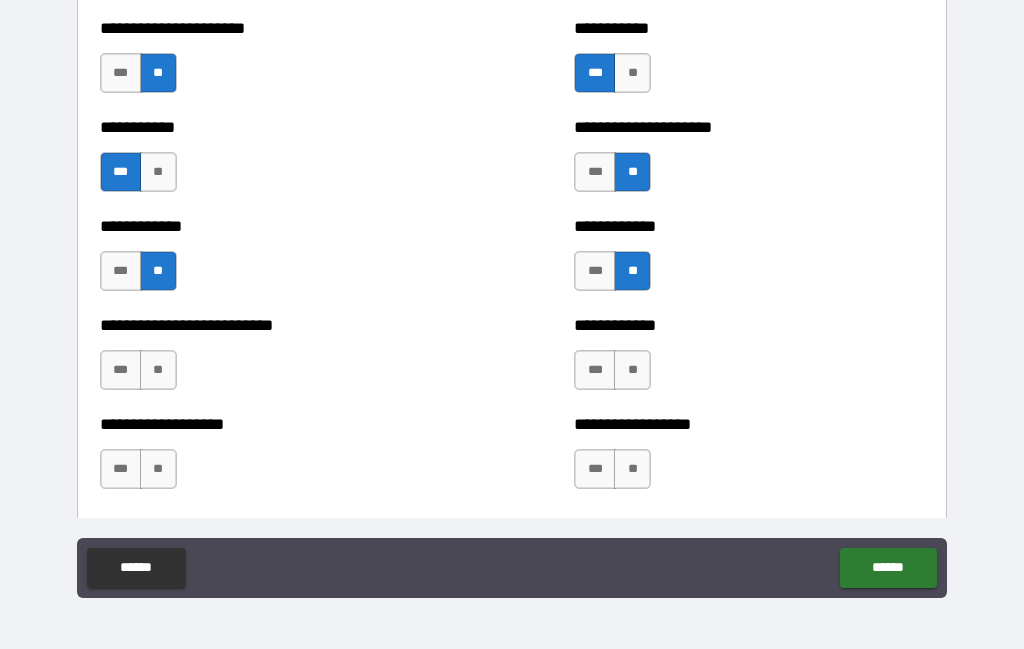 click on "***" at bounding box center (121, 370) 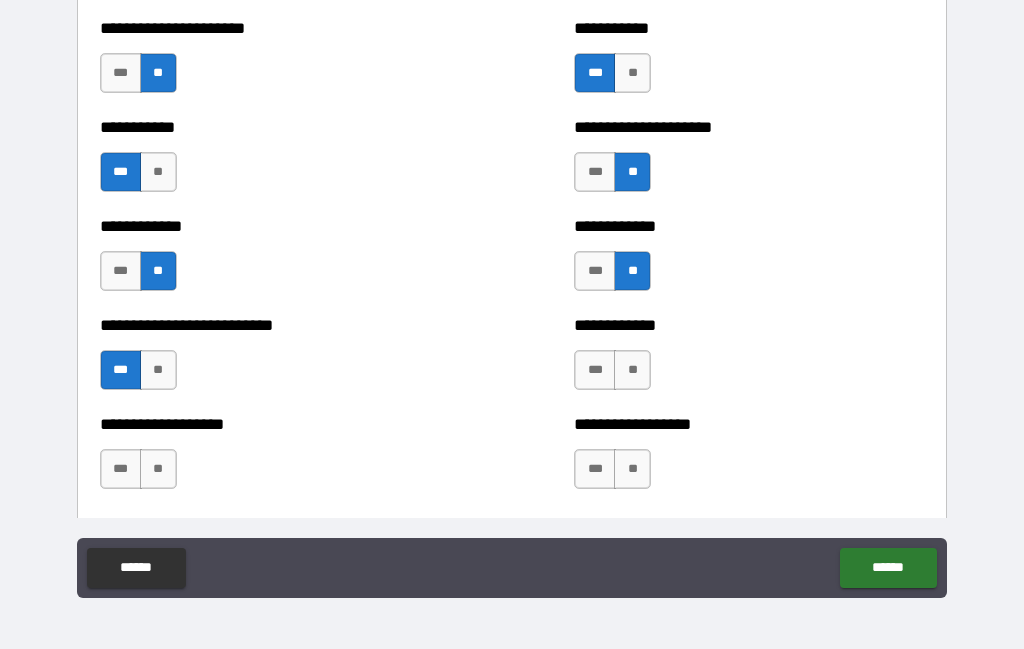 click on "**" at bounding box center [632, 370] 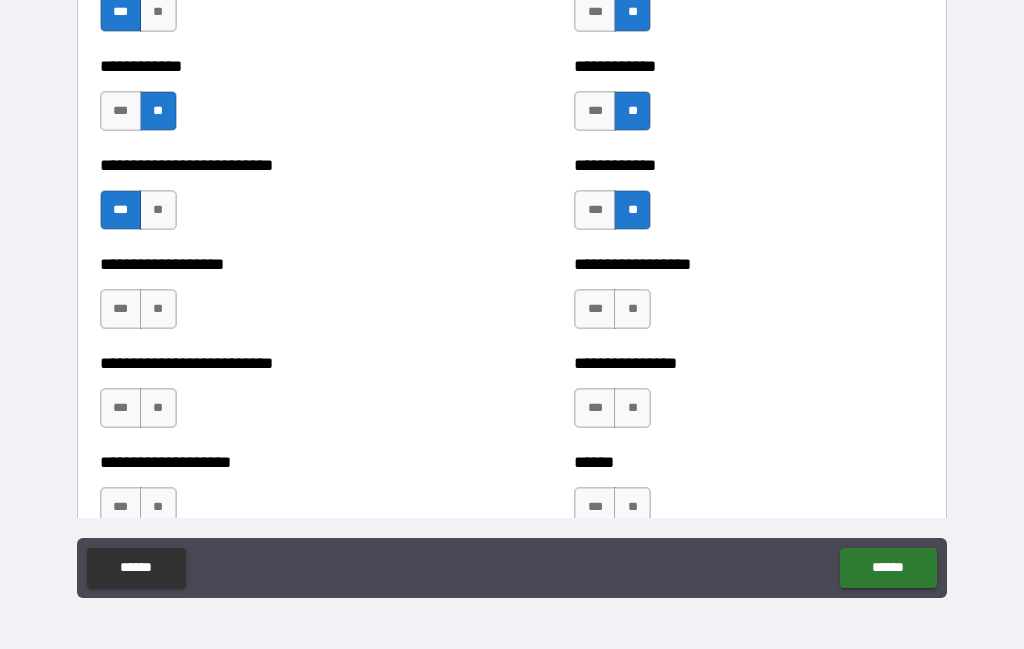 scroll, scrollTop: 5414, scrollLeft: 0, axis: vertical 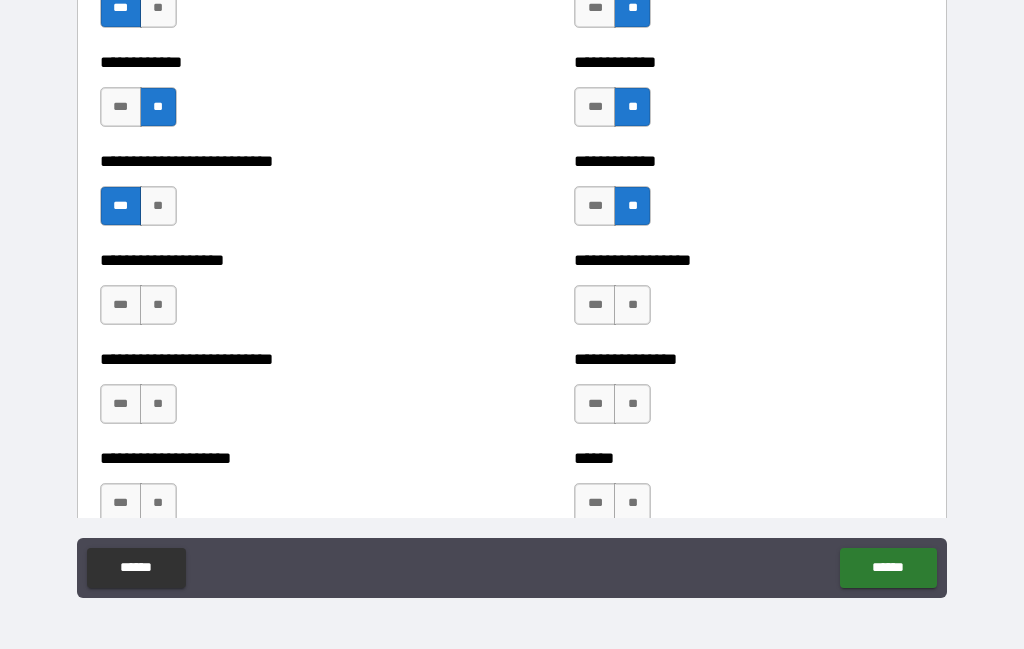 click on "**" at bounding box center (158, 305) 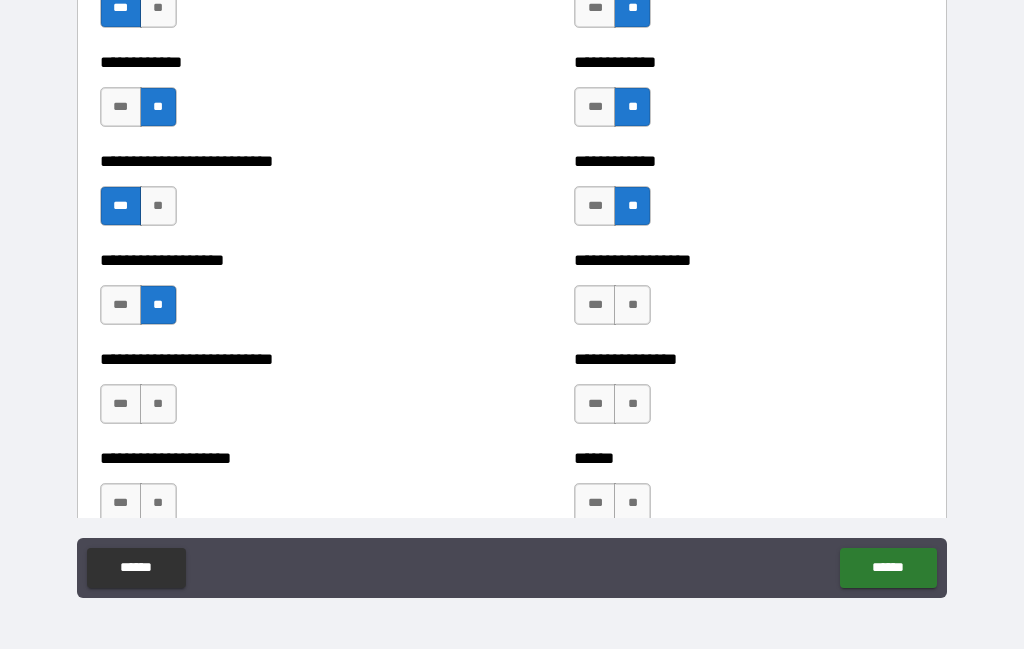 click on "***" at bounding box center [595, 305] 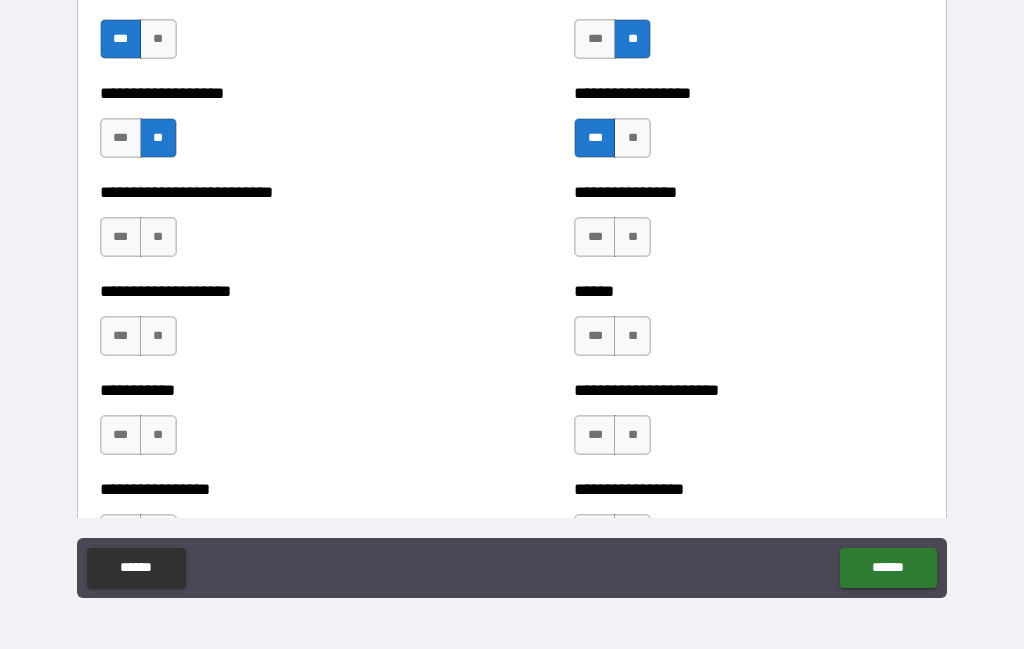 scroll, scrollTop: 5583, scrollLeft: 0, axis: vertical 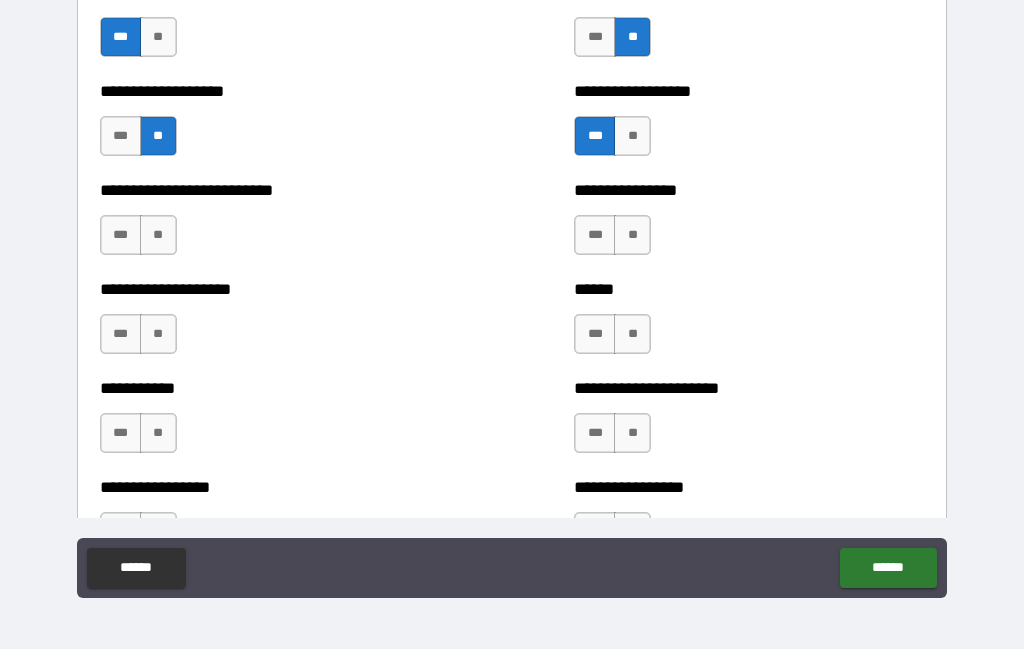 click on "**" at bounding box center [158, 235] 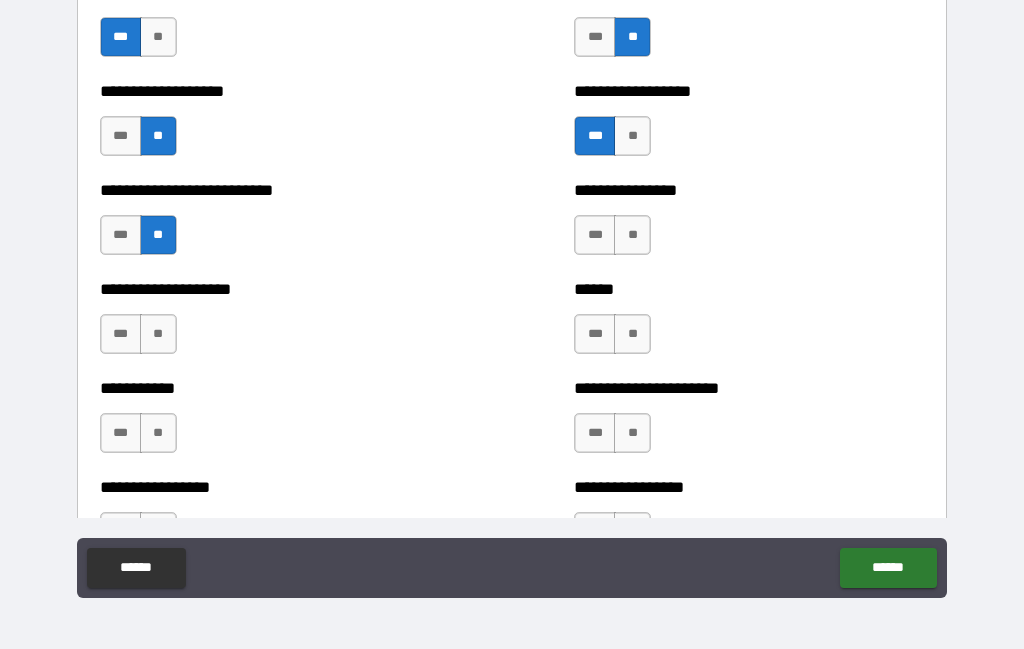click on "**" at bounding box center (632, 235) 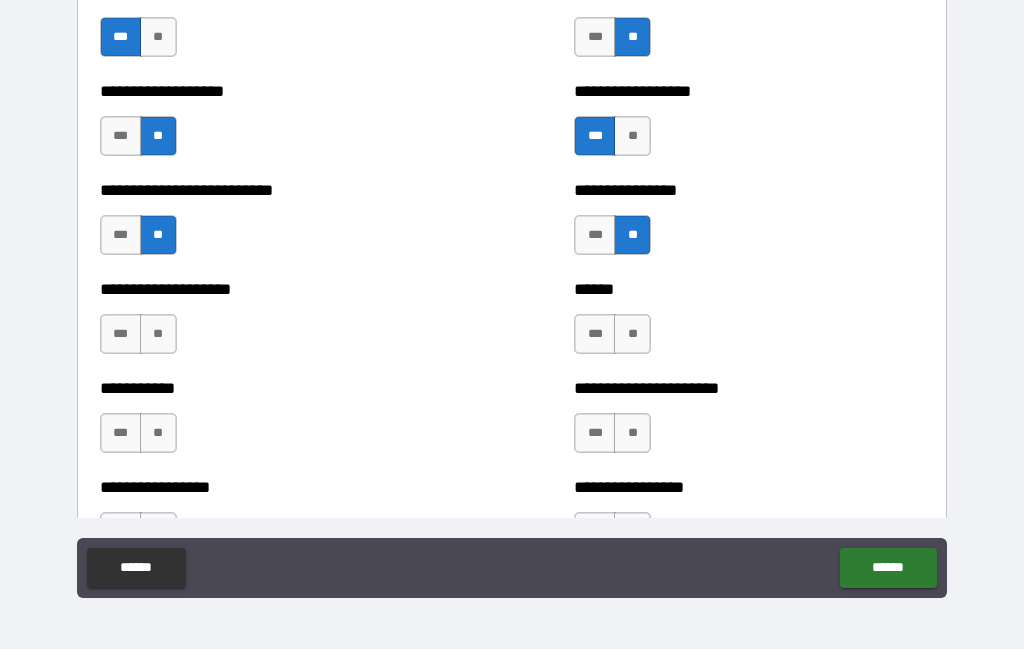 click on "**" at bounding box center (158, 334) 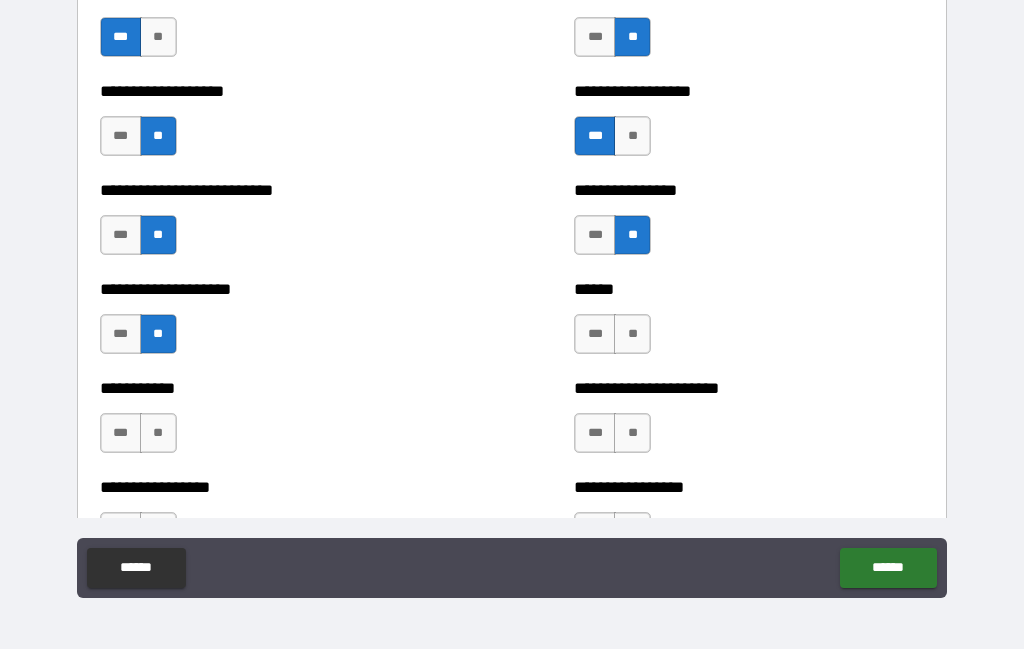 click on "**" at bounding box center [632, 334] 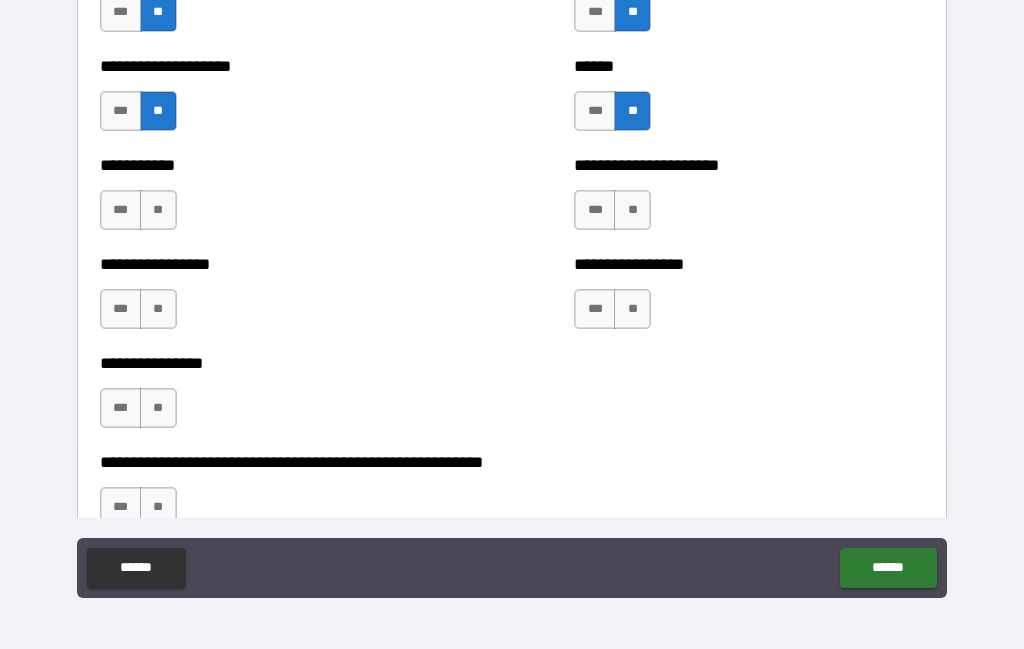scroll, scrollTop: 5804, scrollLeft: 0, axis: vertical 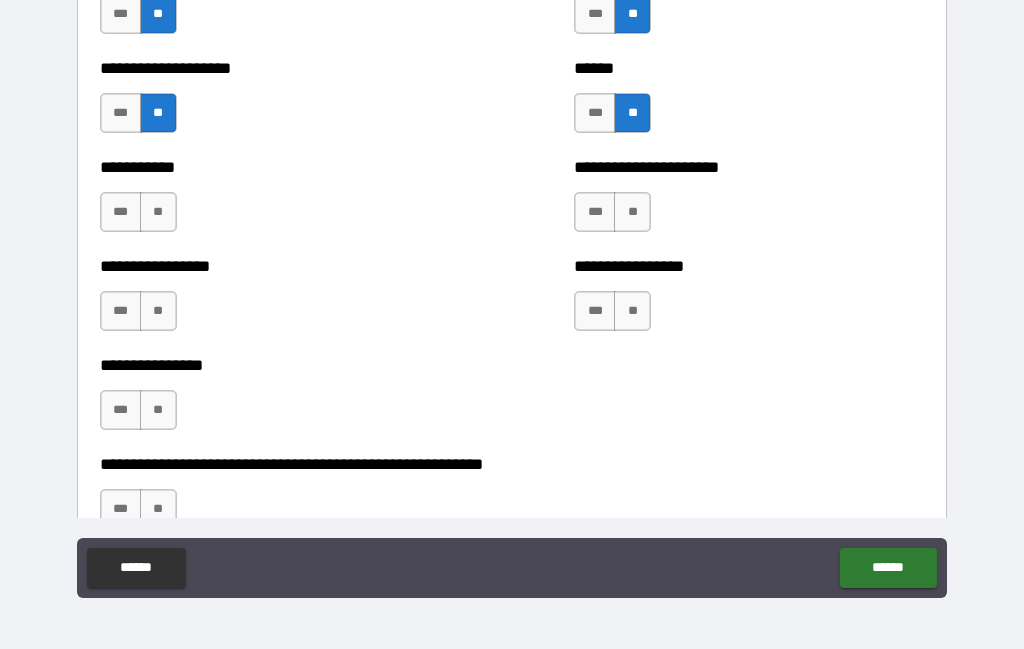 click on "***" at bounding box center [595, 212] 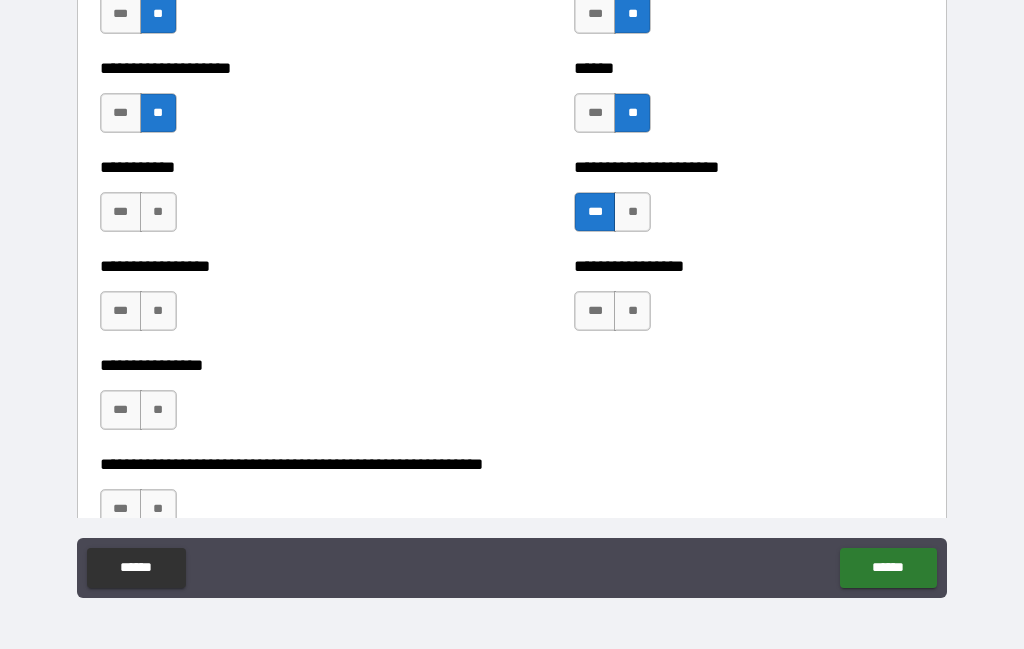 click on "**" at bounding box center (158, 212) 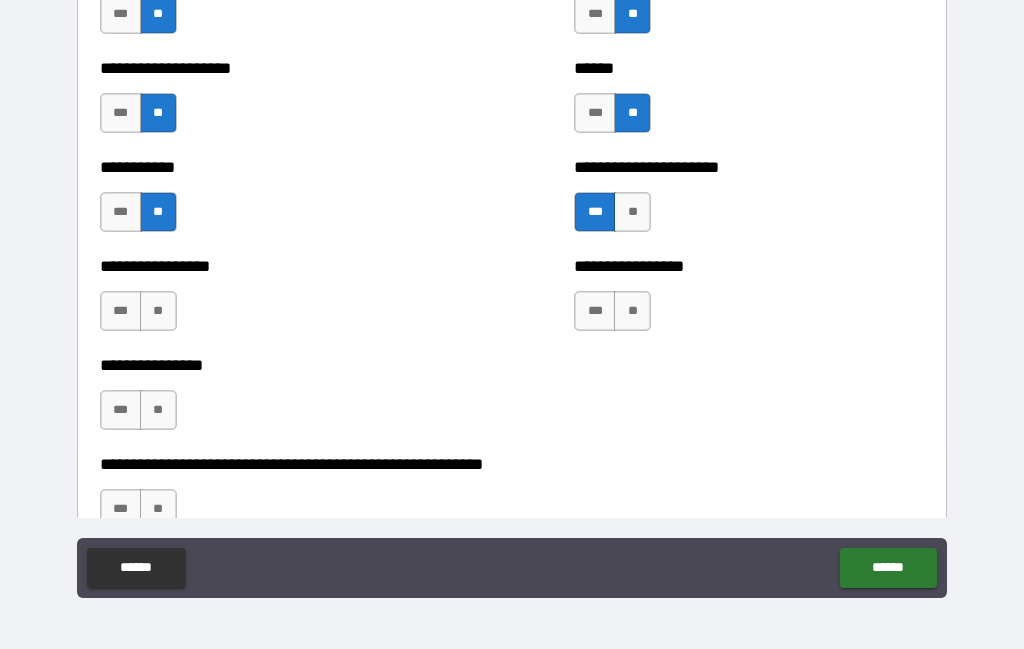 click on "**" at bounding box center [158, 311] 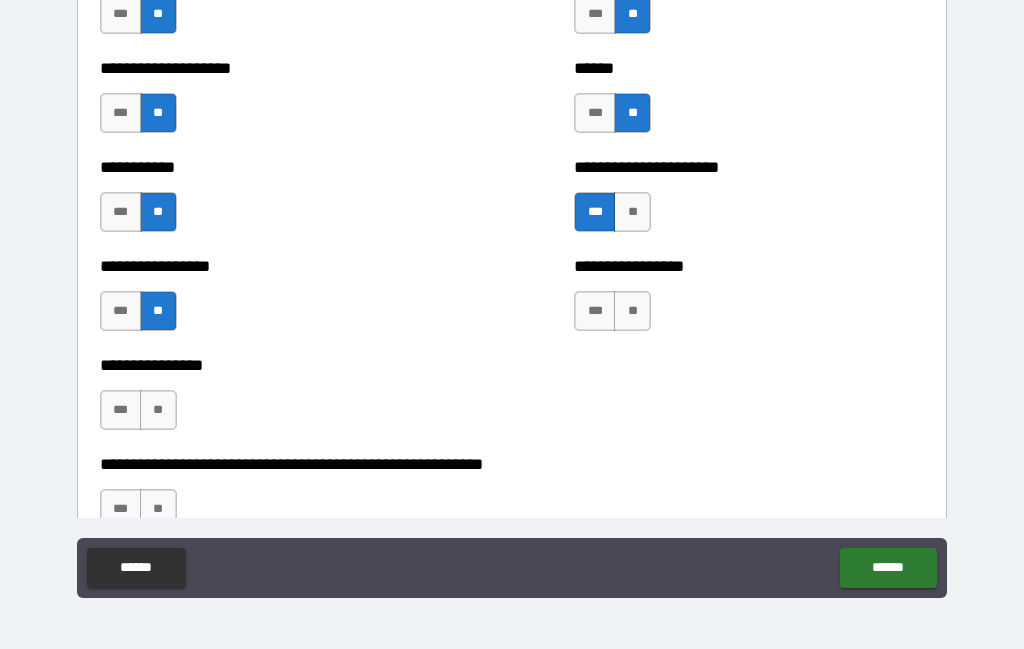 click on "**" at bounding box center [632, 311] 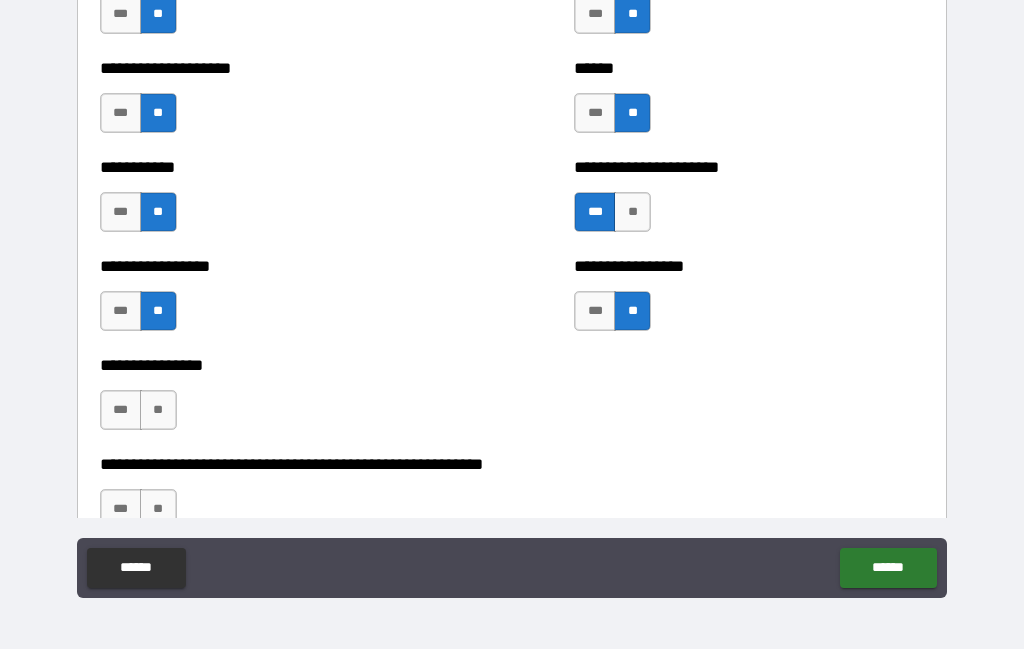 click on "**" at bounding box center [158, 410] 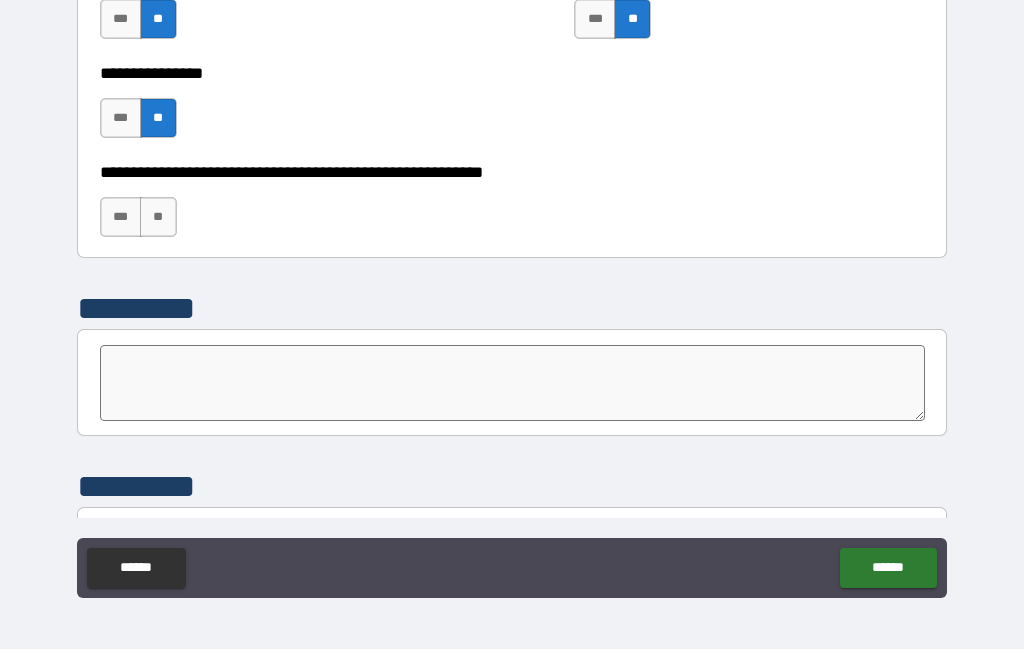 scroll, scrollTop: 6102, scrollLeft: 0, axis: vertical 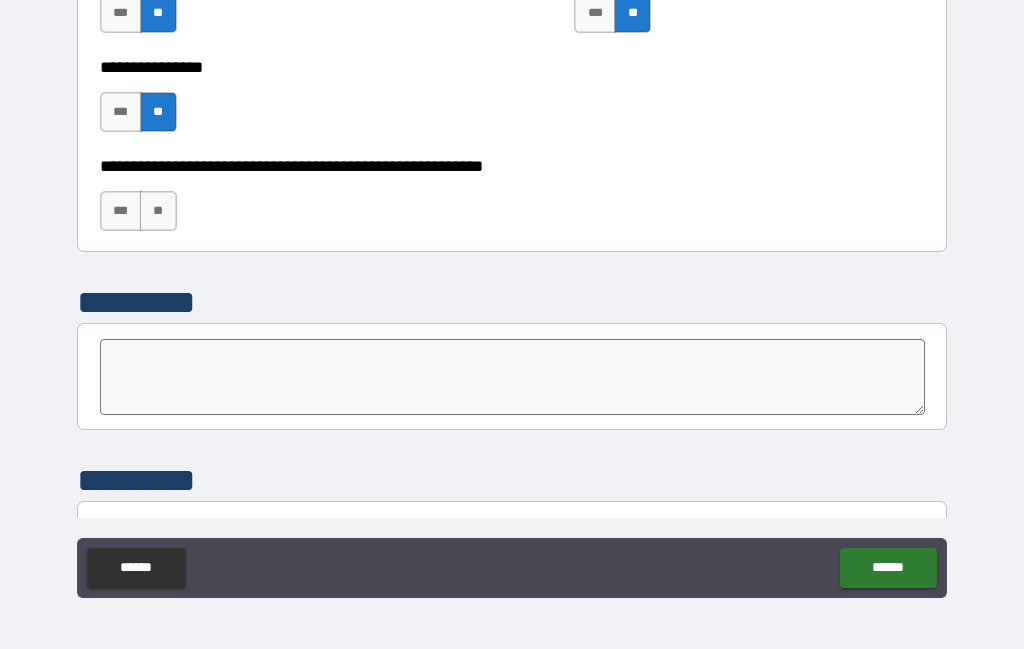 click on "***" at bounding box center (121, 211) 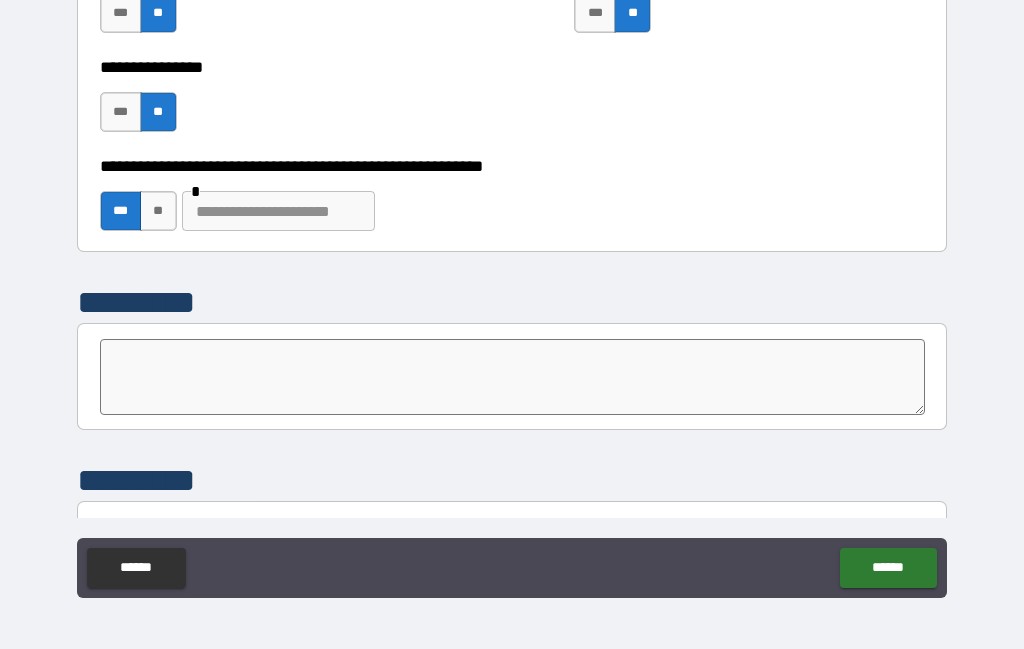 click at bounding box center [278, 211] 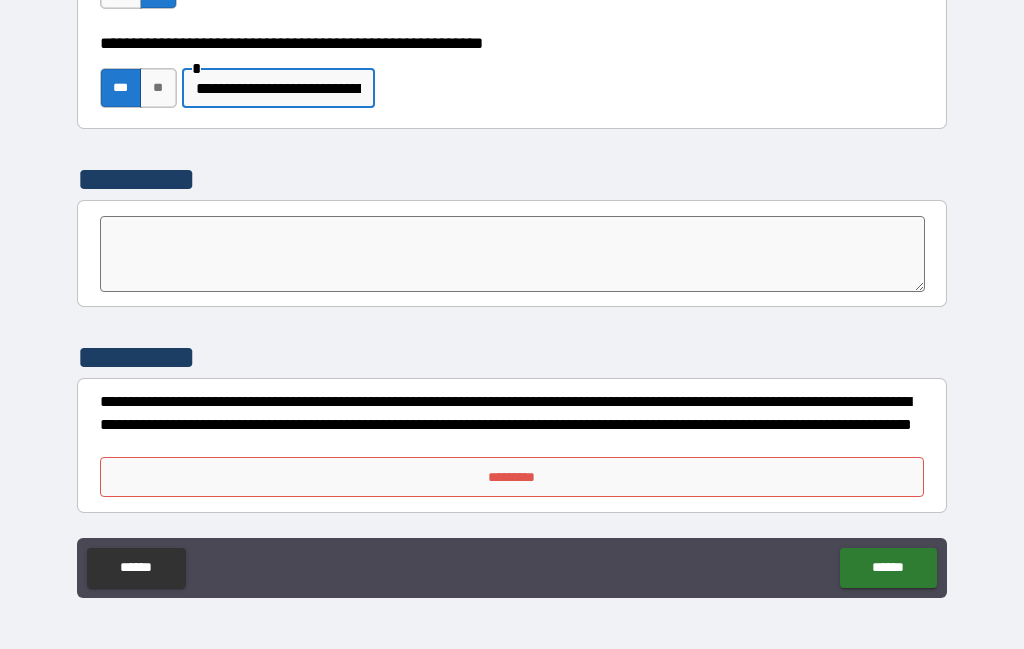scroll, scrollTop: 6225, scrollLeft: 0, axis: vertical 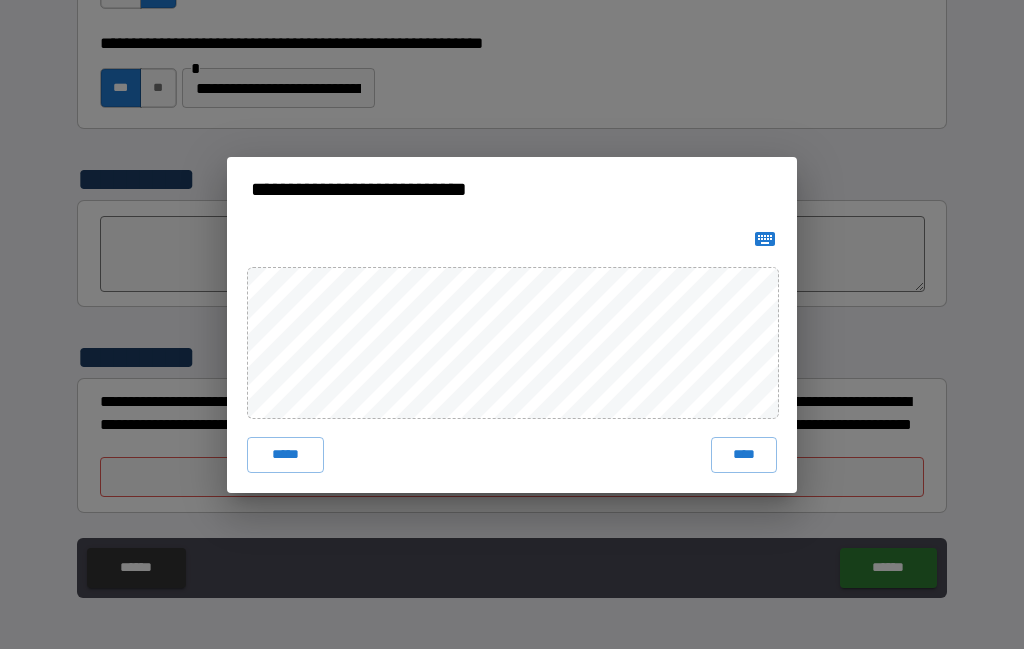 click on "****" at bounding box center [744, 455] 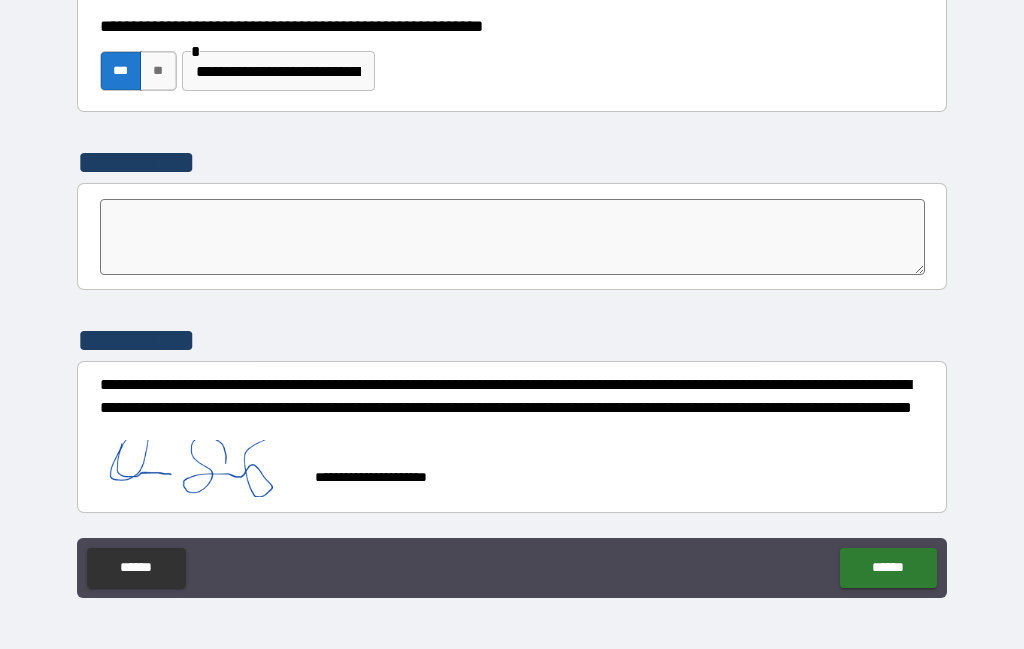 scroll, scrollTop: 6242, scrollLeft: 0, axis: vertical 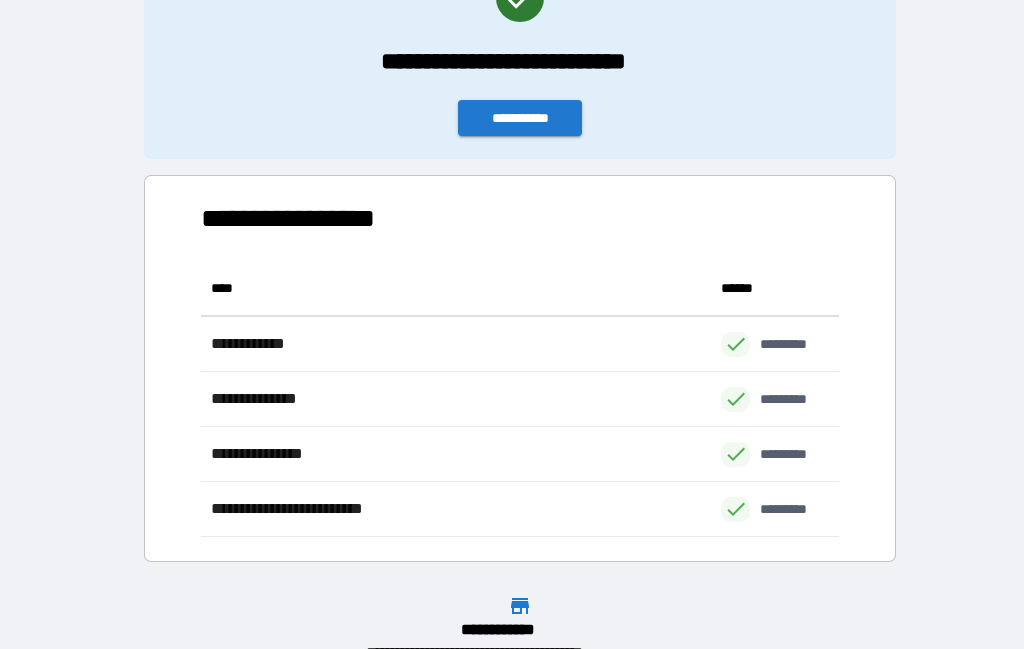 click on "**********" at bounding box center [520, 118] 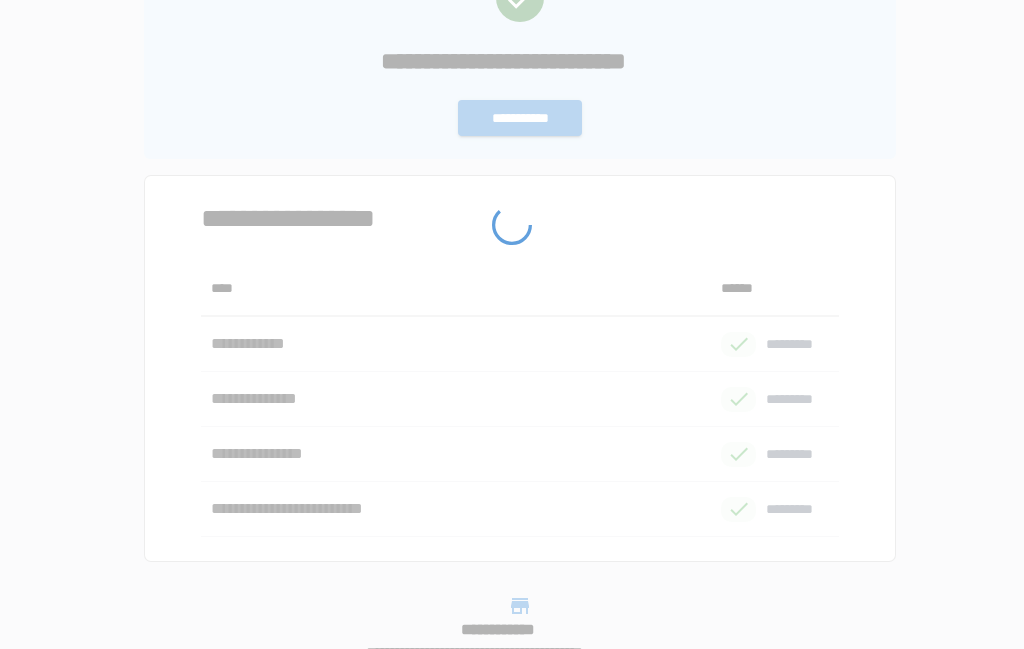 scroll, scrollTop: 0, scrollLeft: 0, axis: both 